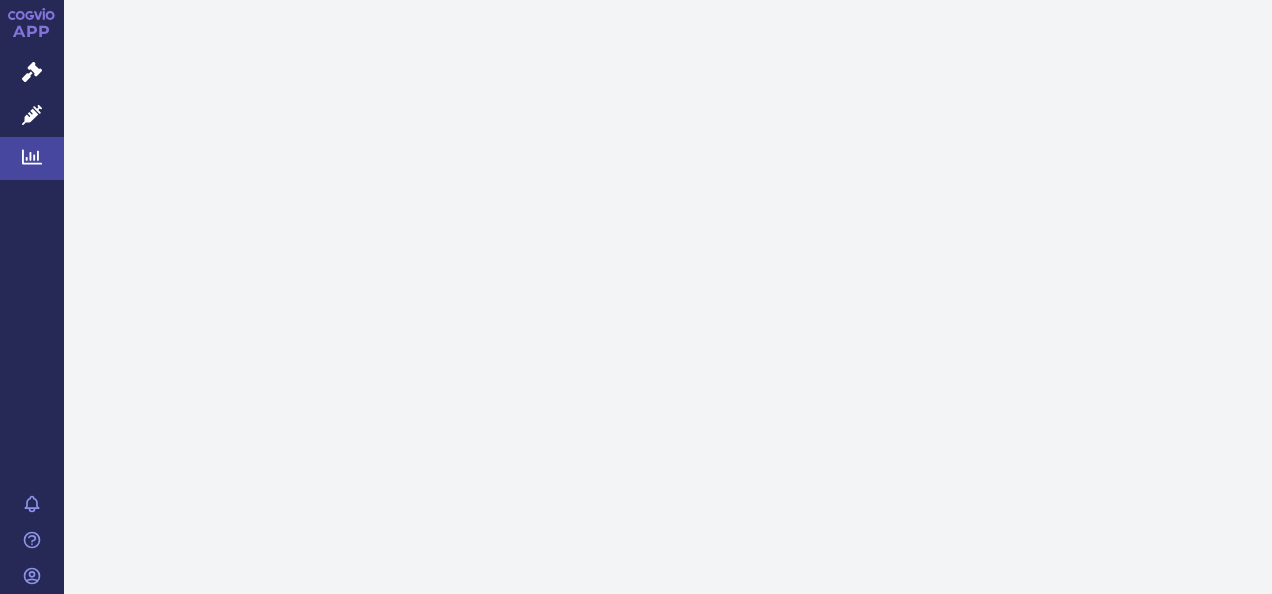 scroll, scrollTop: 0, scrollLeft: 0, axis: both 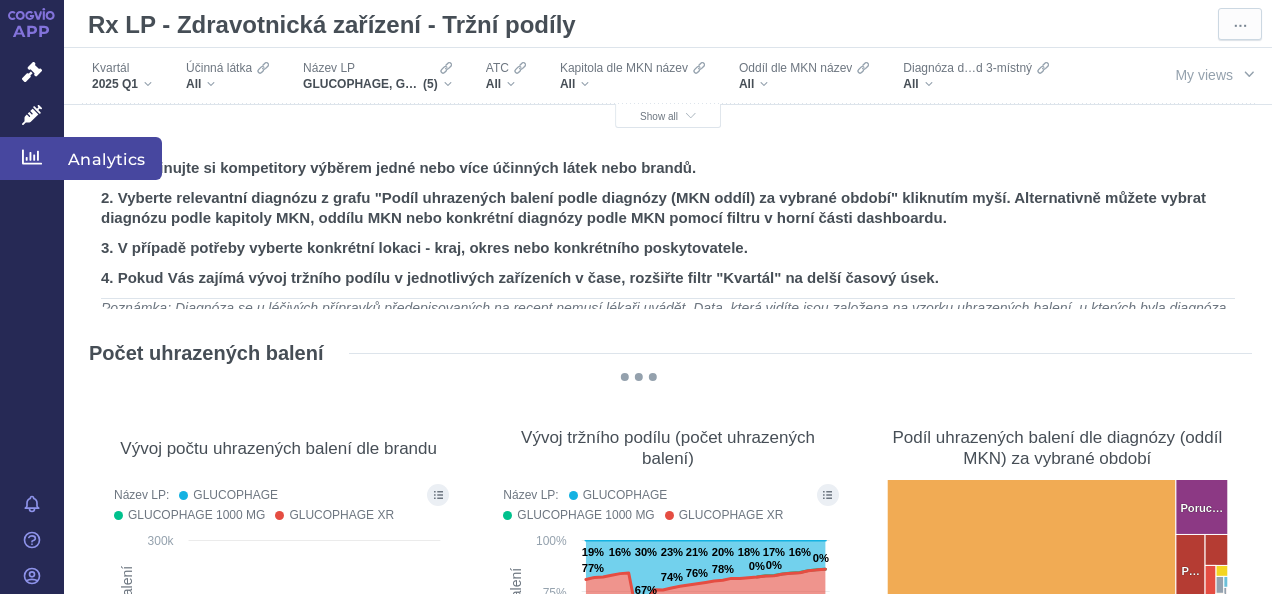 click 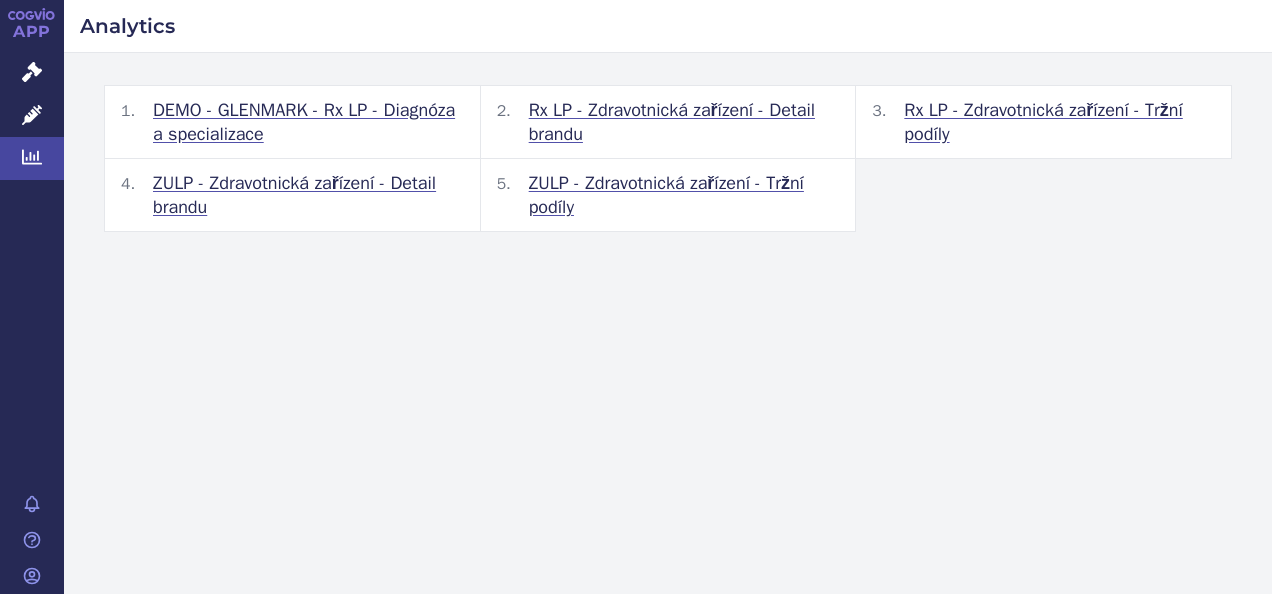 scroll, scrollTop: 0, scrollLeft: 0, axis: both 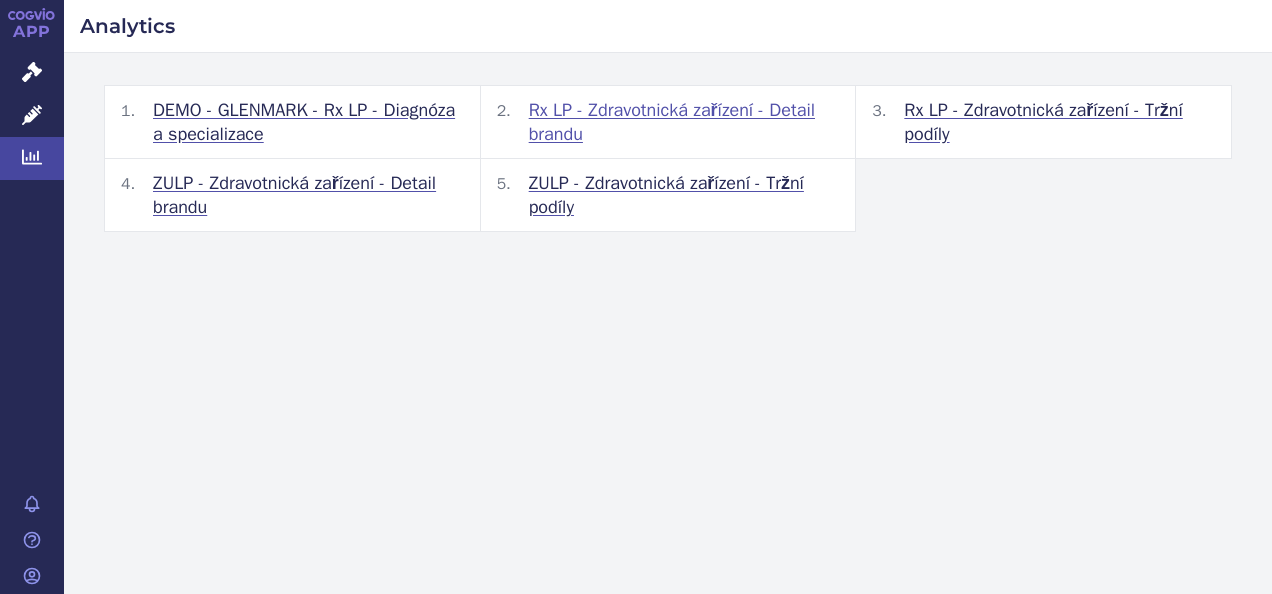 click on "Rx LP - Zdravotnická zařízení - Detail brandu" at bounding box center [684, 122] 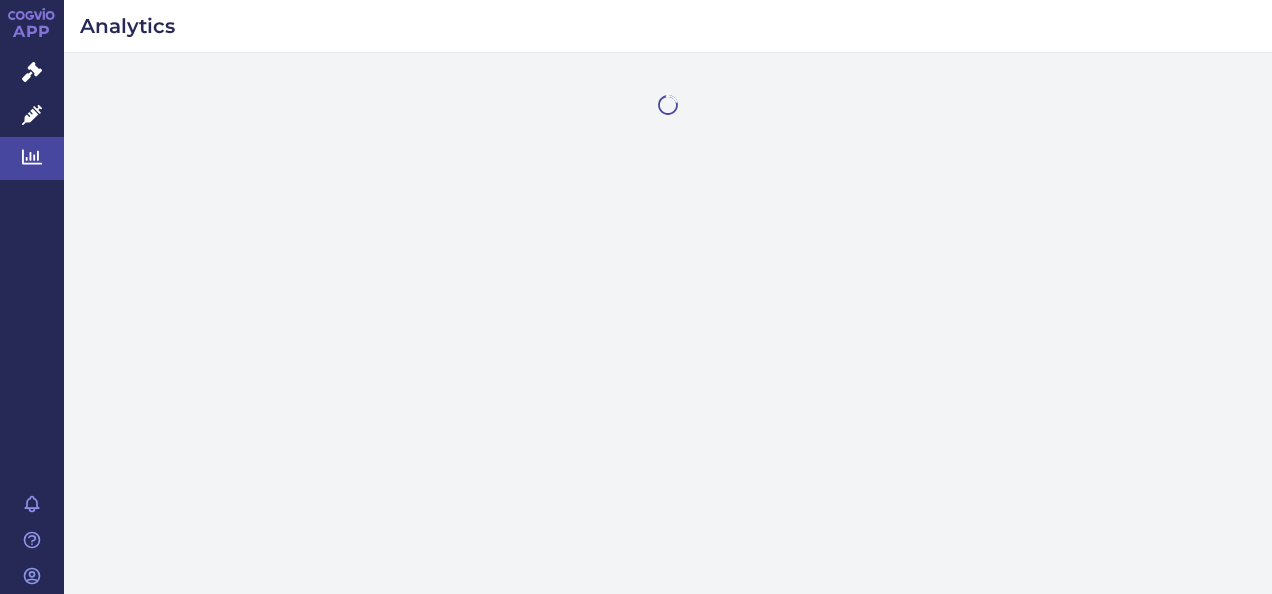 scroll, scrollTop: 0, scrollLeft: 0, axis: both 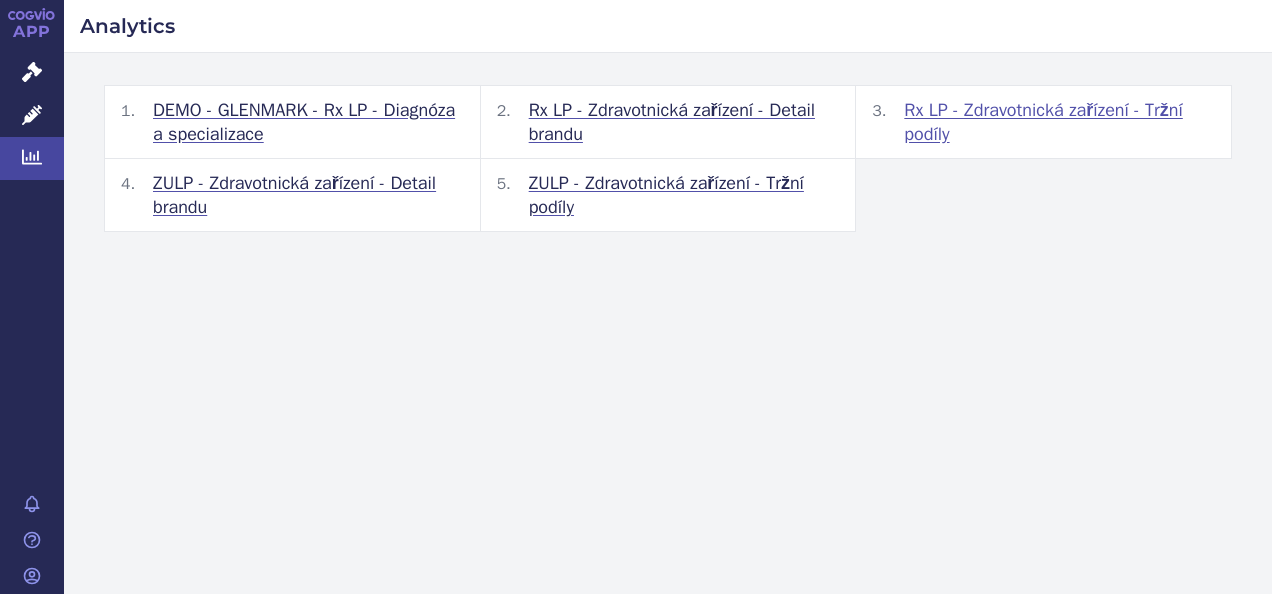 click on "Rx LP - Zdravotnická zařízení - Tržní podíly" at bounding box center (1059, 122) 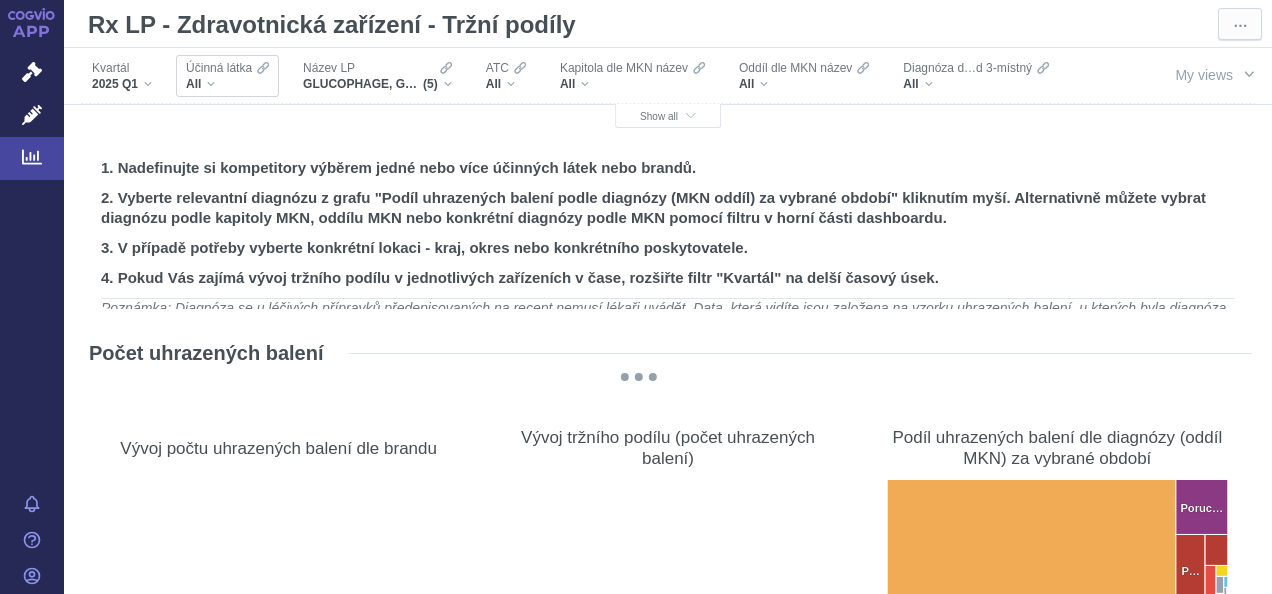 click on "All" at bounding box center (227, 84) 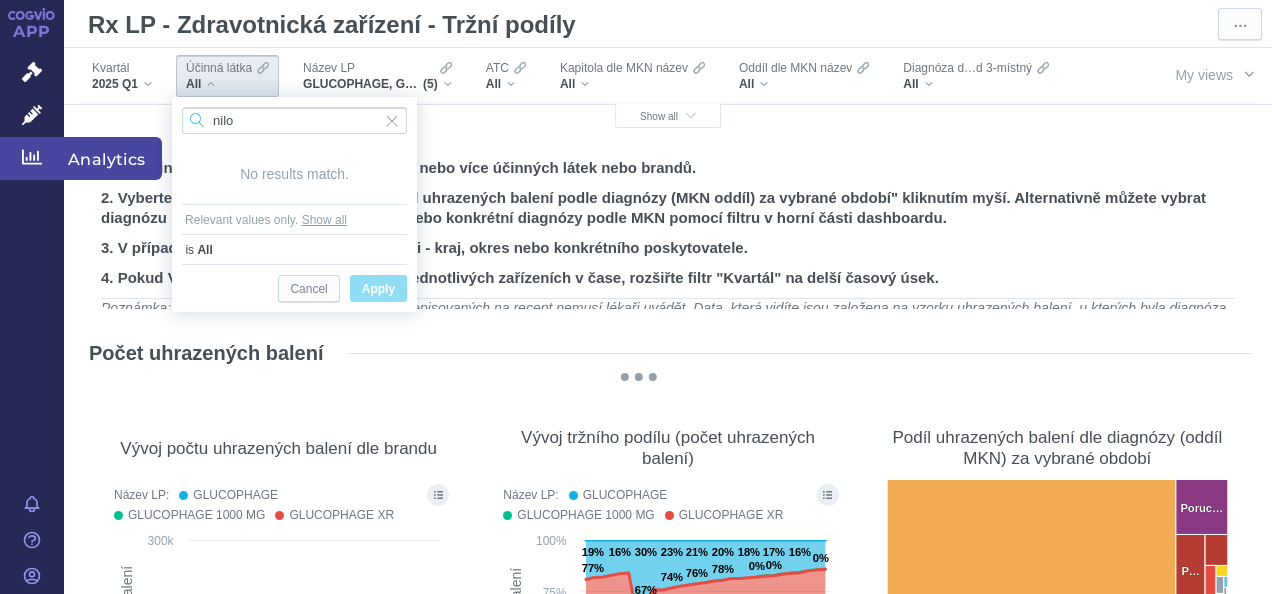 type on "nilo" 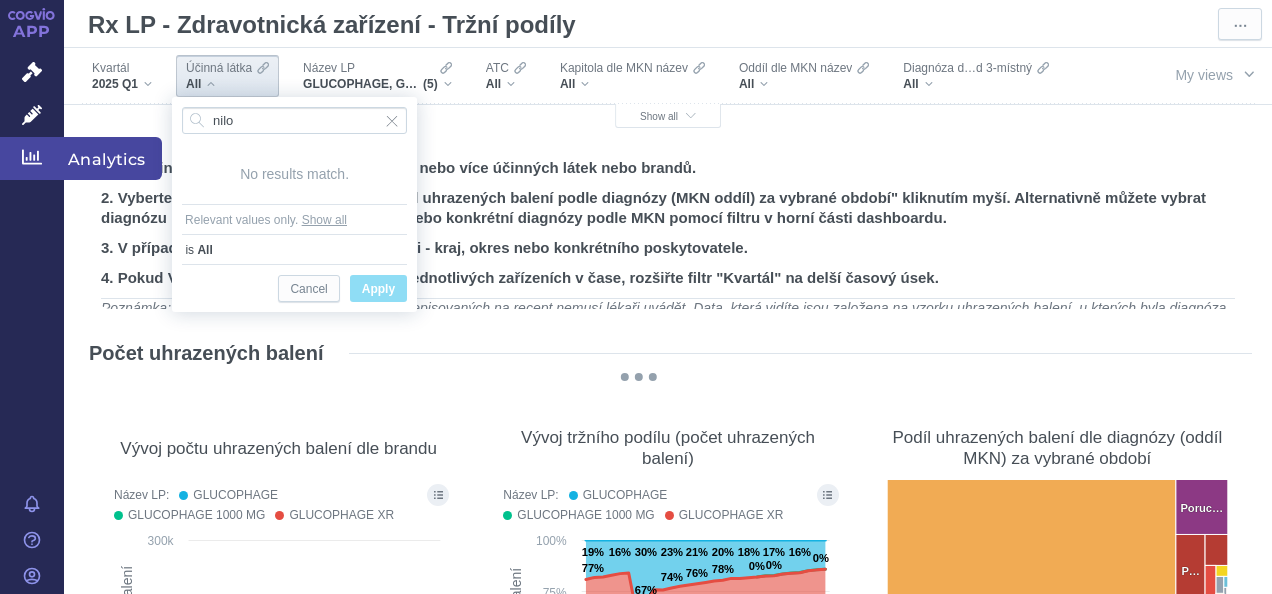 click on "Analytics" at bounding box center [113, 158] 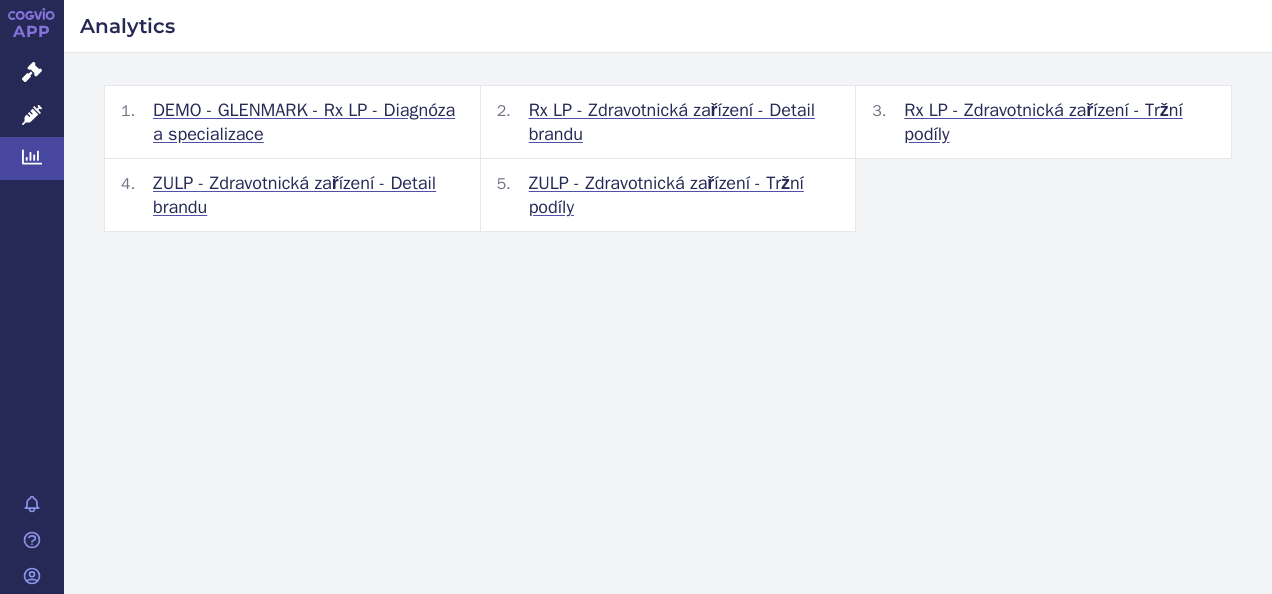 scroll, scrollTop: 0, scrollLeft: 0, axis: both 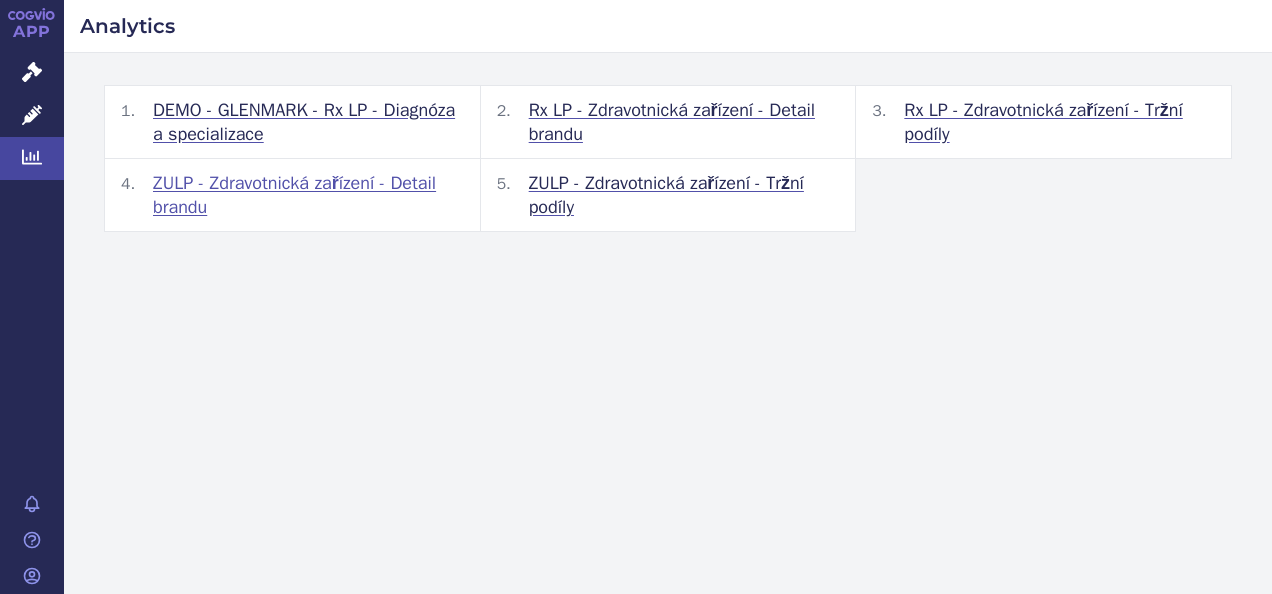 click on "ZULP - Zdravotnická zařízení - Detail brandu" at bounding box center [308, 195] 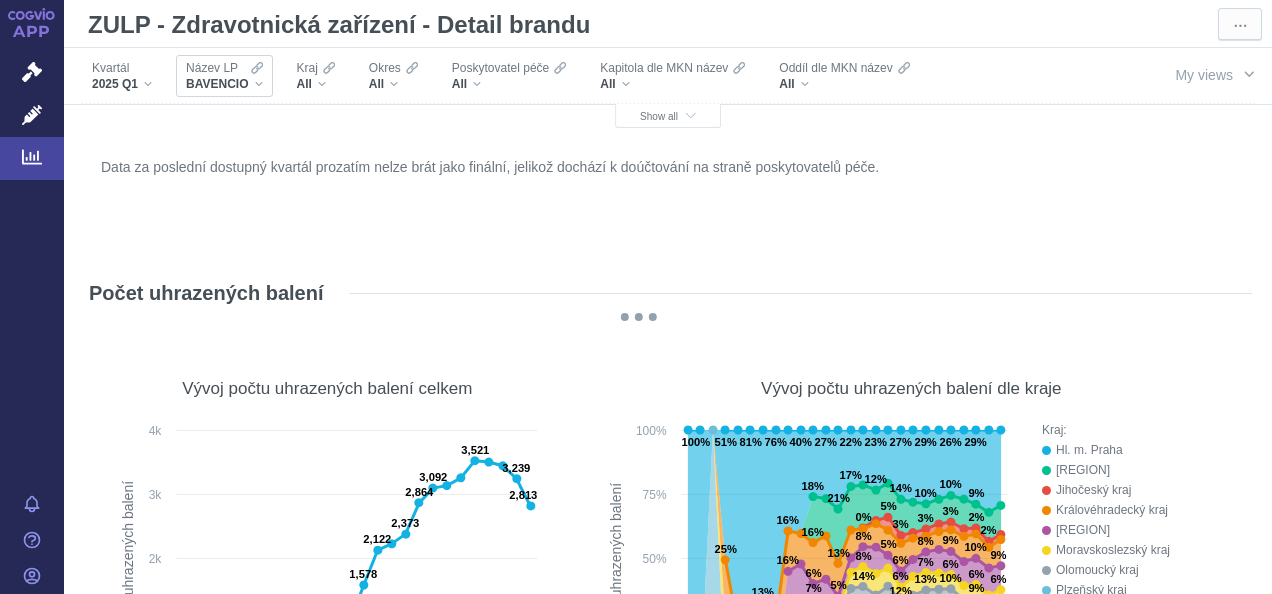 click on "BAVENCIO" at bounding box center (224, 84) 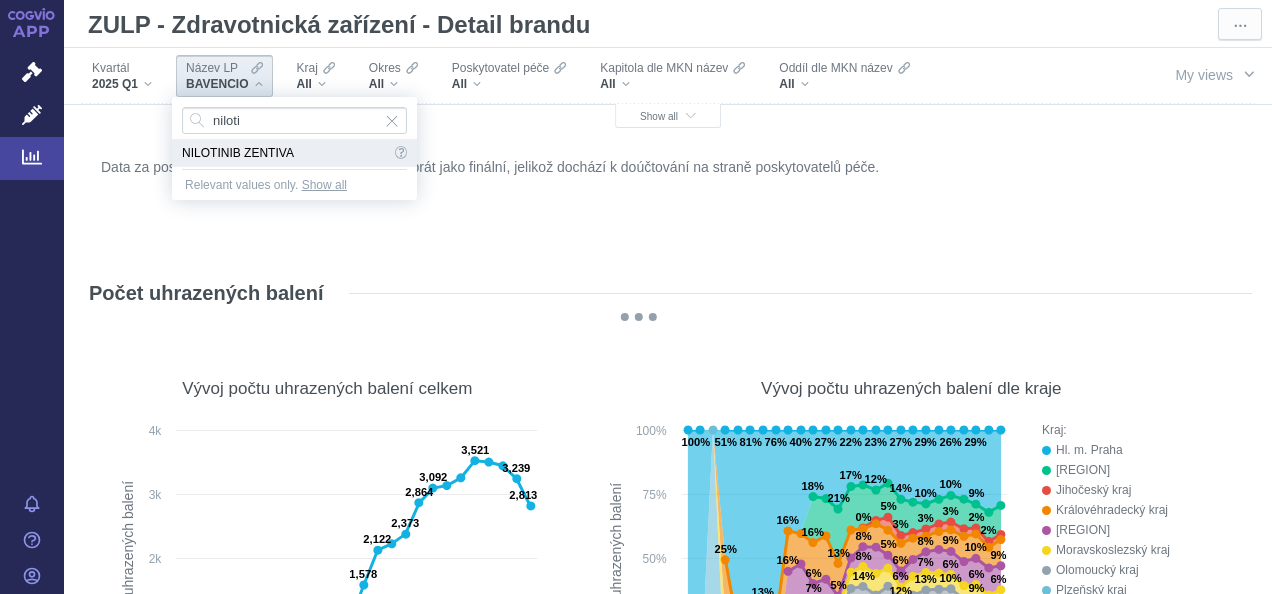 type on "niloti" 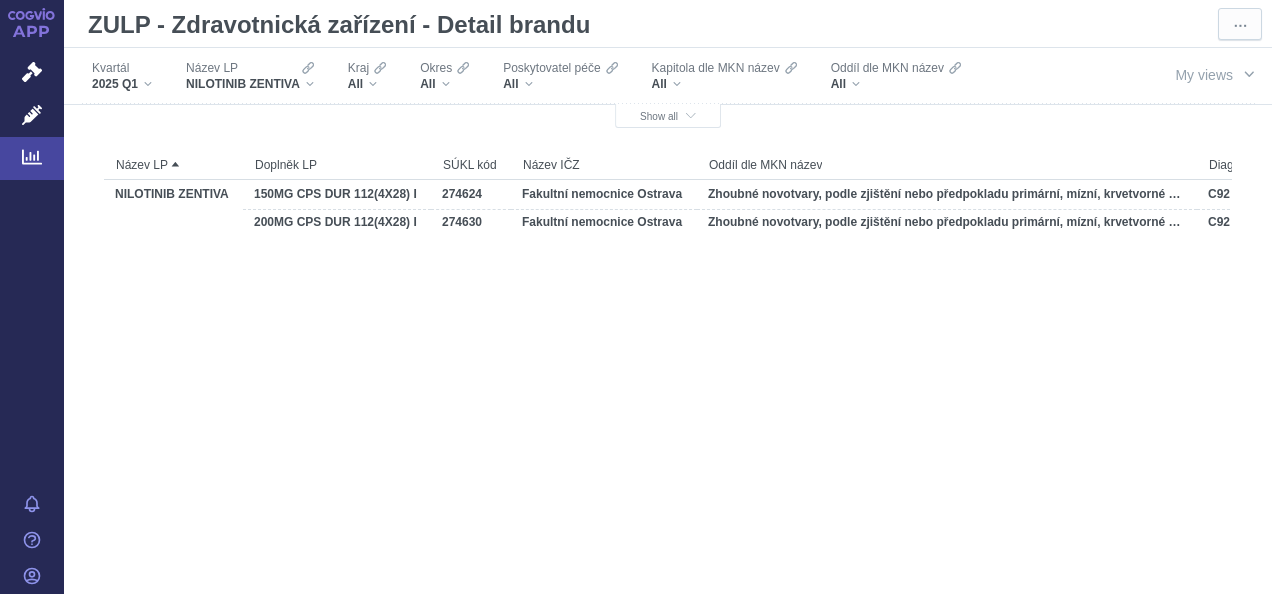 scroll, scrollTop: 4306, scrollLeft: 0, axis: vertical 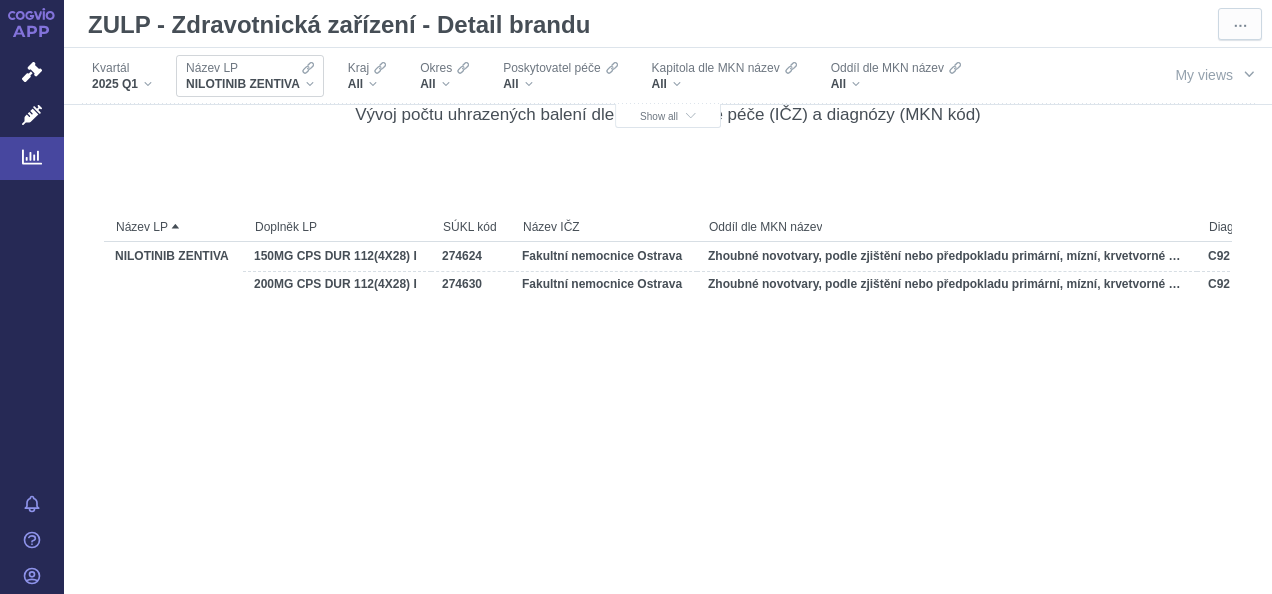 click on "NILOTINIB ZENTIVA" at bounding box center (250, 84) 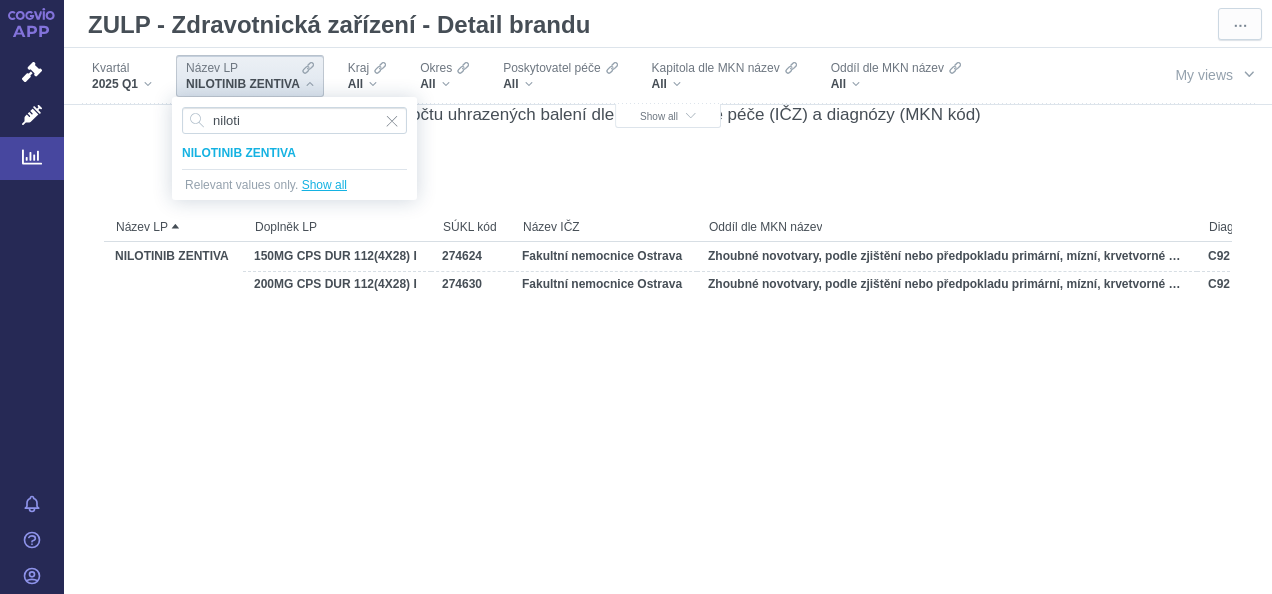 type on "niloti" 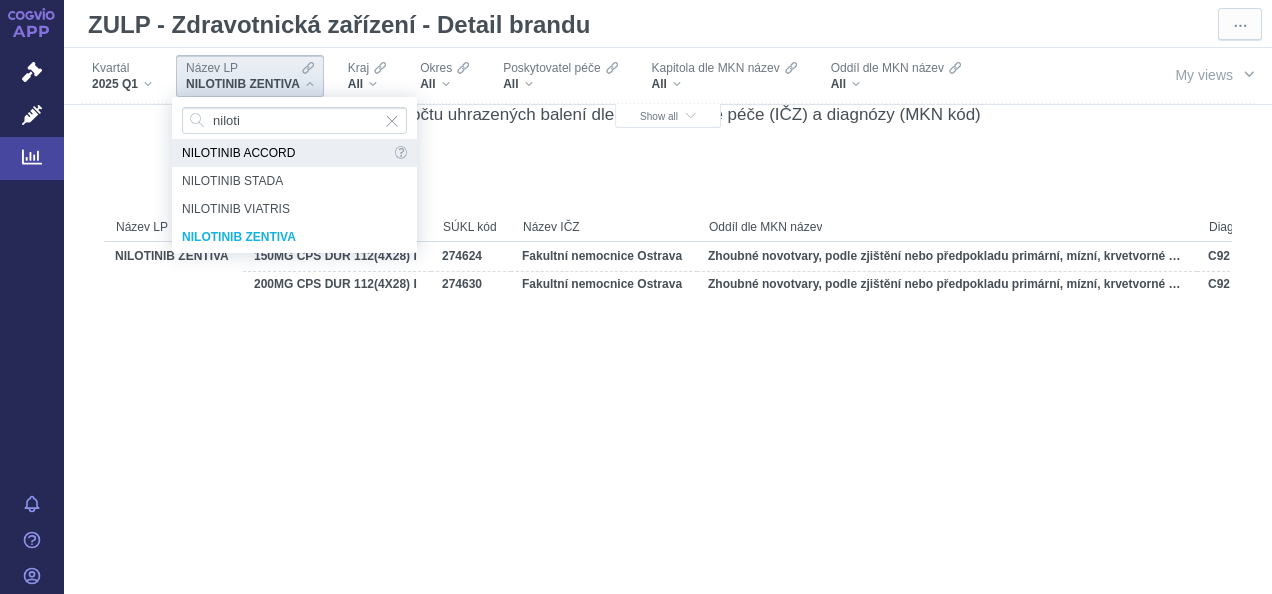 click on "NILOTINIB ACCORD" at bounding box center (286, 153) 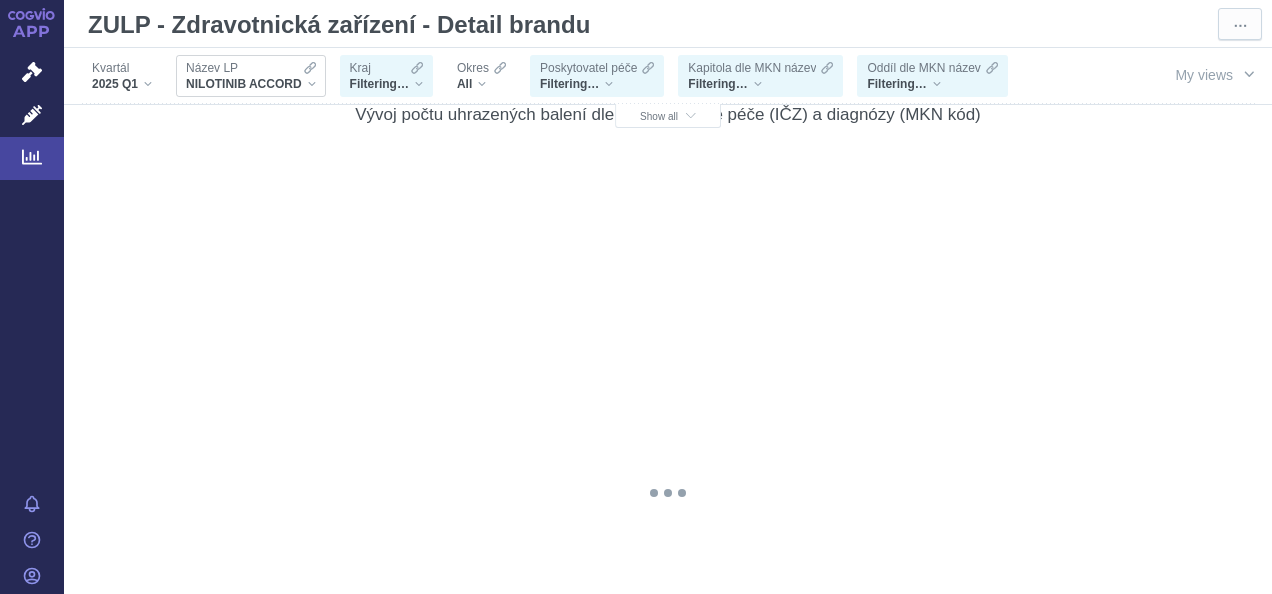 click on "Název LP NILOTINIB ACCORD" at bounding box center [251, 76] 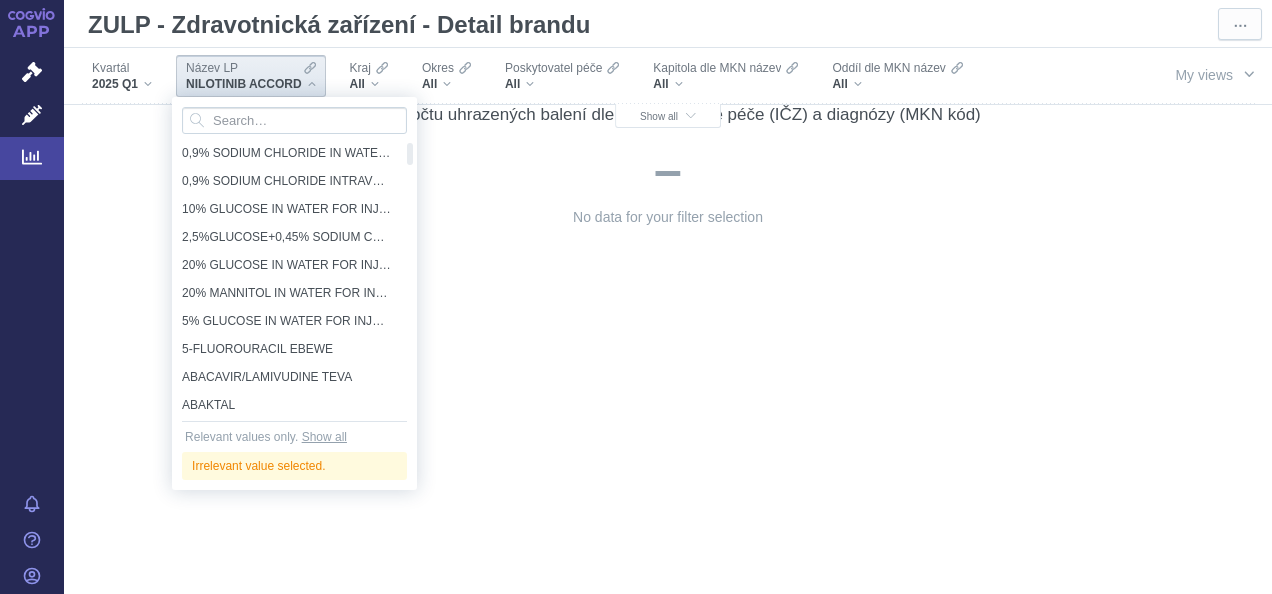 click on "No data for your filter selection" at bounding box center (668, 488) 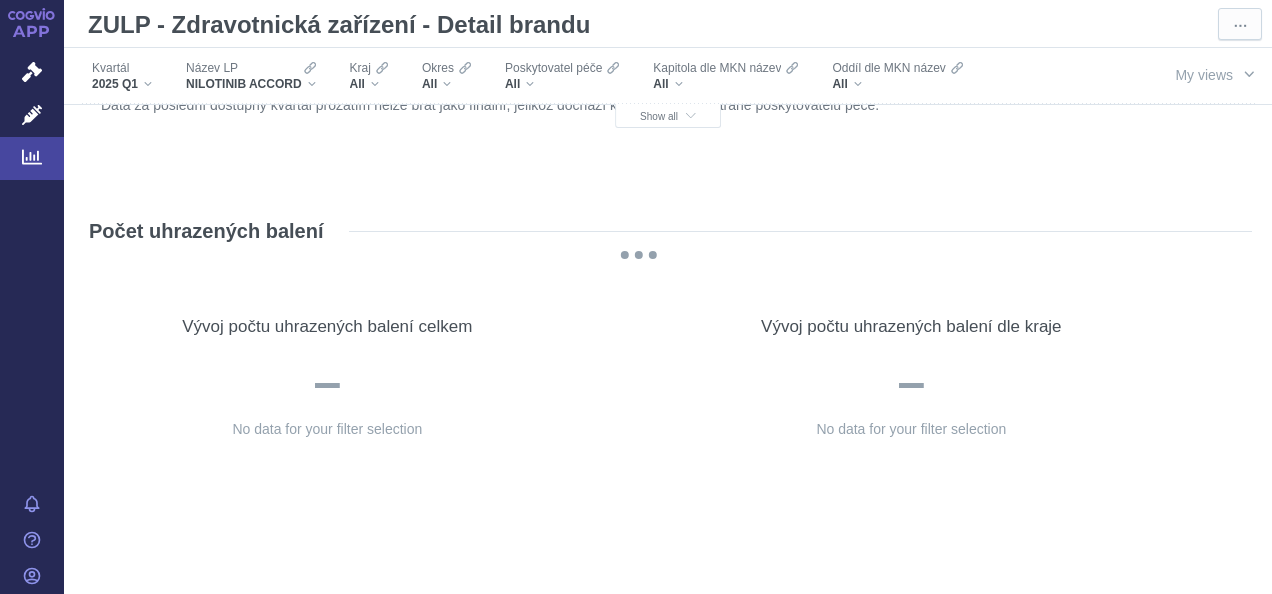 scroll, scrollTop: 0, scrollLeft: 0, axis: both 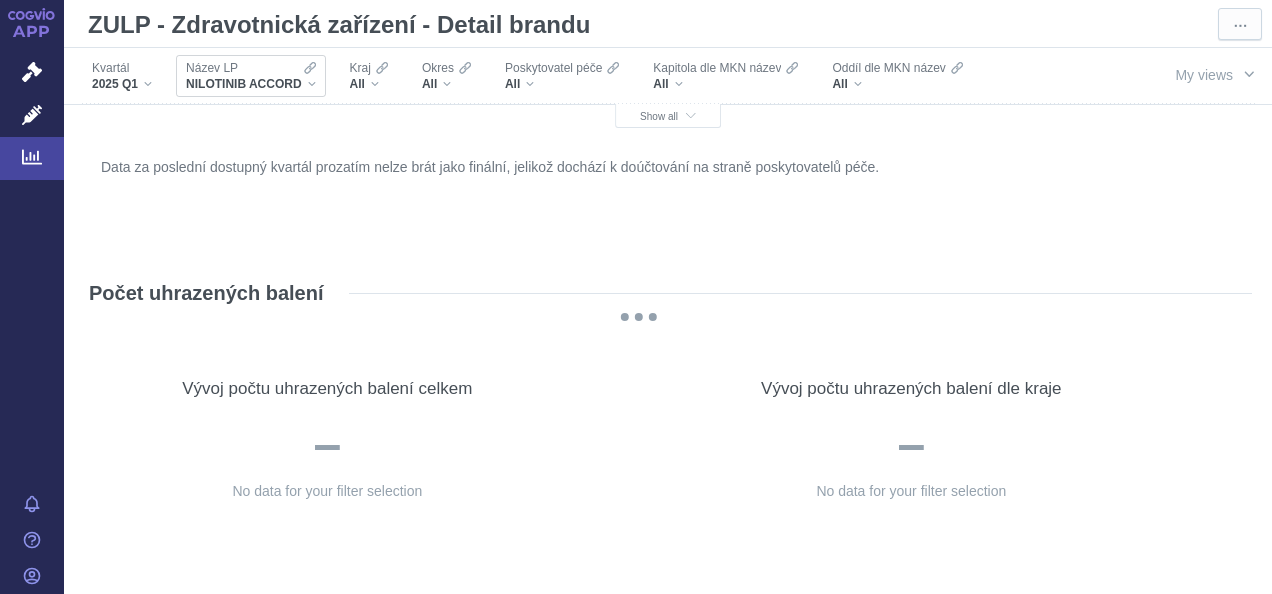 click on "NILOTINIB ACCORD" at bounding box center (251, 84) 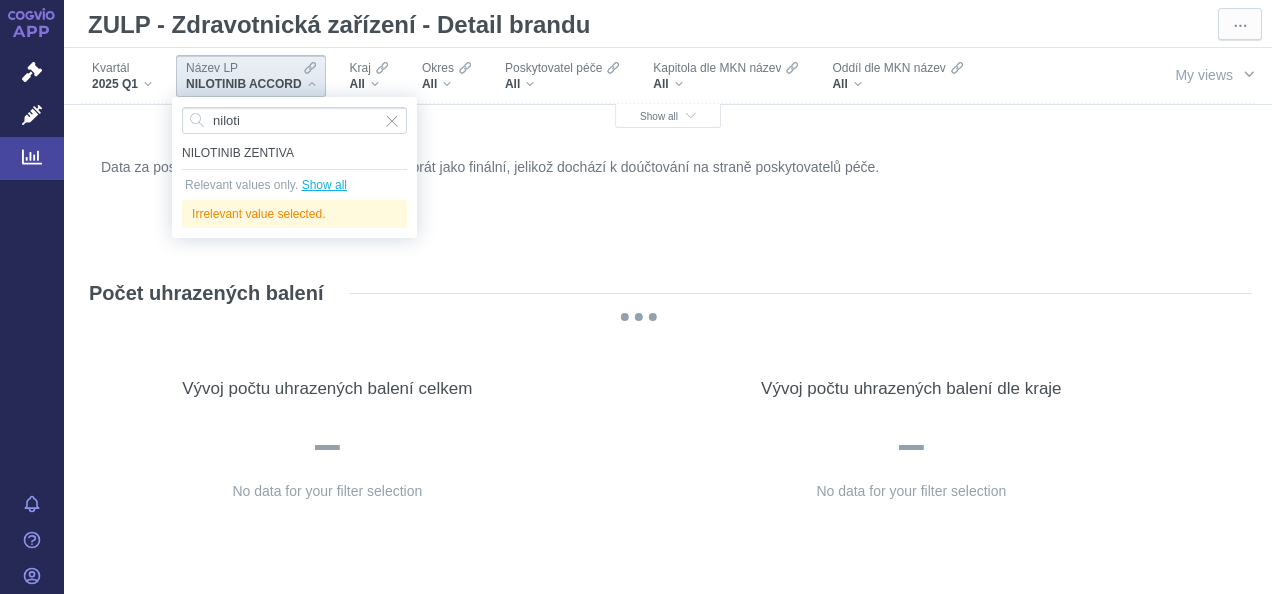 type on "niloti" 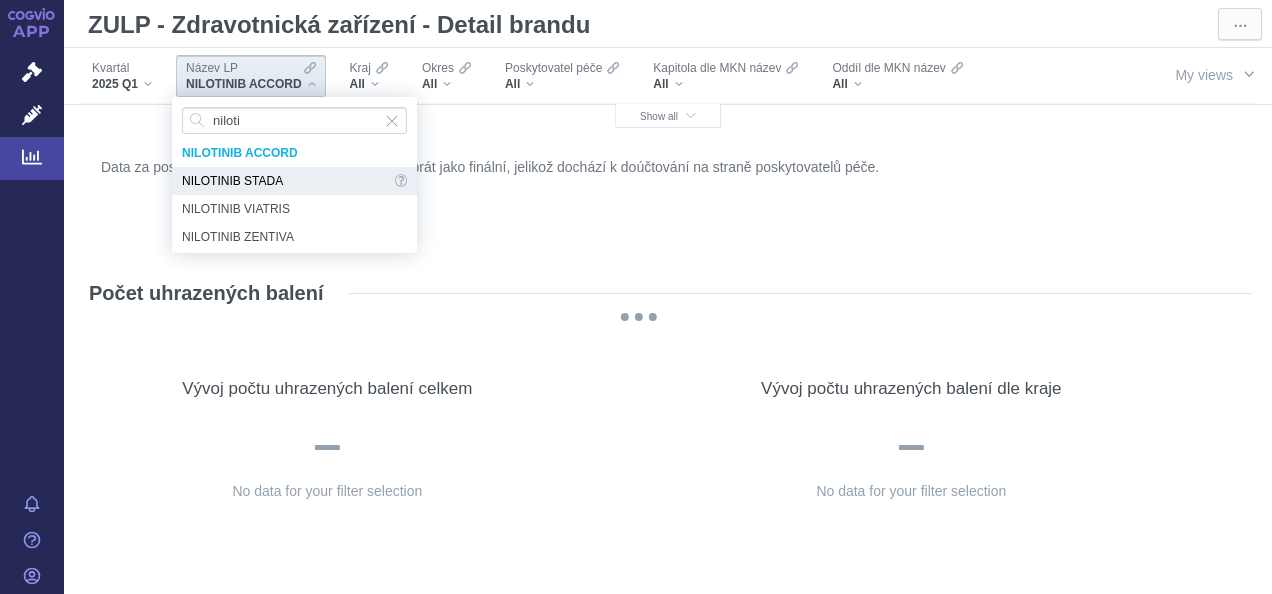 click on "NILOTINIB STADA" at bounding box center (286, 181) 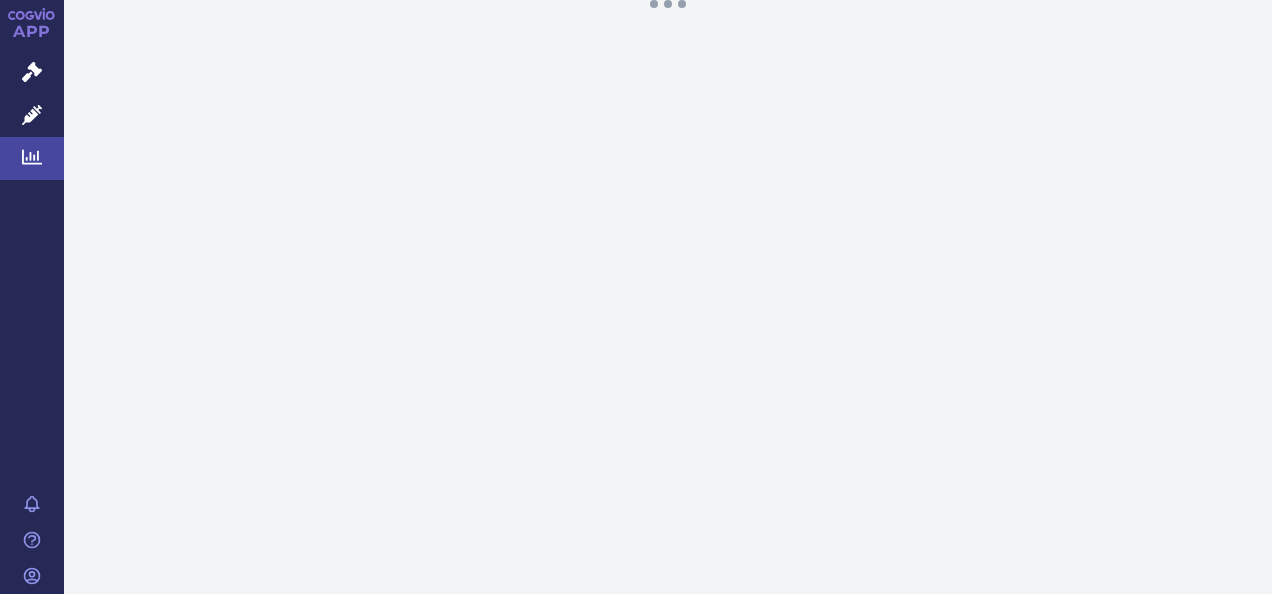 scroll, scrollTop: 0, scrollLeft: 0, axis: both 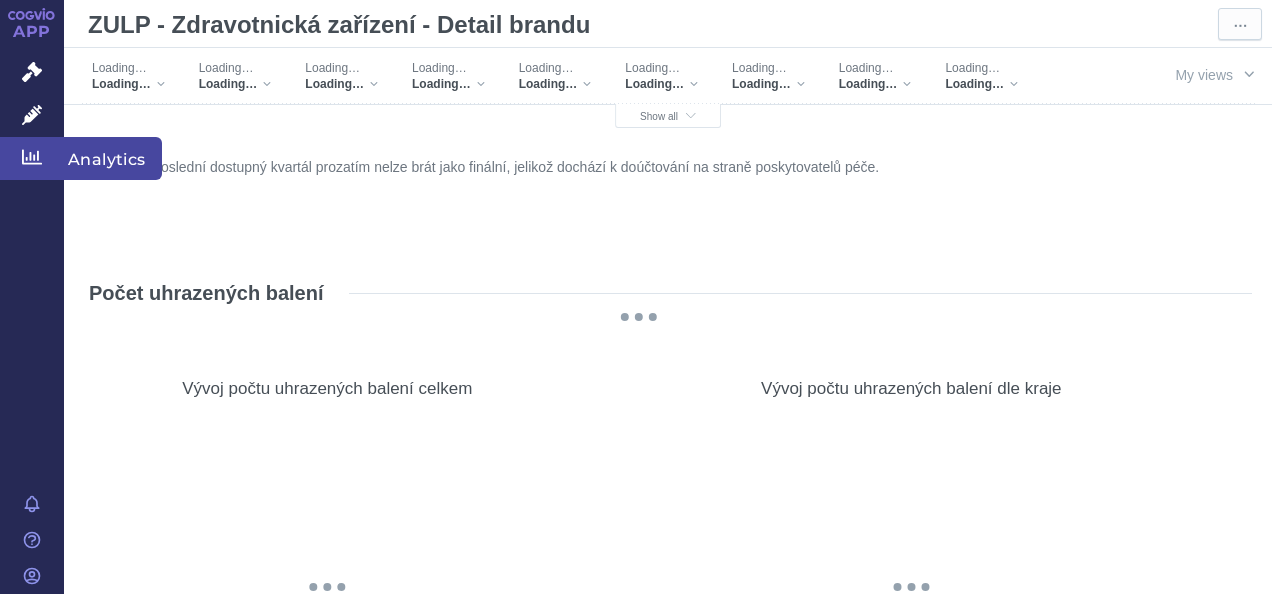click on "Analytics" at bounding box center (113, 158) 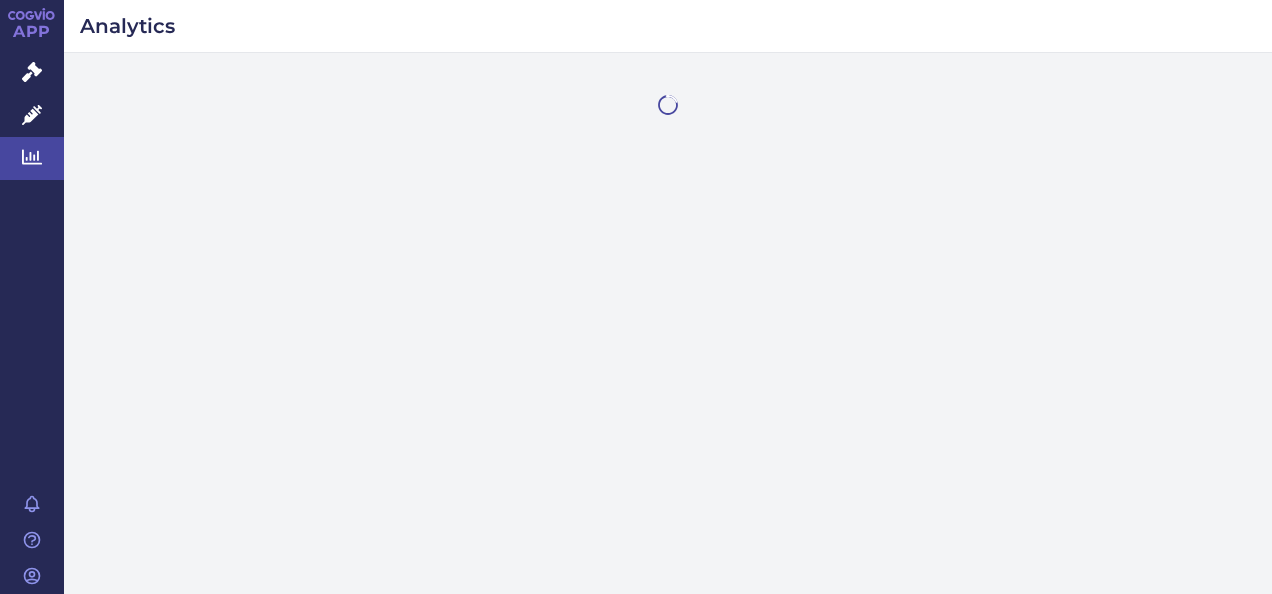 scroll, scrollTop: 0, scrollLeft: 0, axis: both 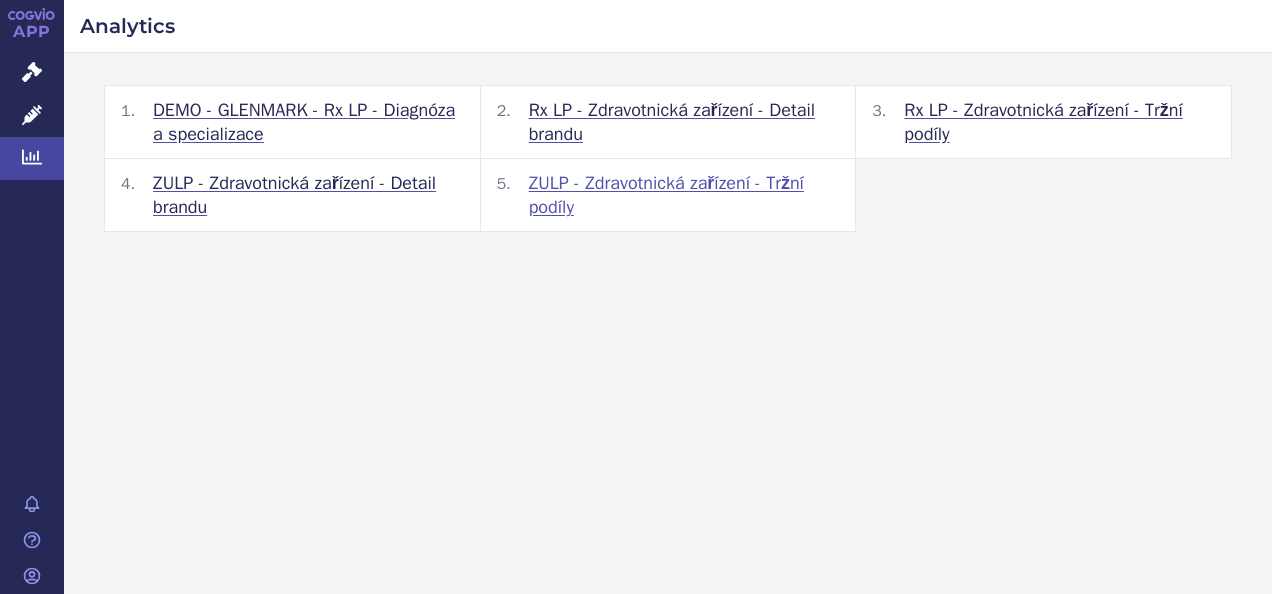 click on "ZULP - Zdravotnická zařízení - Tržní podíly" at bounding box center [684, 195] 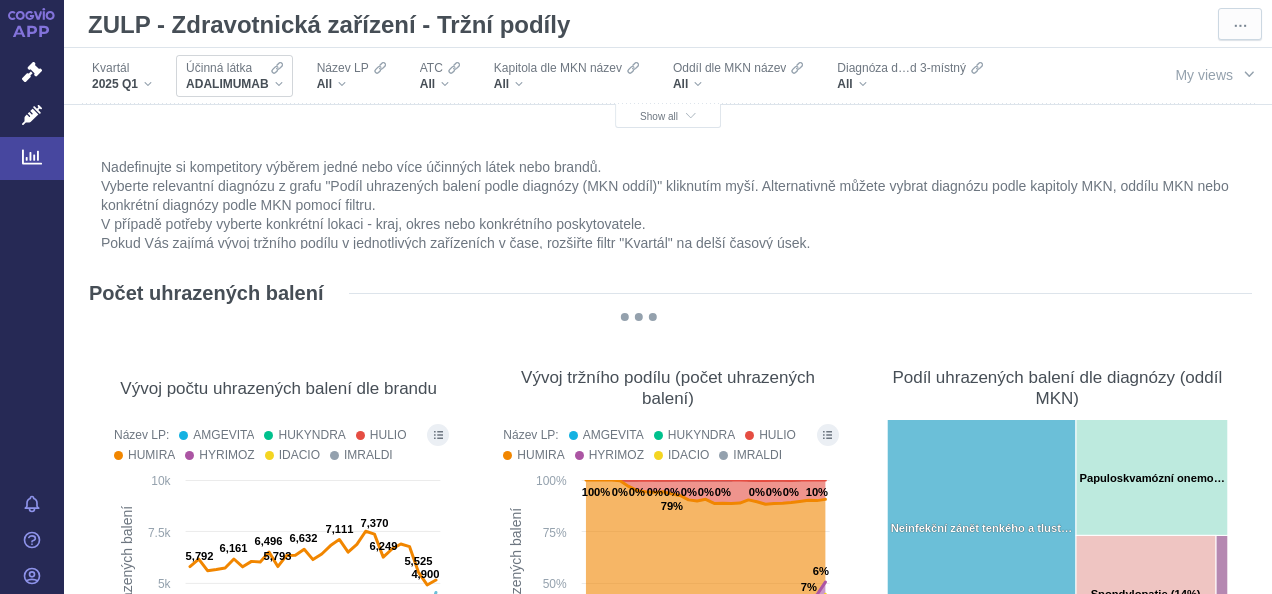 click on "ADALIMUMAB" at bounding box center [234, 84] 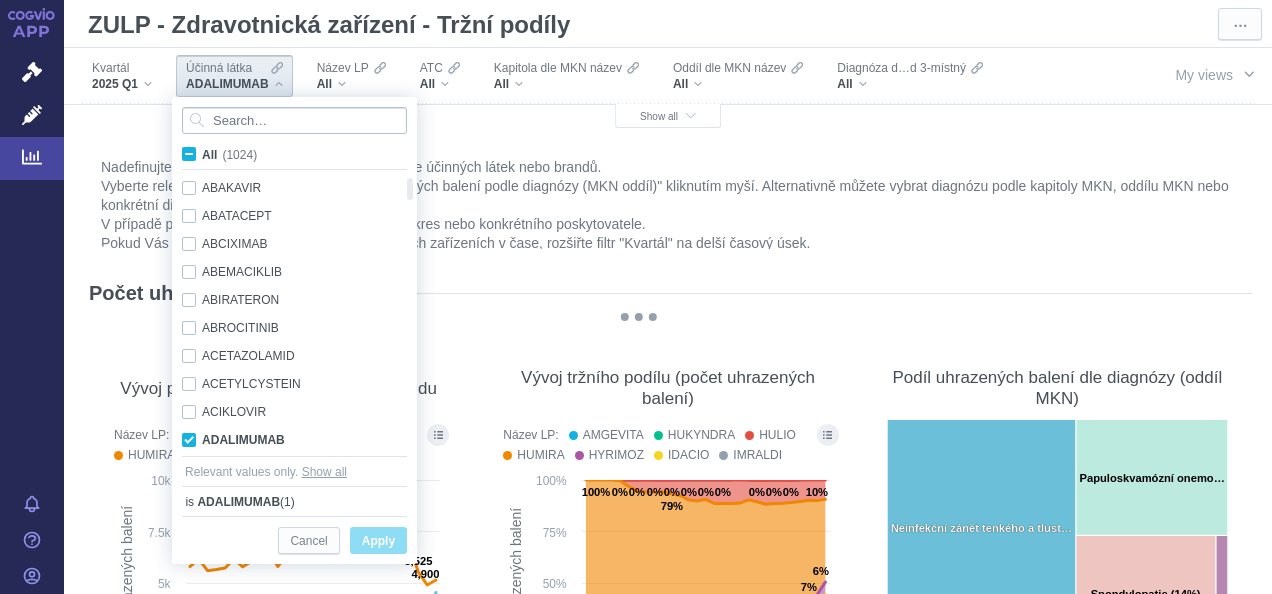 click at bounding box center (294, 120) 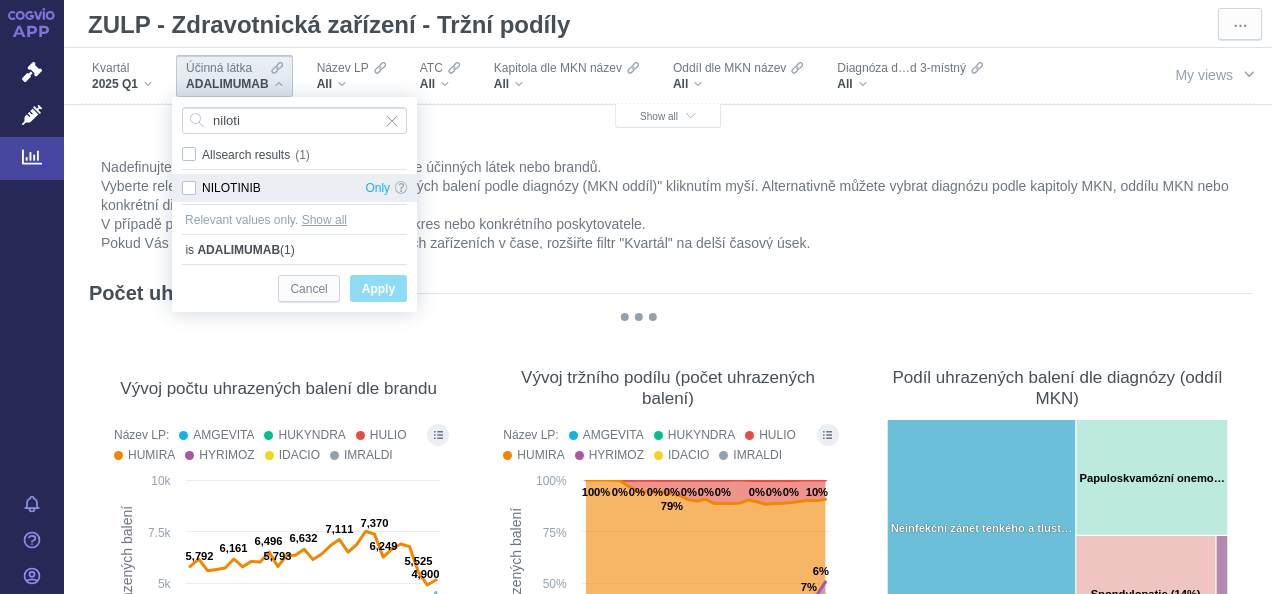 type on "niloti" 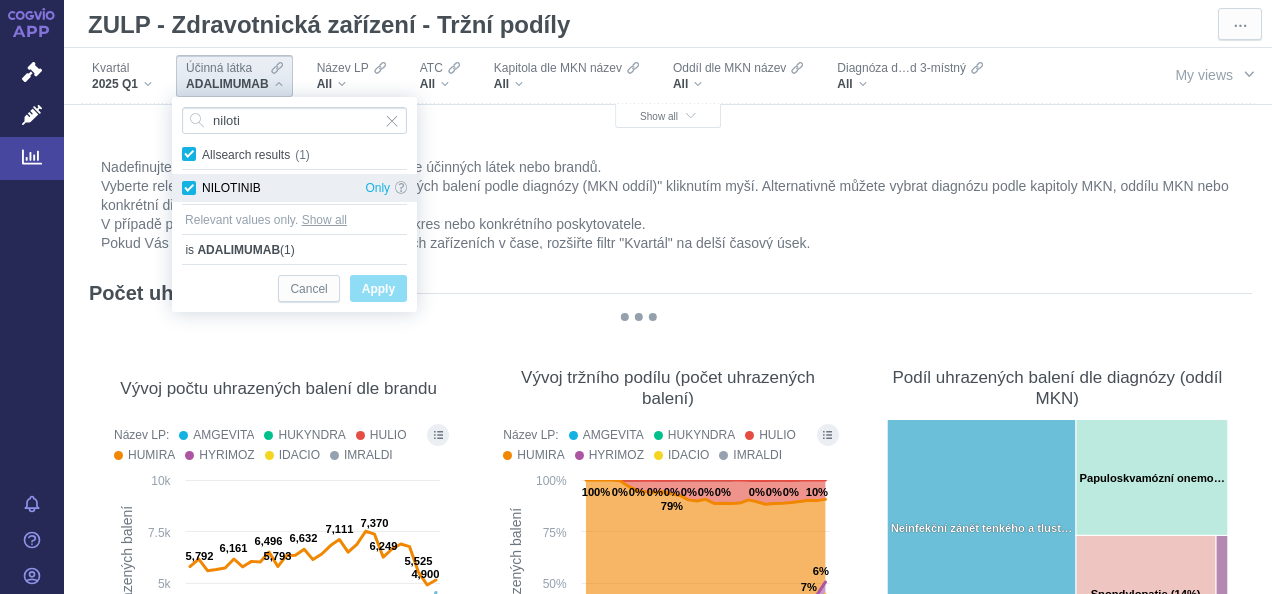 checkbox on "true" 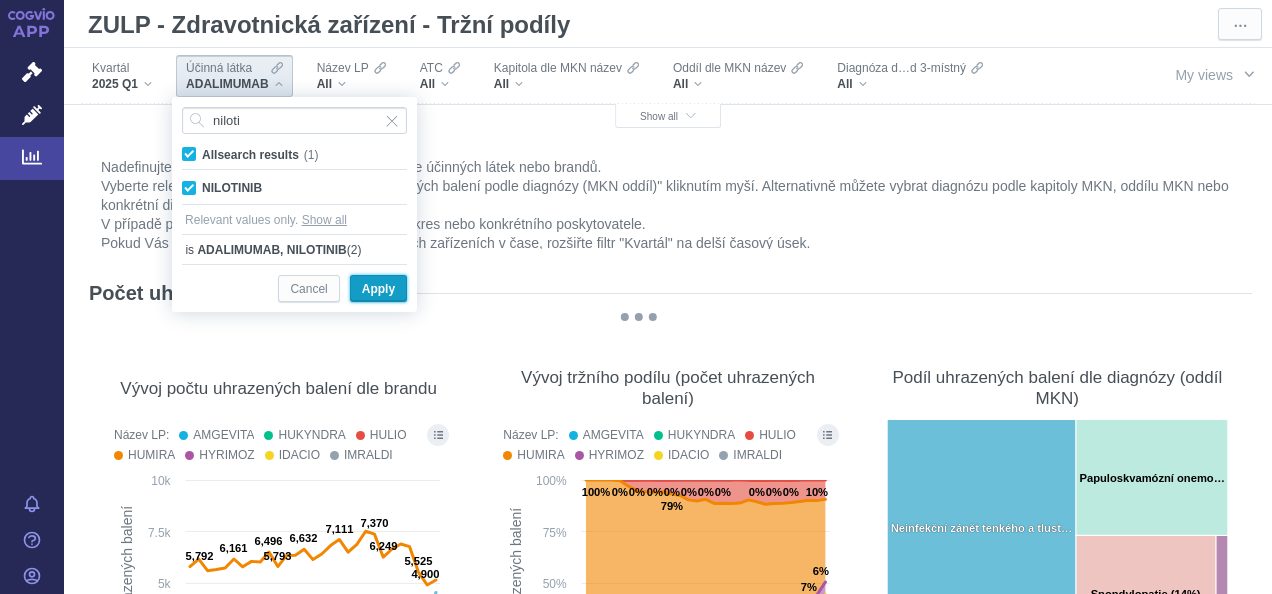 click on "Apply" at bounding box center [378, 289] 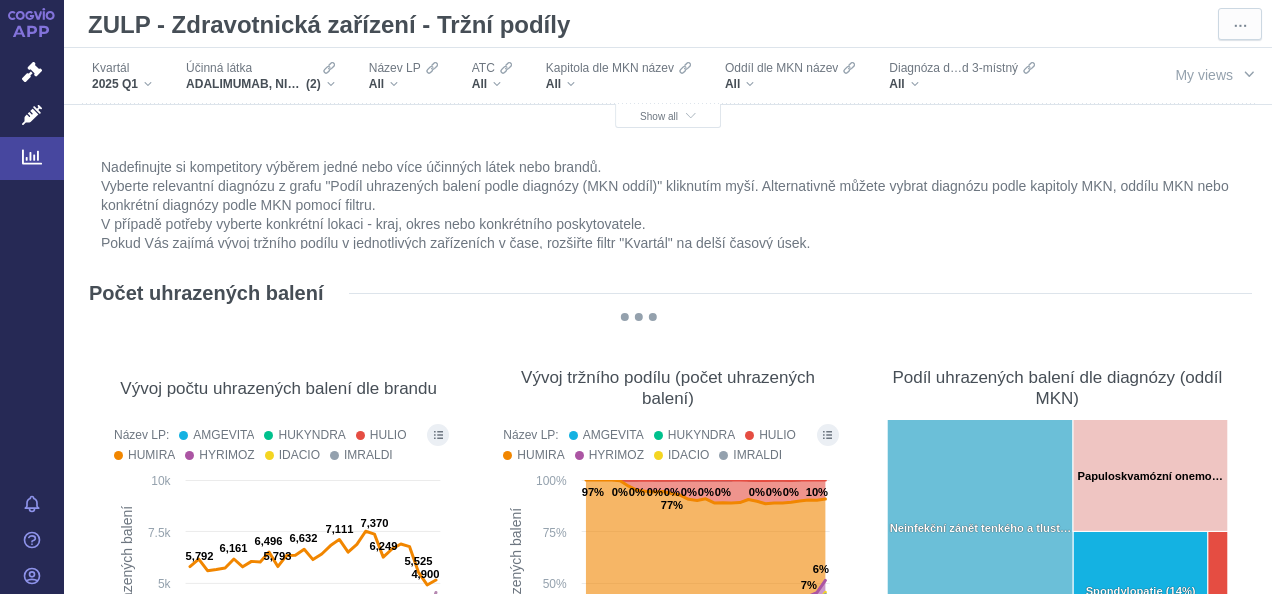 scroll, scrollTop: 8, scrollLeft: 0, axis: vertical 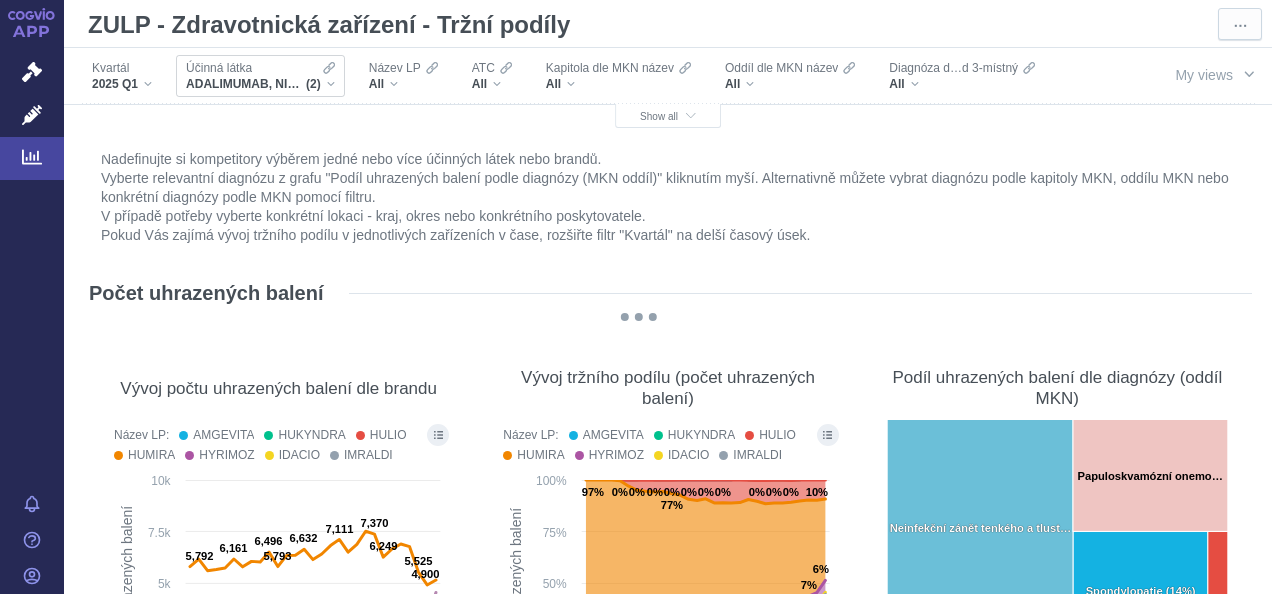 click on "ADALIMUMAB, NILOTINIB (2)" at bounding box center (260, 84) 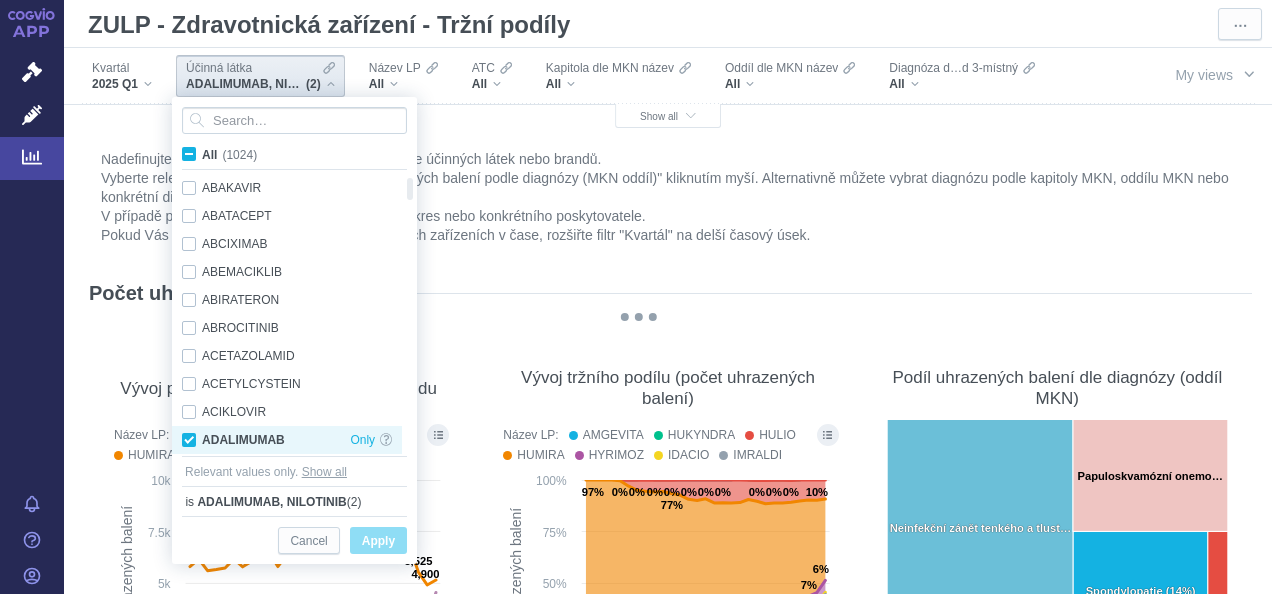 click on "ADALIMUMAB Only" at bounding box center (287, 440) 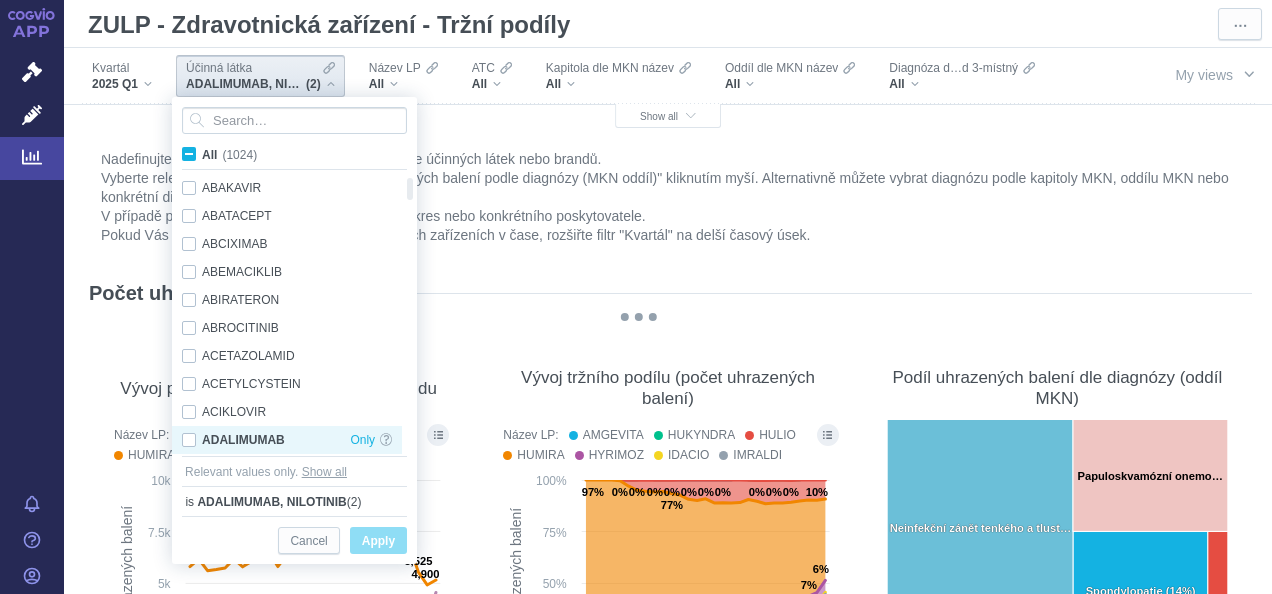 checkbox on "false" 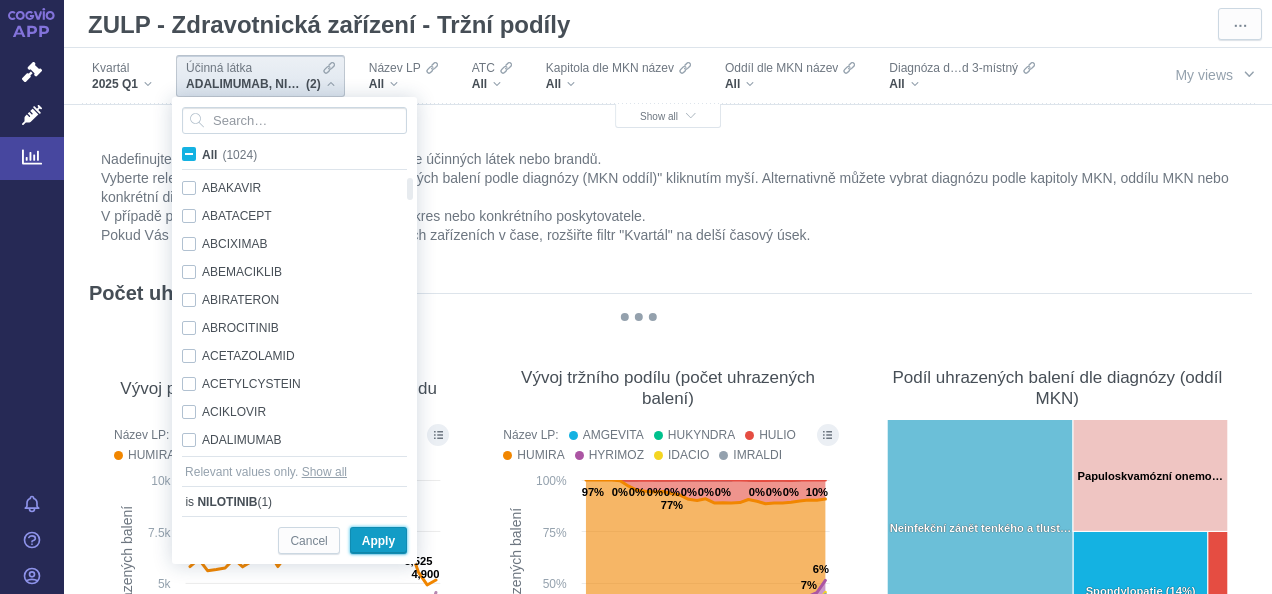click on "Apply" at bounding box center [378, 541] 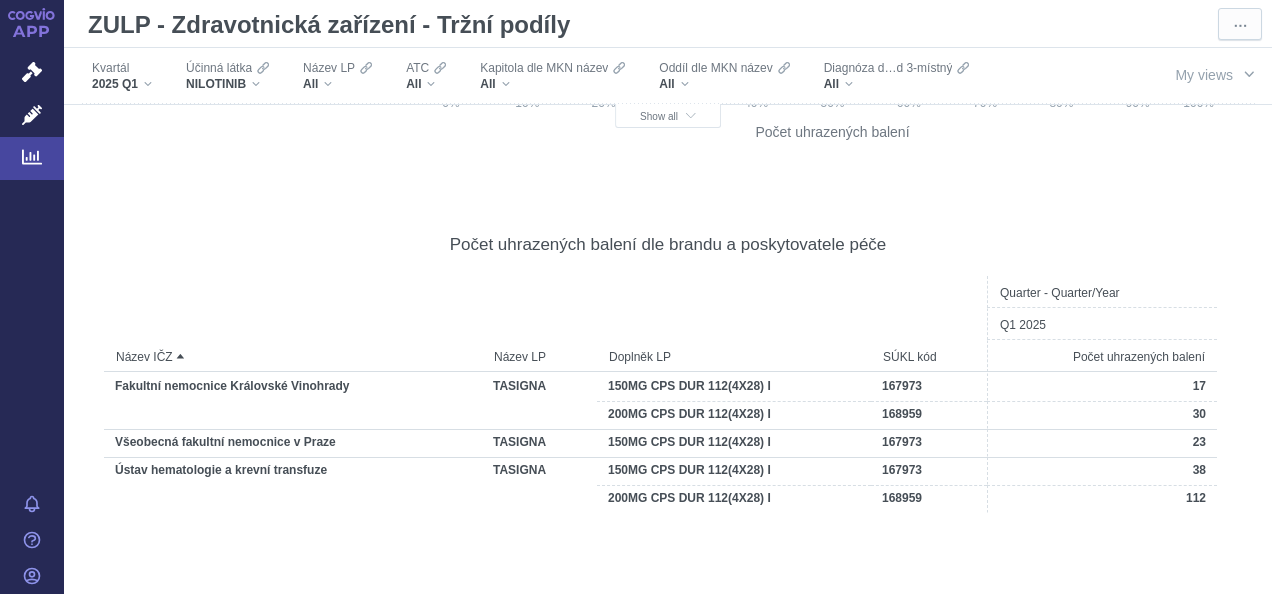 scroll, scrollTop: 2244, scrollLeft: 0, axis: vertical 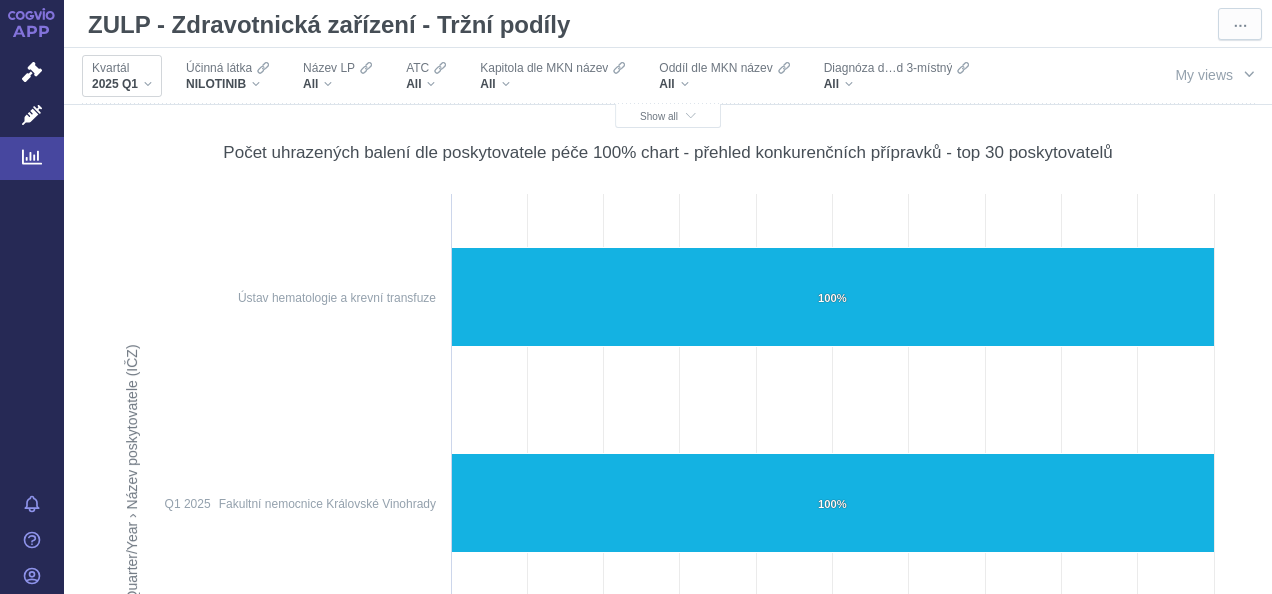 click on "2025 Q1" at bounding box center (122, 84) 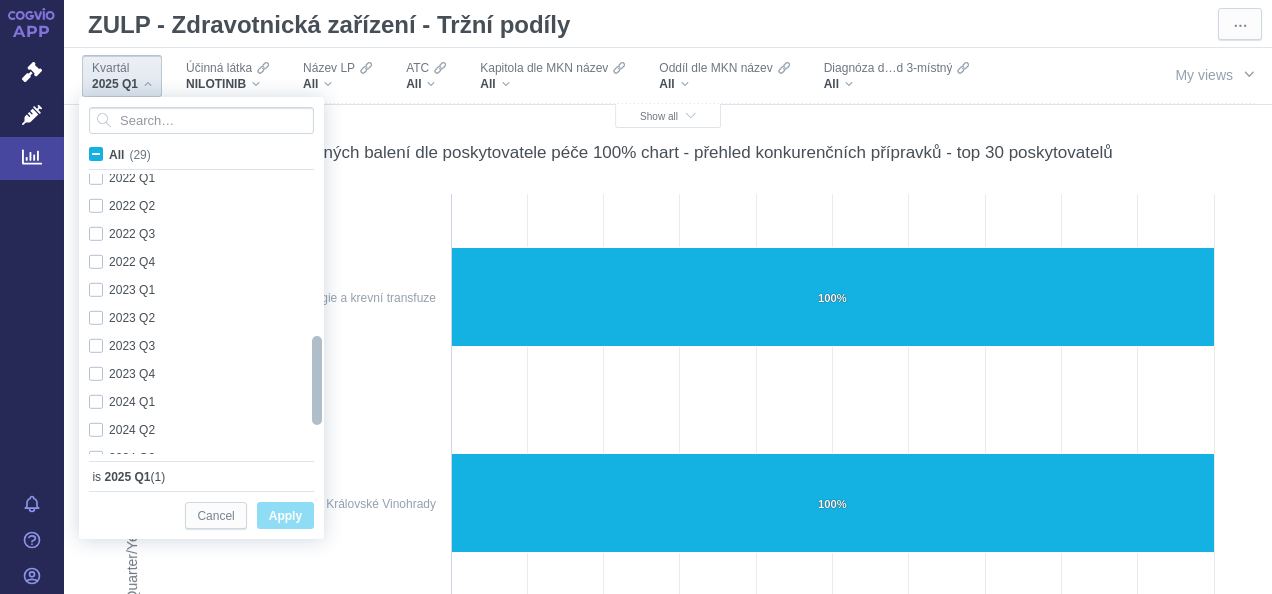 checkbox on "true" 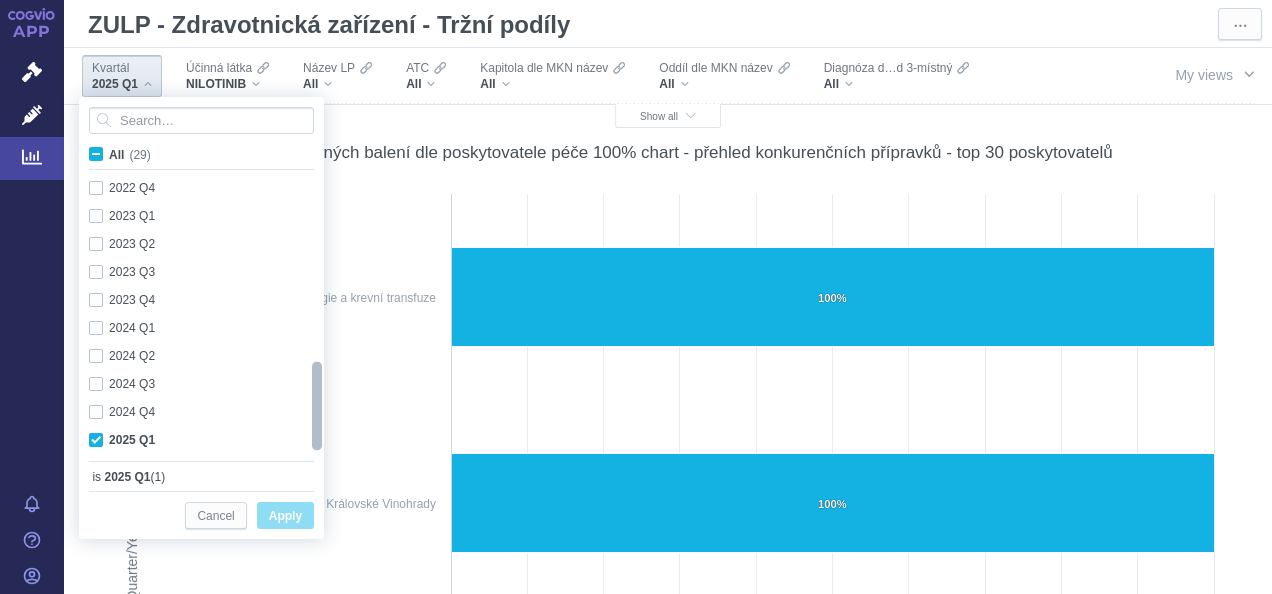 drag, startPoint x: 314, startPoint y: 242, endPoint x: 268, endPoint y: 465, distance: 227.69498 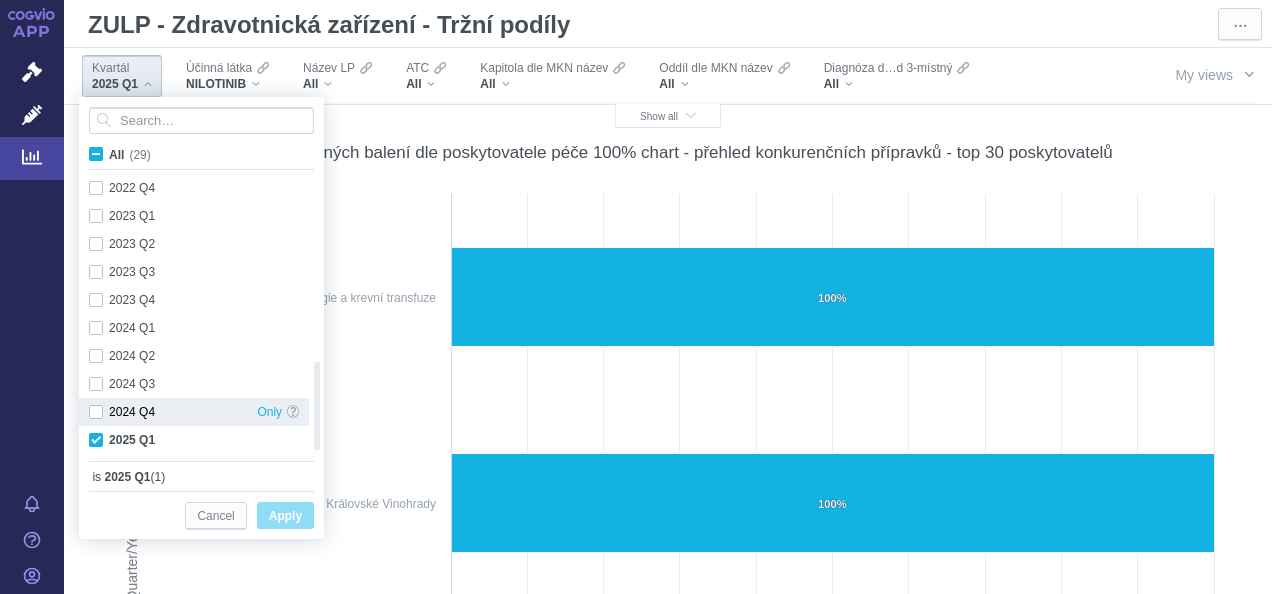 click on "2024 Q4 Only" at bounding box center (194, 412) 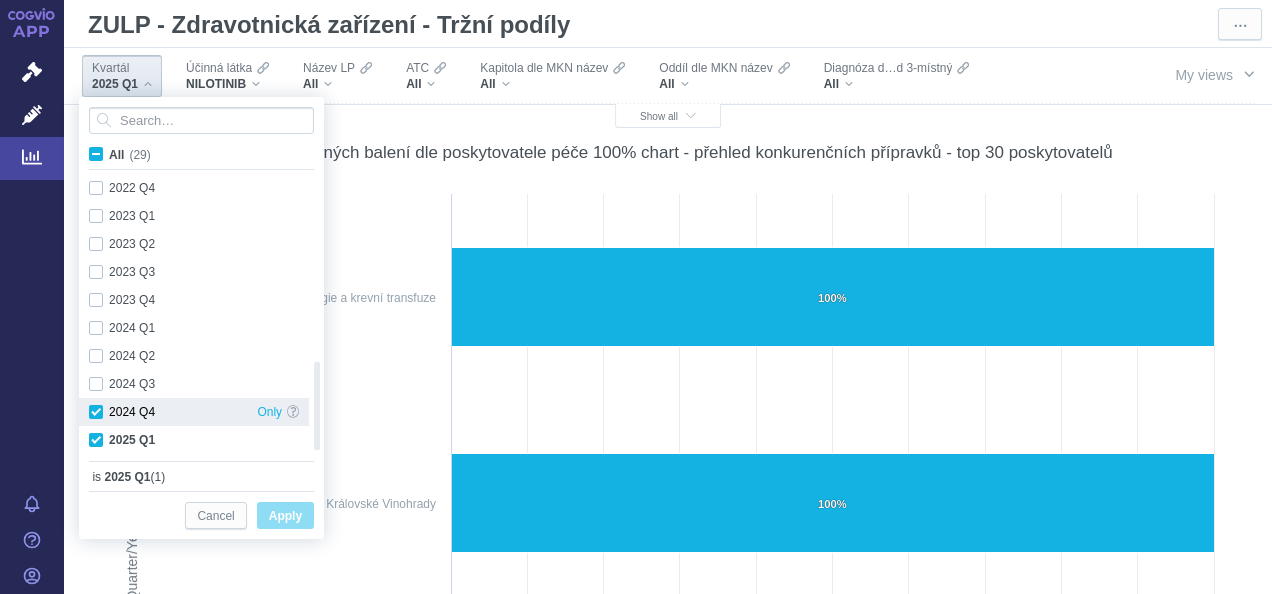 checkbox on "true" 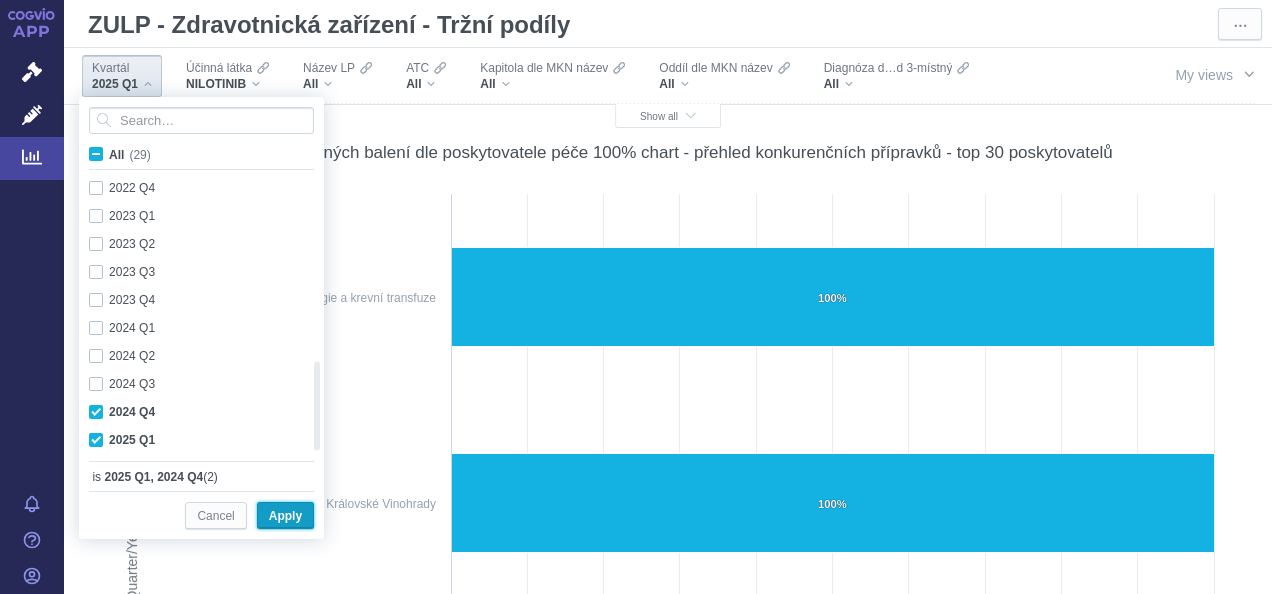 click on "Apply" at bounding box center [285, 516] 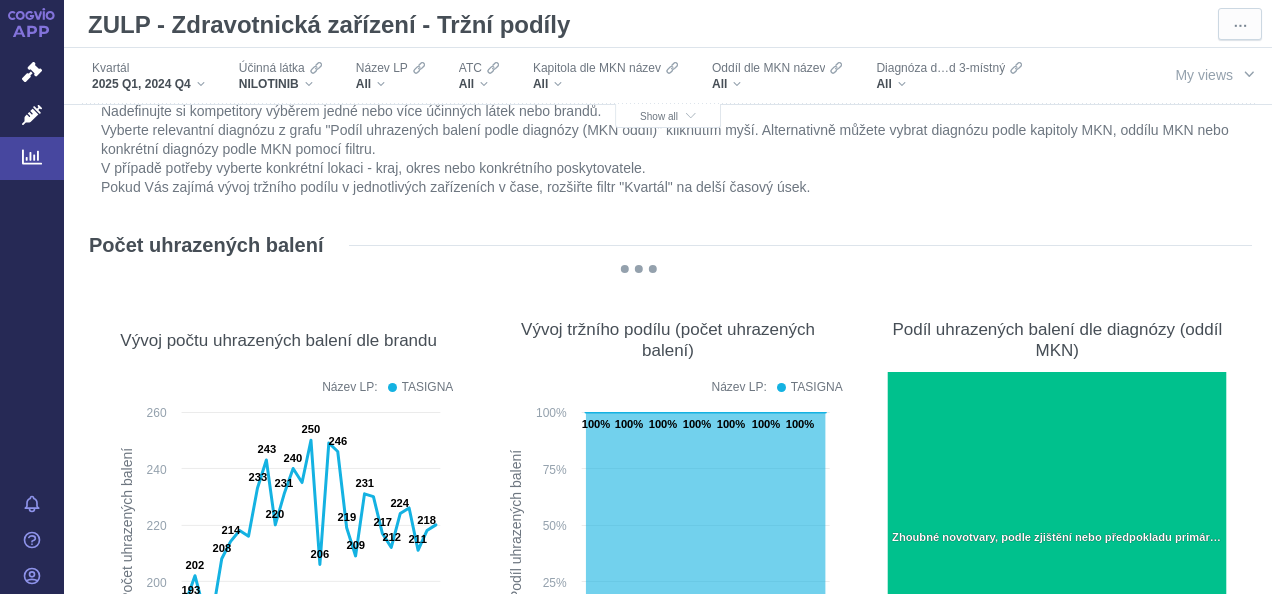 scroll, scrollTop: 0, scrollLeft: 0, axis: both 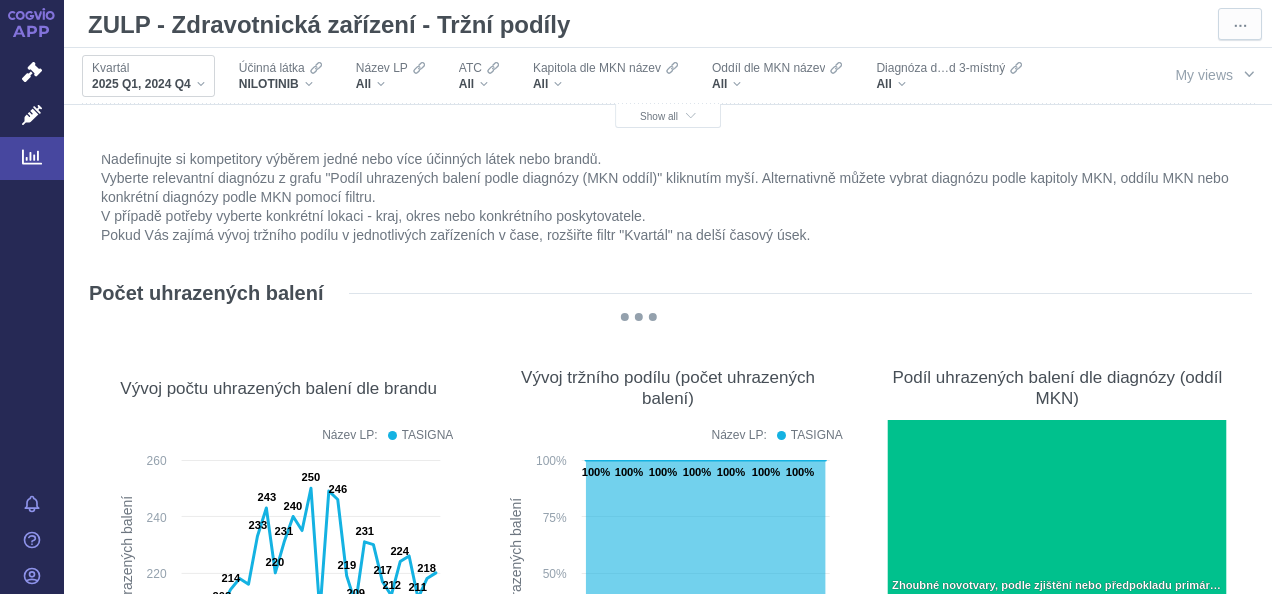 click on "2025 Q1, 2024 Q4" at bounding box center (148, 84) 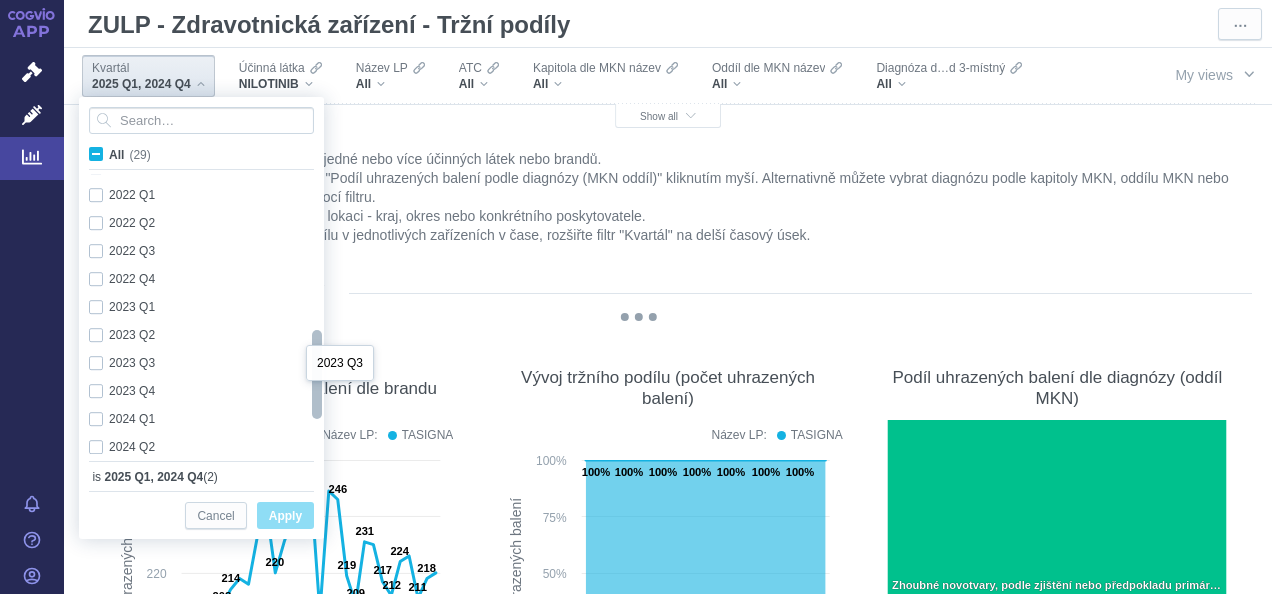 checkbox on "true" 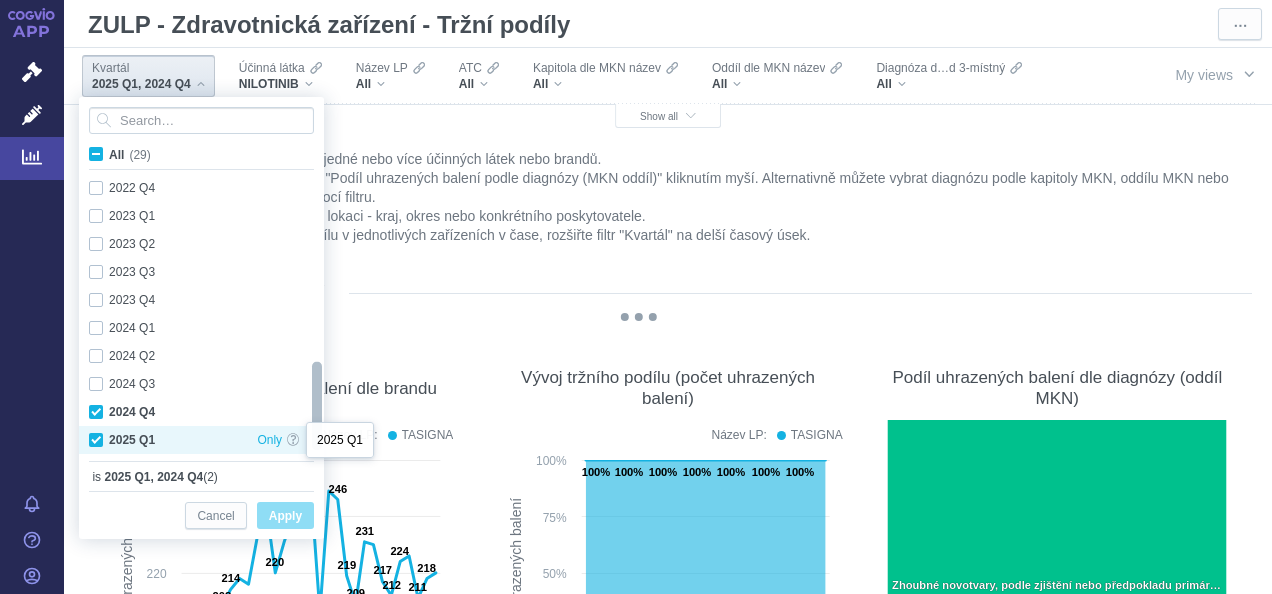 drag, startPoint x: 314, startPoint y: 202, endPoint x: 295, endPoint y: 439, distance: 237.76038 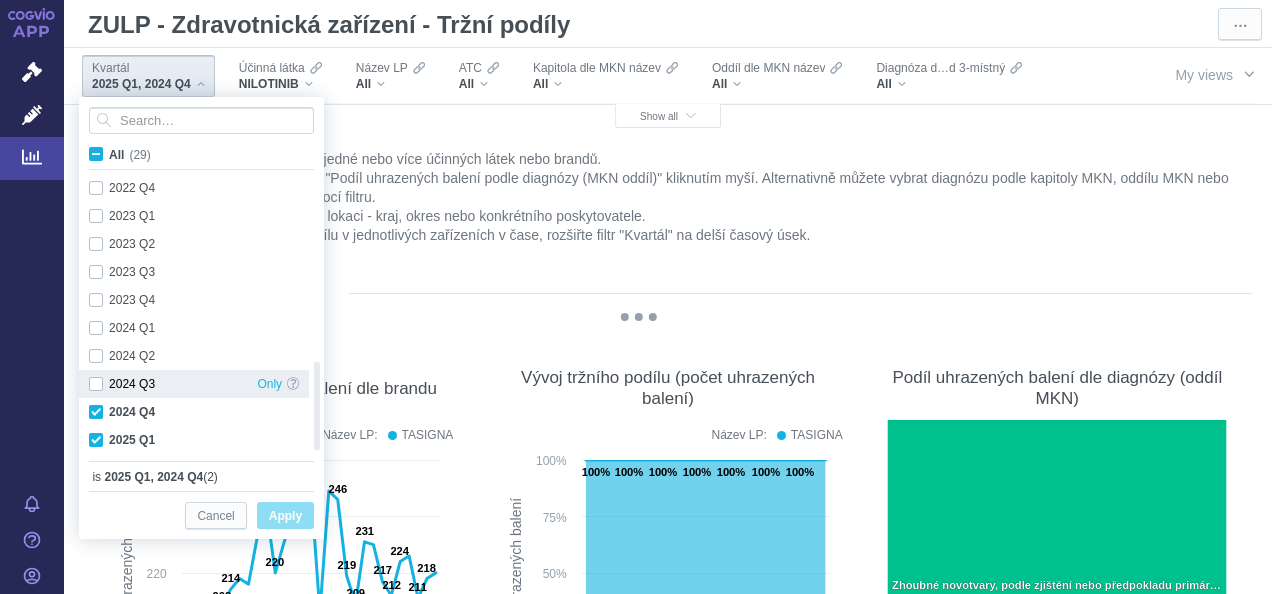 click on "2024 Q3 Only" at bounding box center (194, 384) 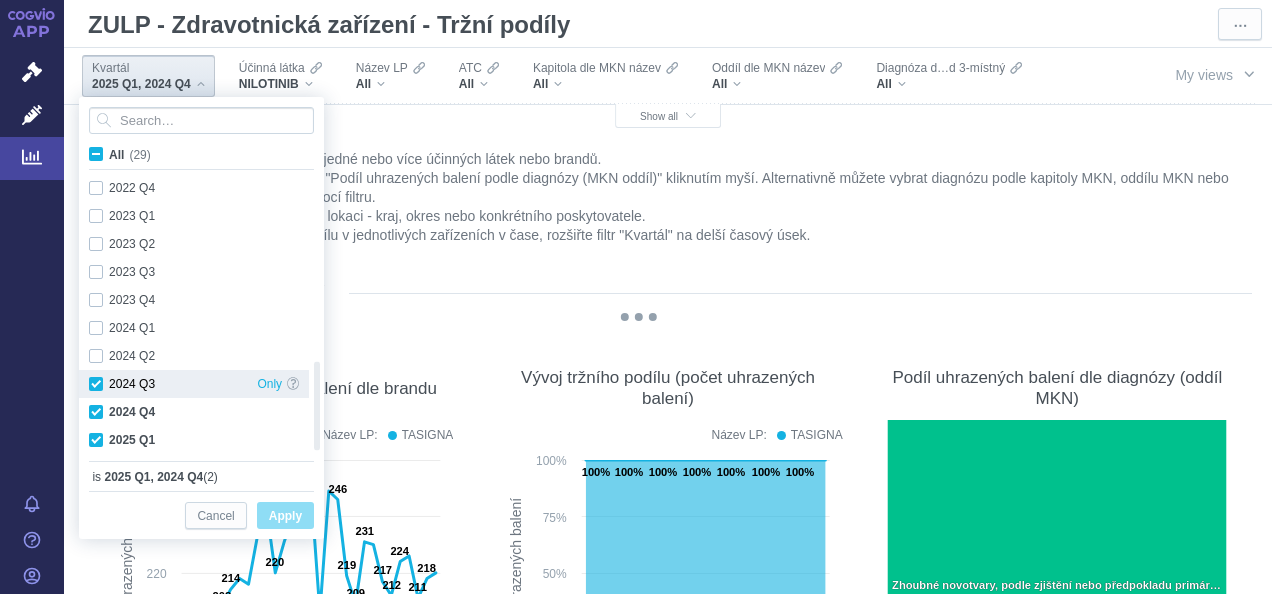 checkbox on "true" 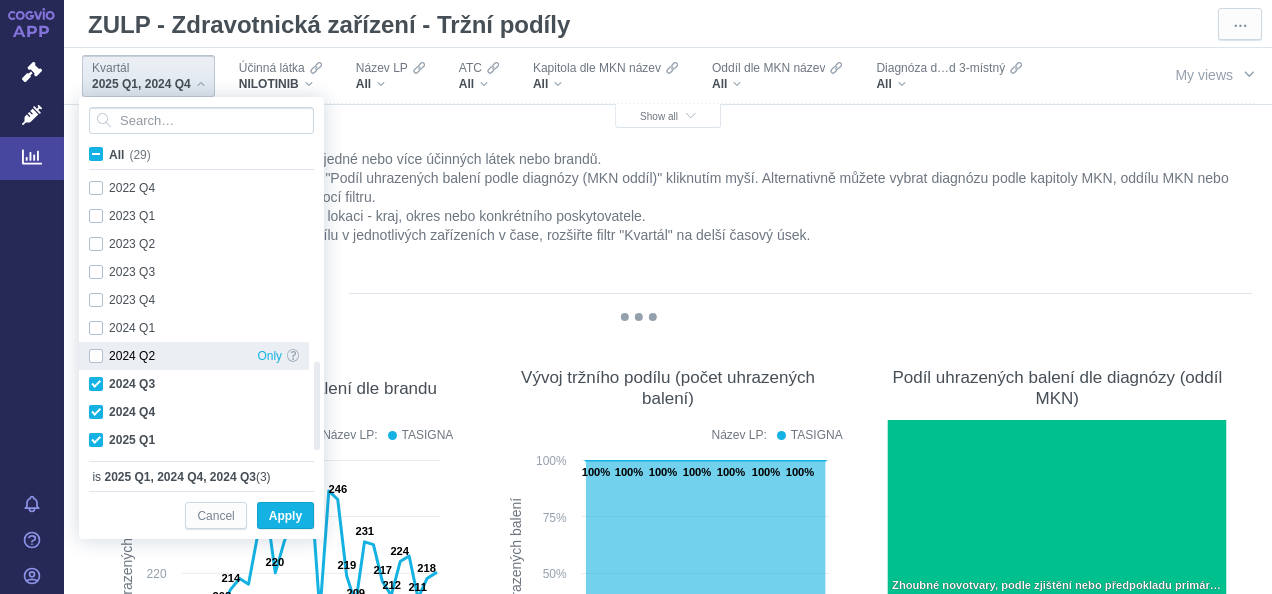 click on "2024 Q2 Only" at bounding box center (194, 356) 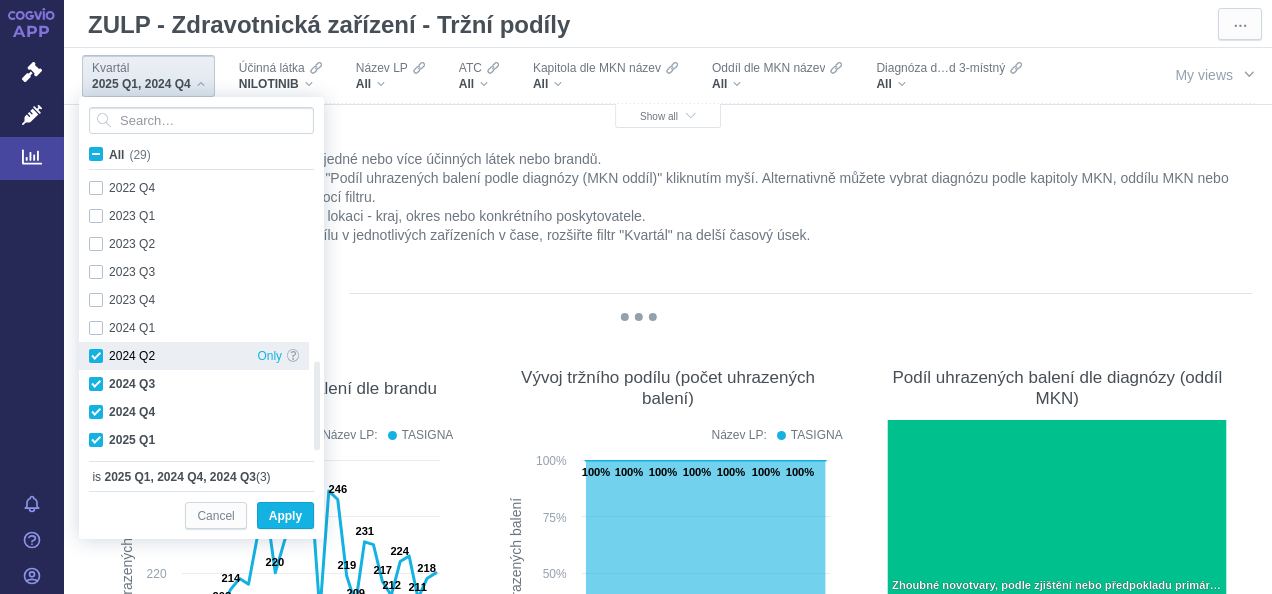 checkbox on "true" 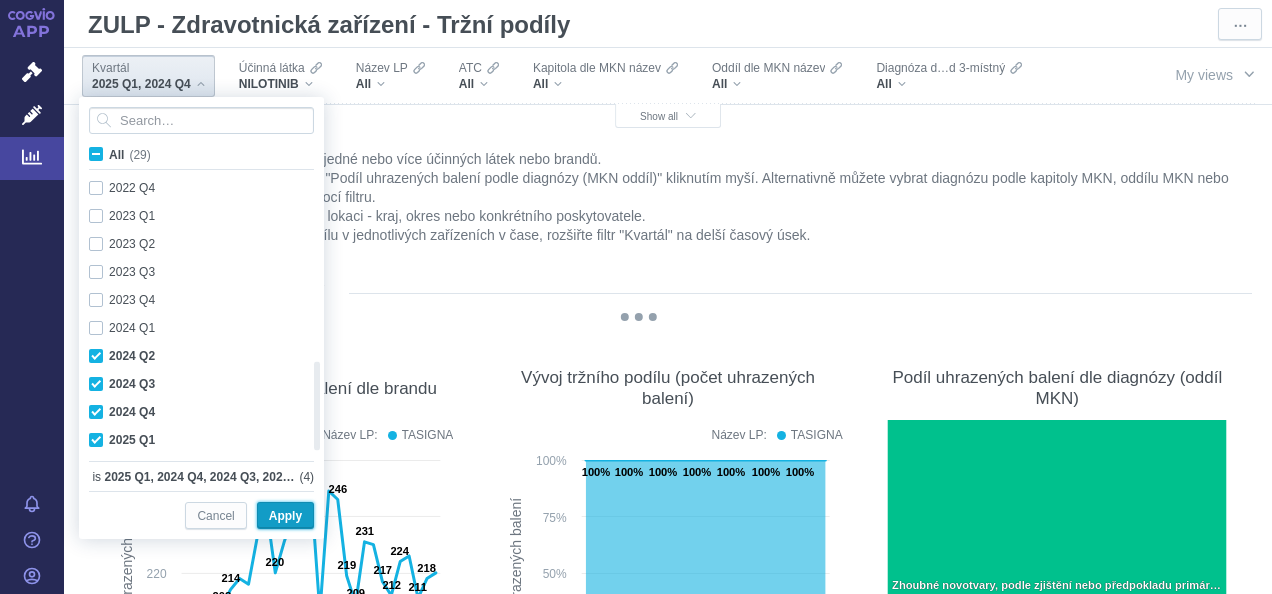 click on "Apply" at bounding box center (285, 516) 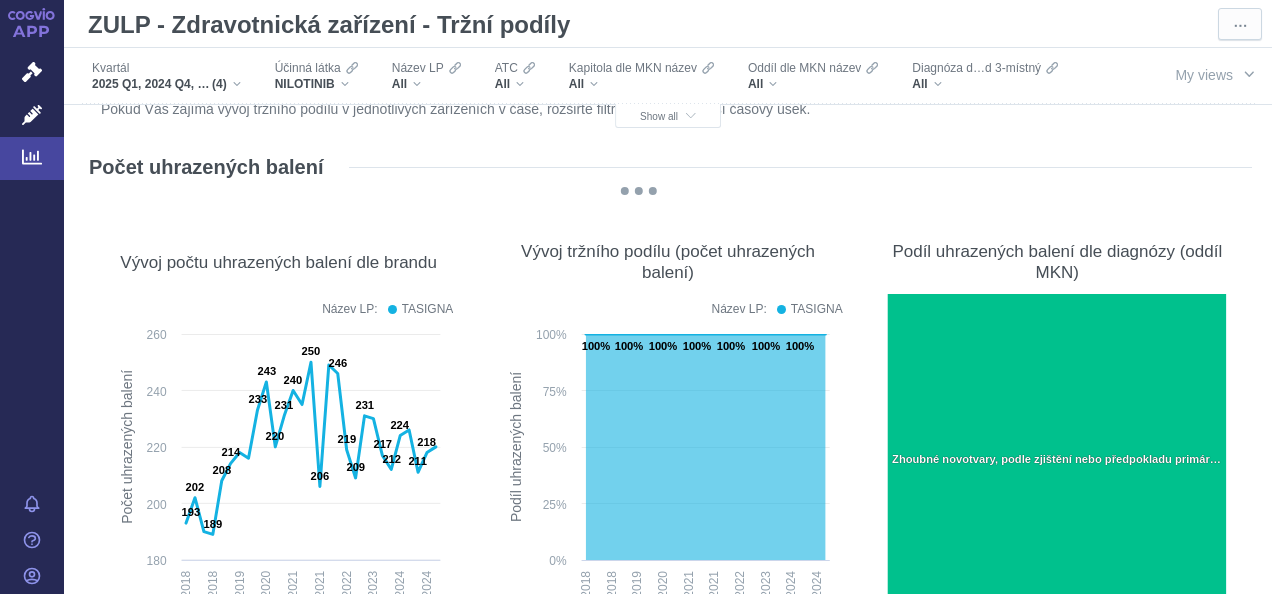 scroll, scrollTop: 140, scrollLeft: 0, axis: vertical 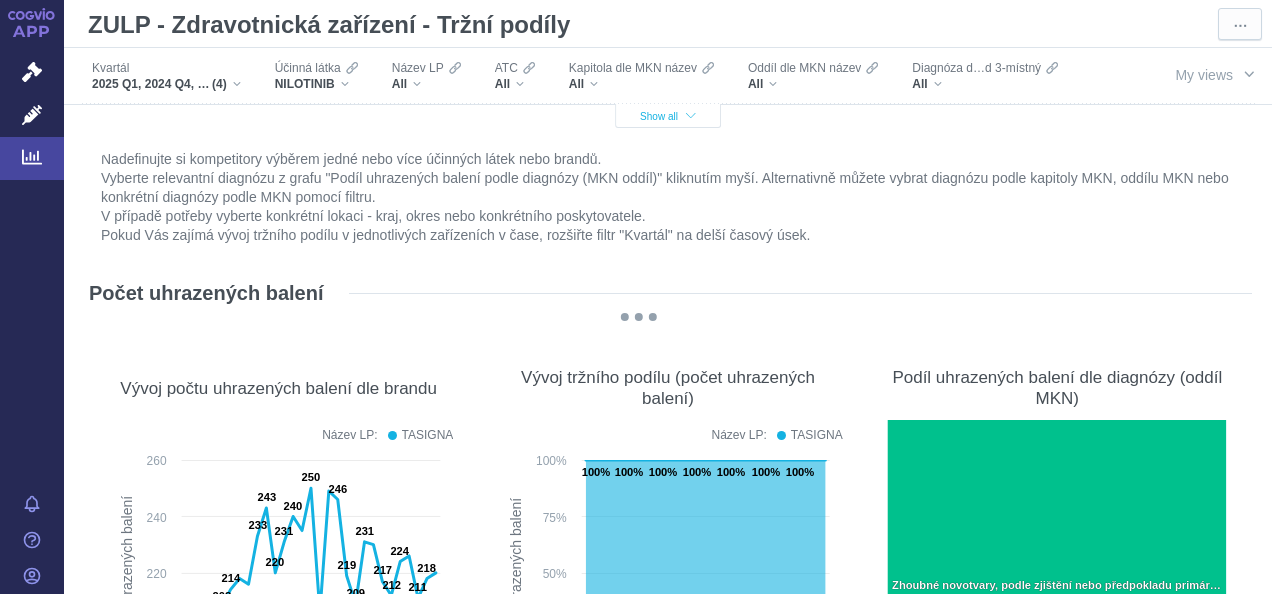 click on "Show all" at bounding box center [668, 116] 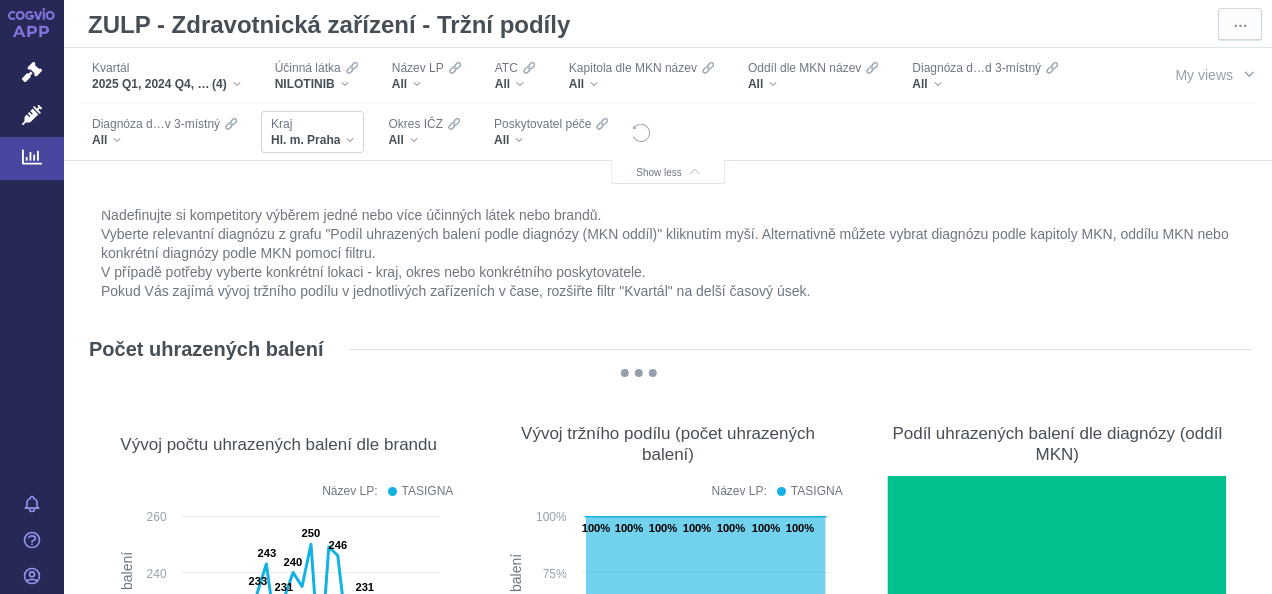 click on "Hl. m. Praha" at bounding box center [312, 140] 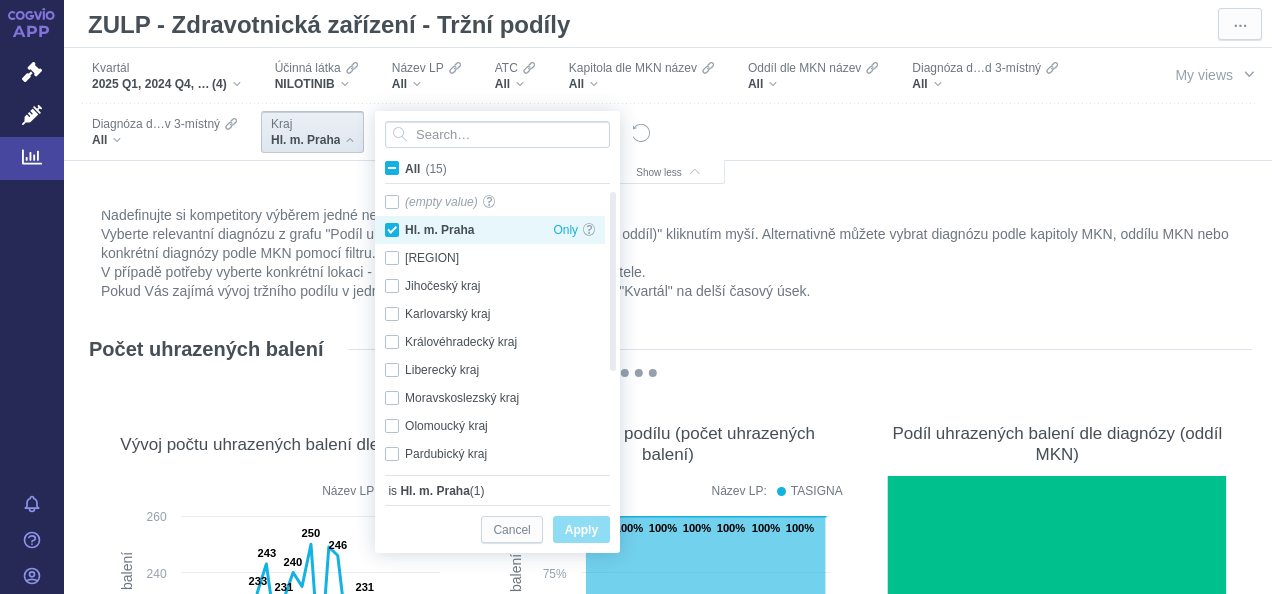 click on "Hl. m. Praha Only" at bounding box center [490, 230] 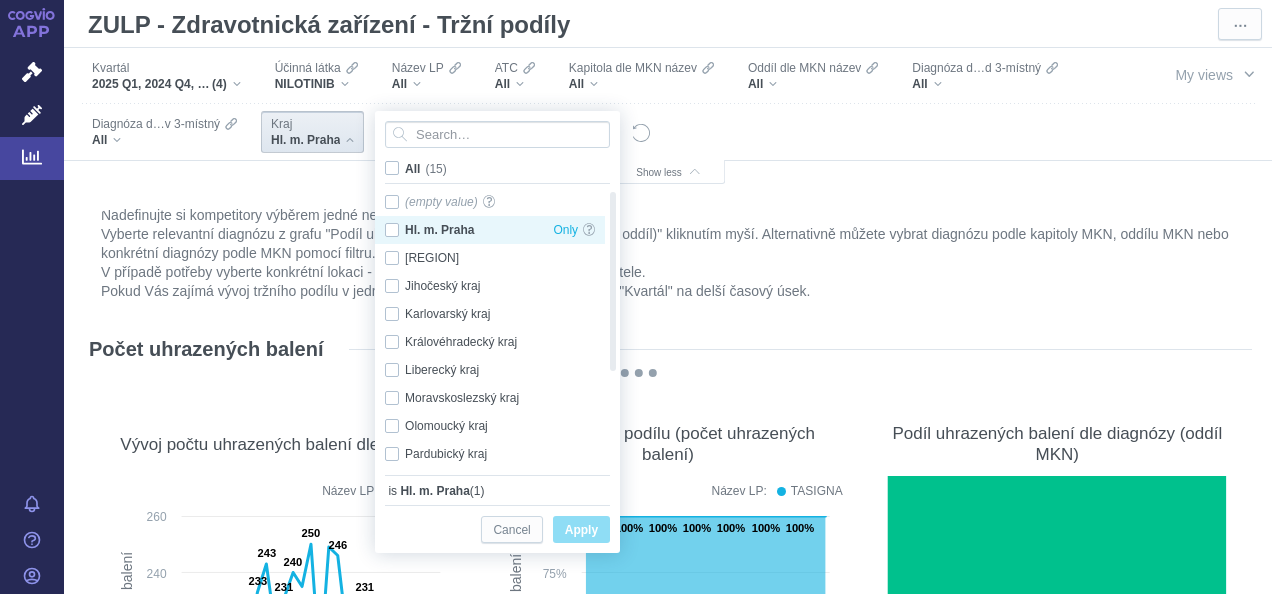 checkbox on "false" 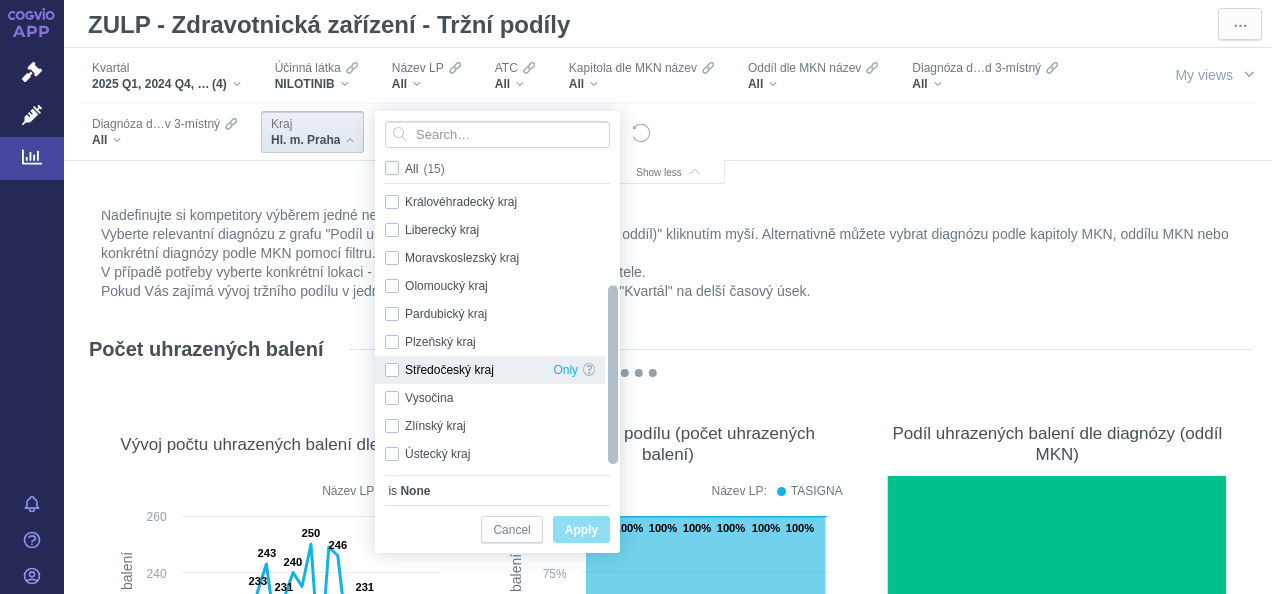 drag, startPoint x: 617, startPoint y: 266, endPoint x: 596, endPoint y: 368, distance: 104.13933 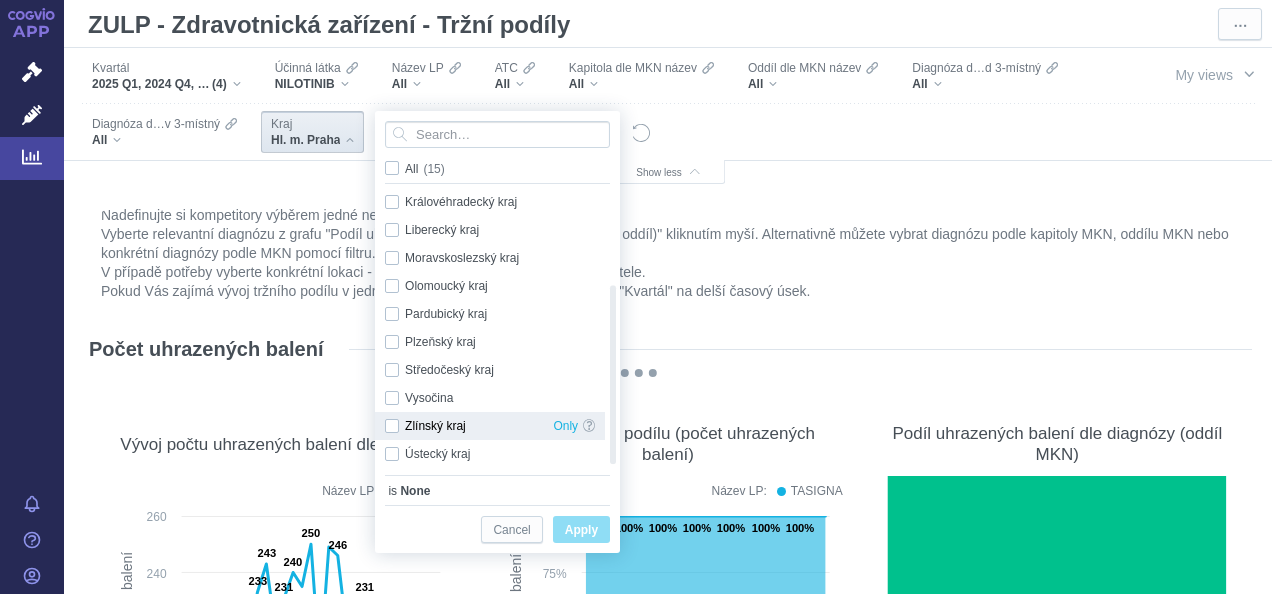 click on "Zlínský kraj Only" at bounding box center [490, 426] 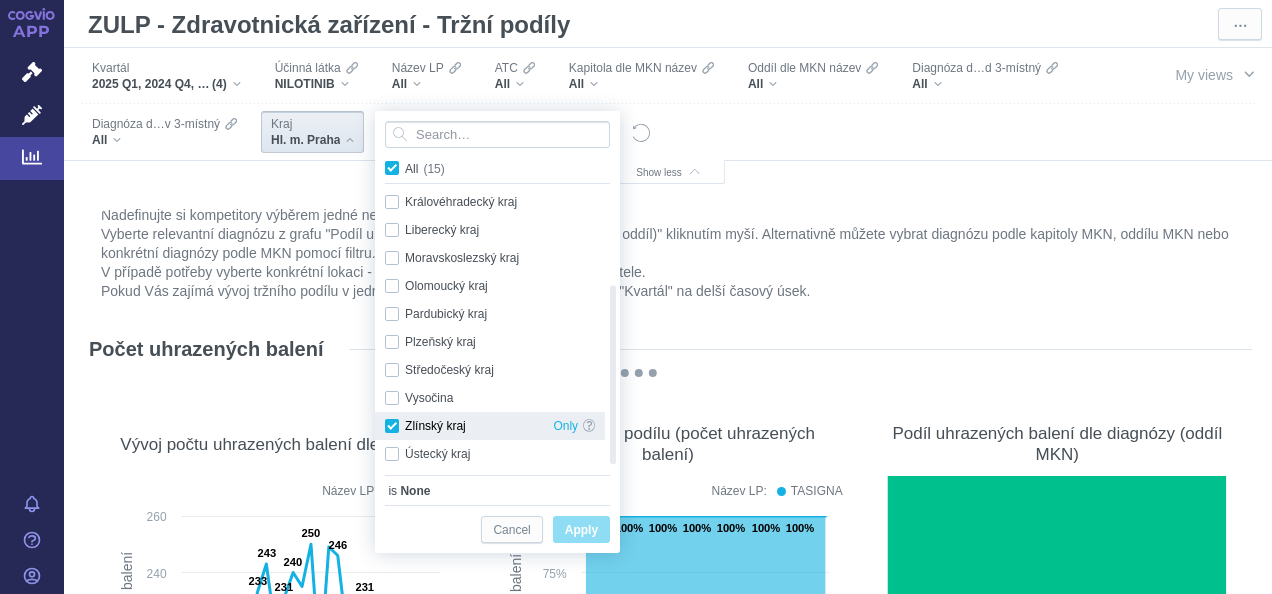checkbox on "true" 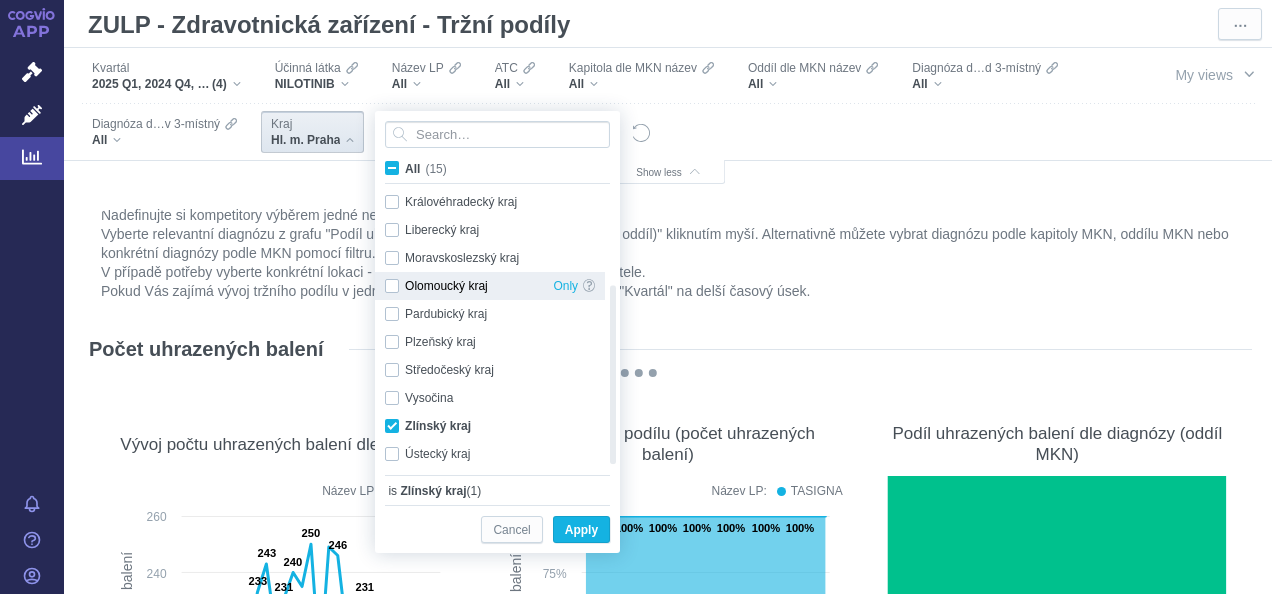 click on "Olomoucký kraj Only" at bounding box center (490, 286) 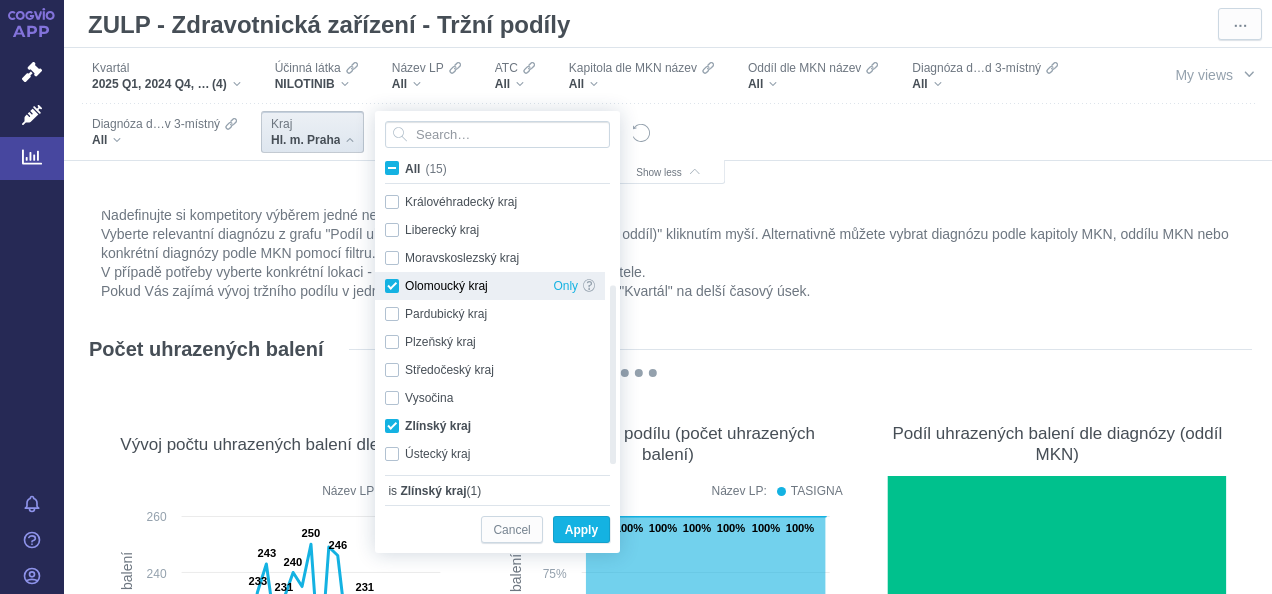 checkbox on "true" 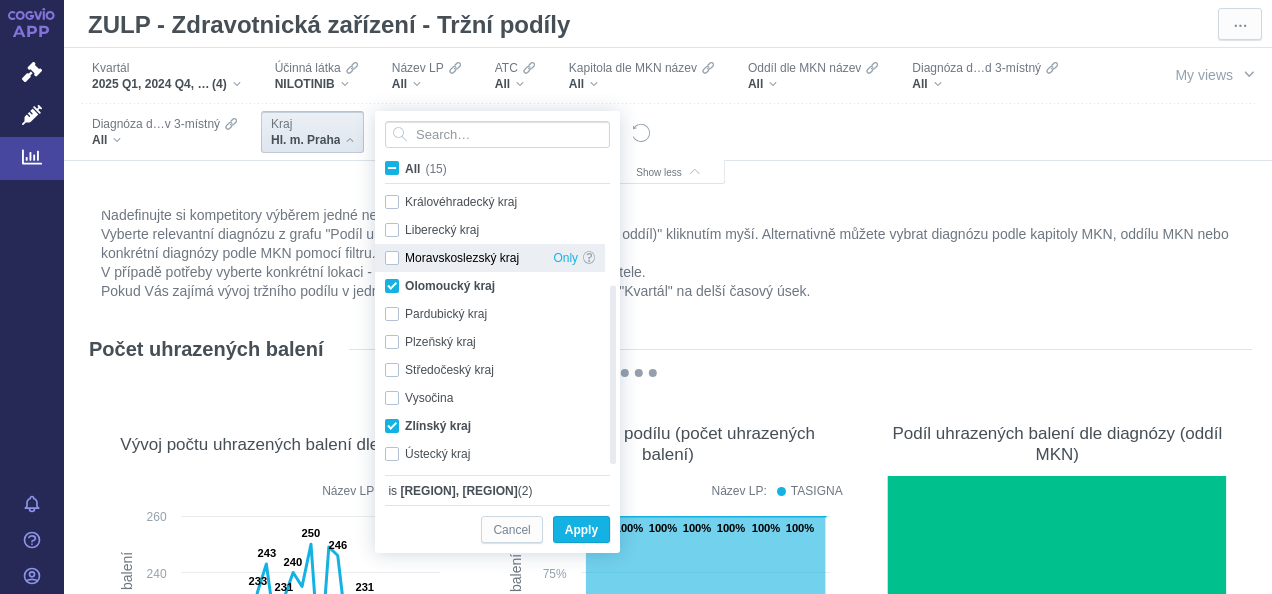 click on "Moravskoslezský kraj Only" at bounding box center [490, 258] 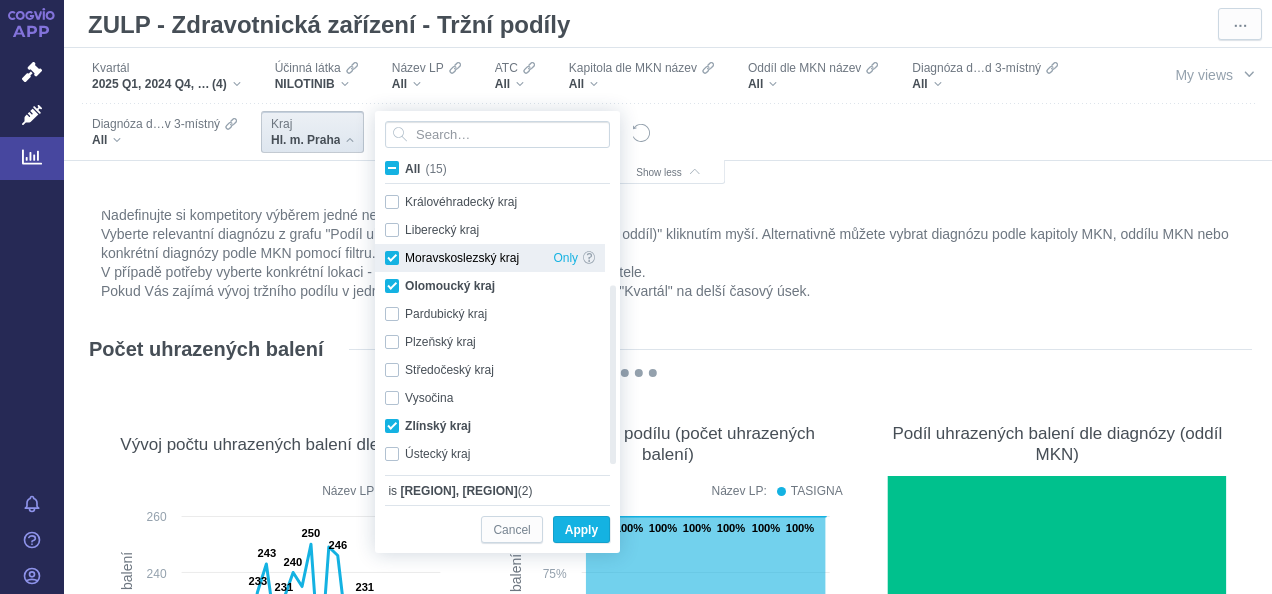 checkbox on "true" 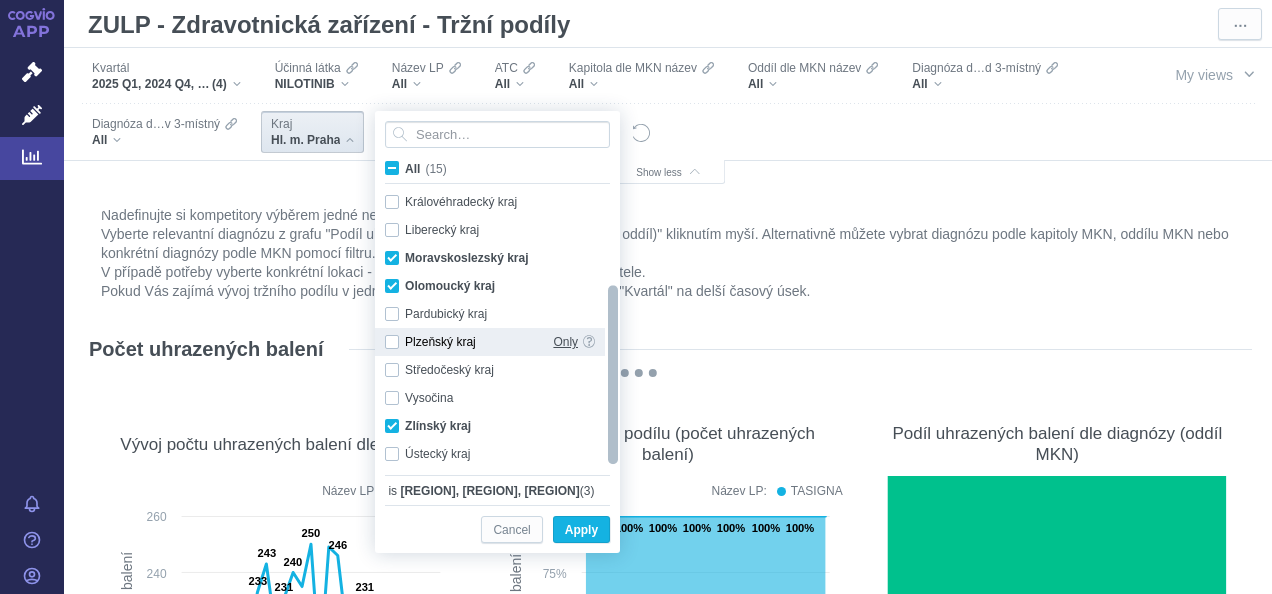 drag, startPoint x: 611, startPoint y: 336, endPoint x: 572, endPoint y: 346, distance: 40.261642 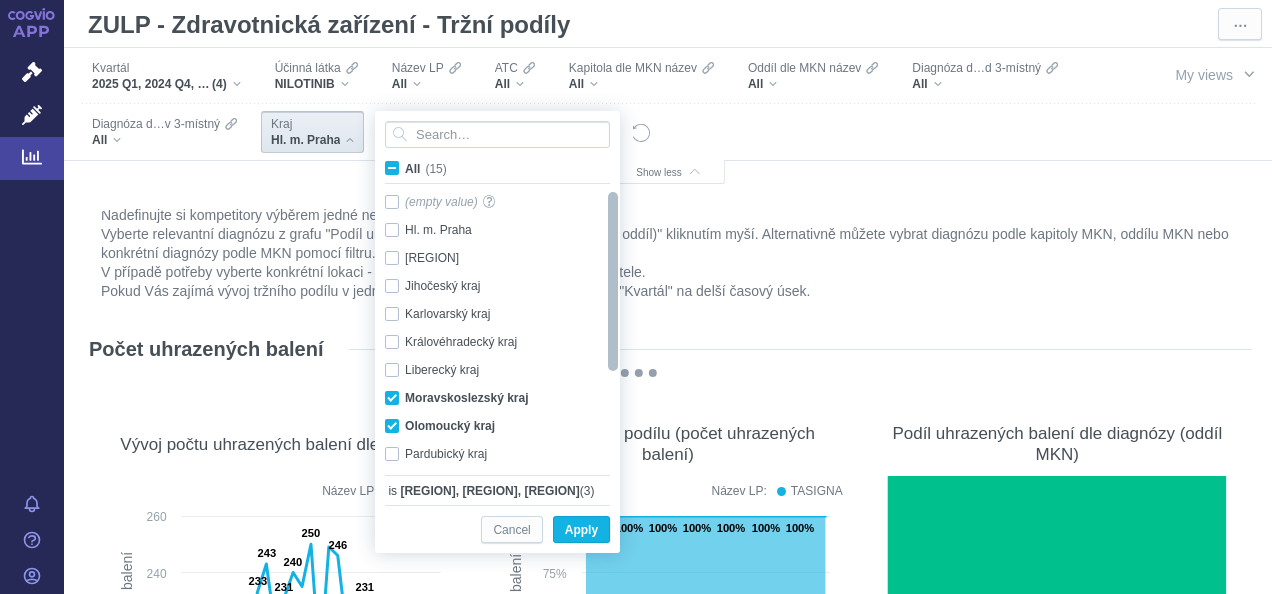 drag, startPoint x: 614, startPoint y: 382, endPoint x: 618, endPoint y: 280, distance: 102.0784 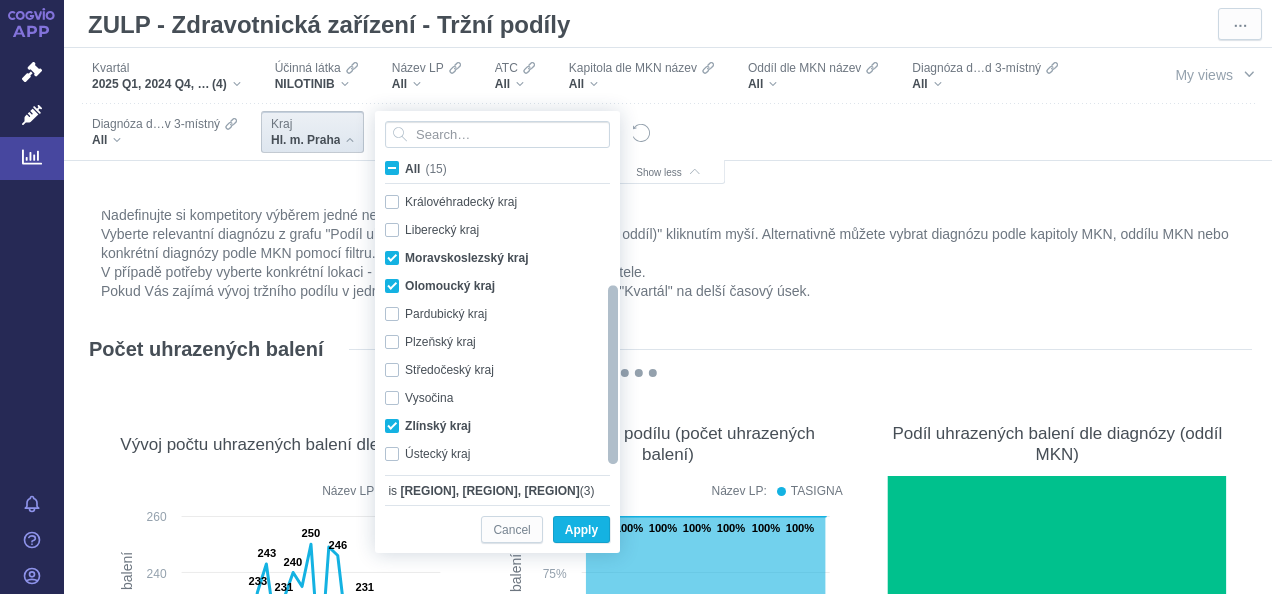 click at bounding box center [612, 328] 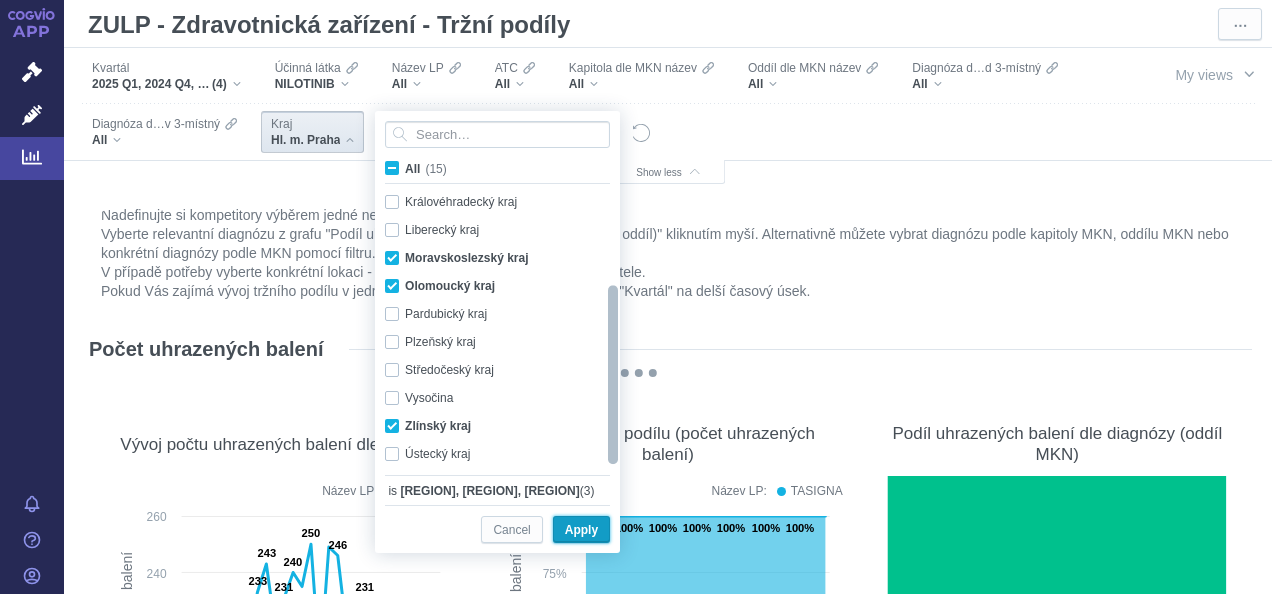 click on "Apply" at bounding box center [581, 530] 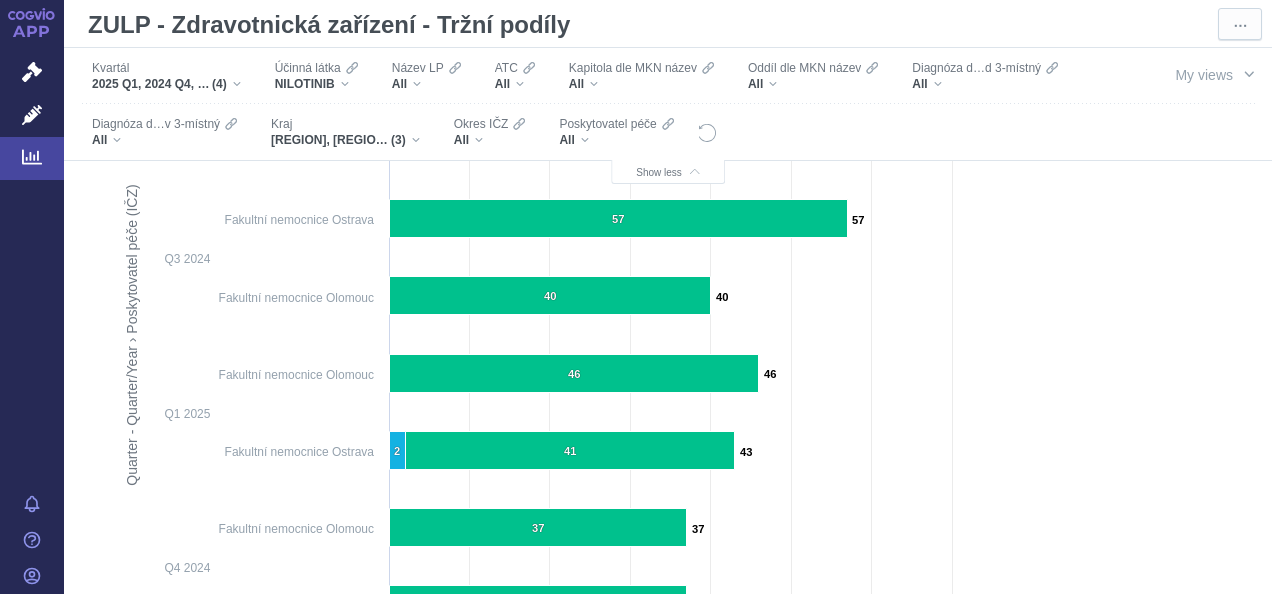 scroll, scrollTop: 930, scrollLeft: 0, axis: vertical 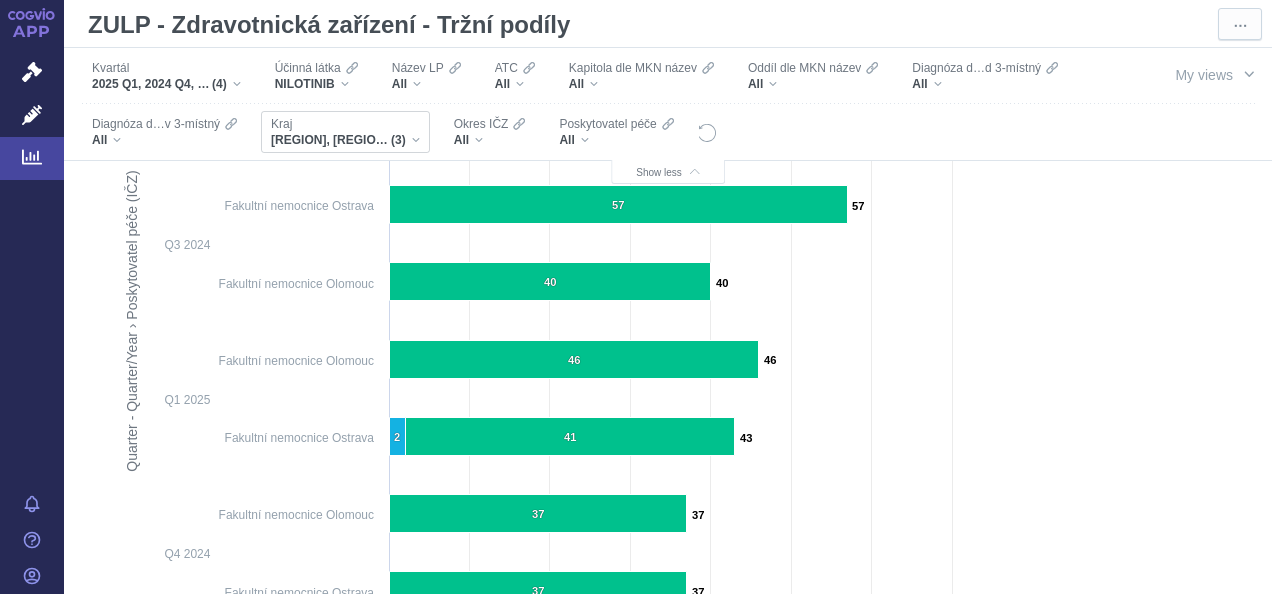 click on "Zlínský kraj, Olomoucký kraj, Moravskoslezský kraj (3)" at bounding box center [345, 140] 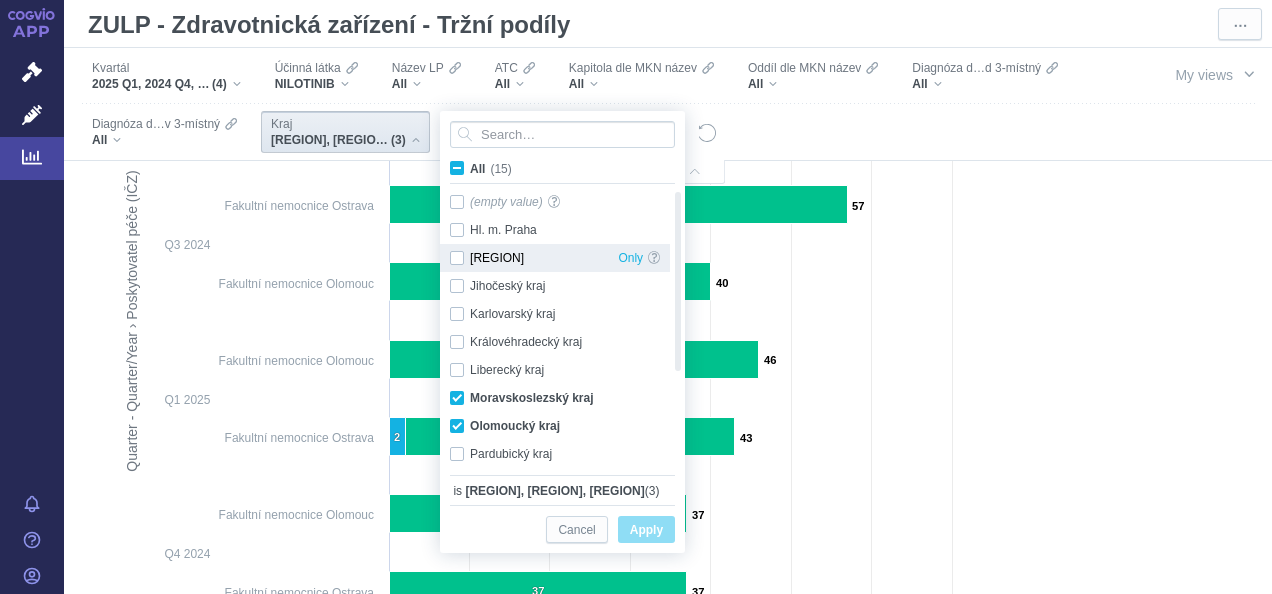 click on "Jihomoravský kraj Only" at bounding box center (555, 258) 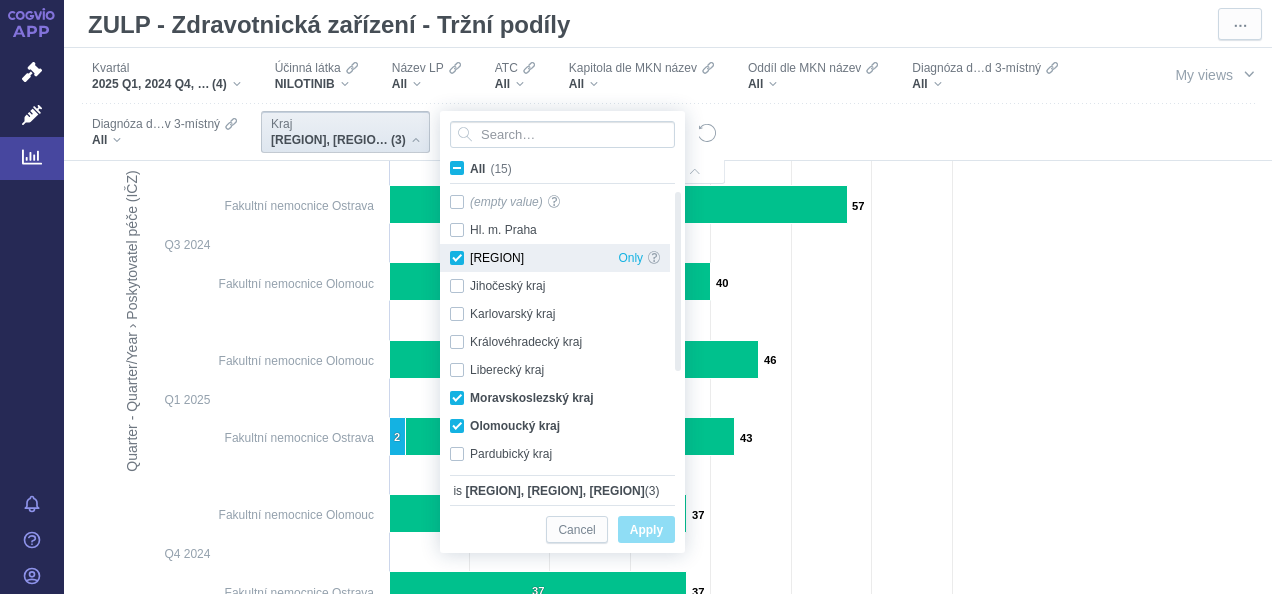 checkbox on "true" 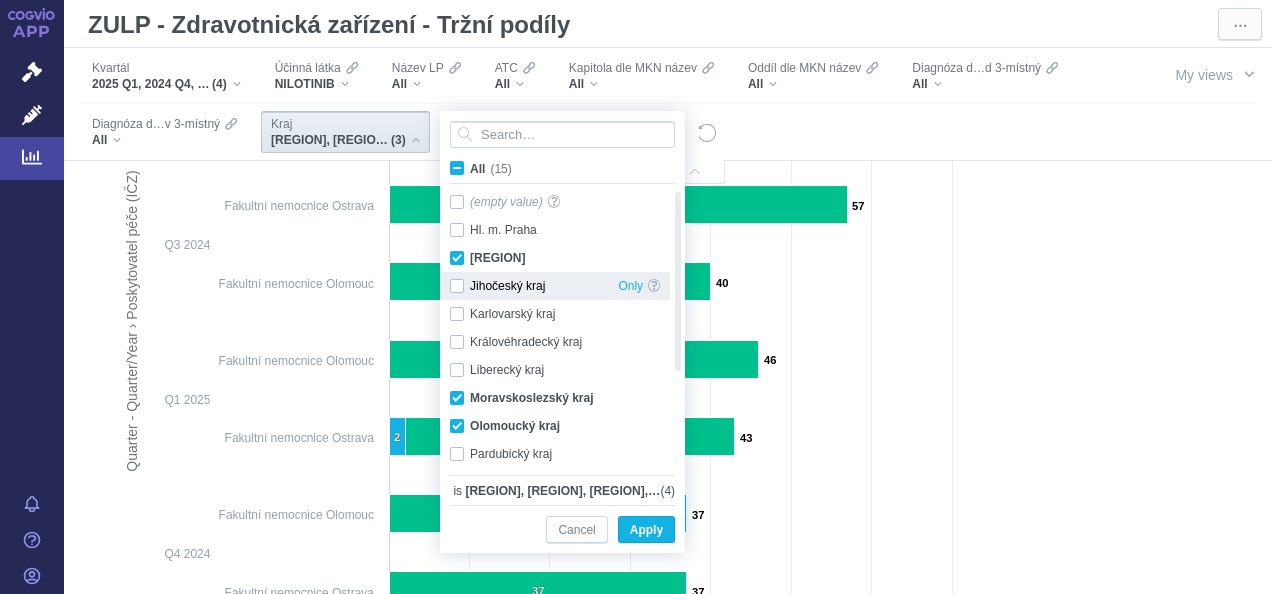click on "Jihočeský kraj Only" at bounding box center [555, 286] 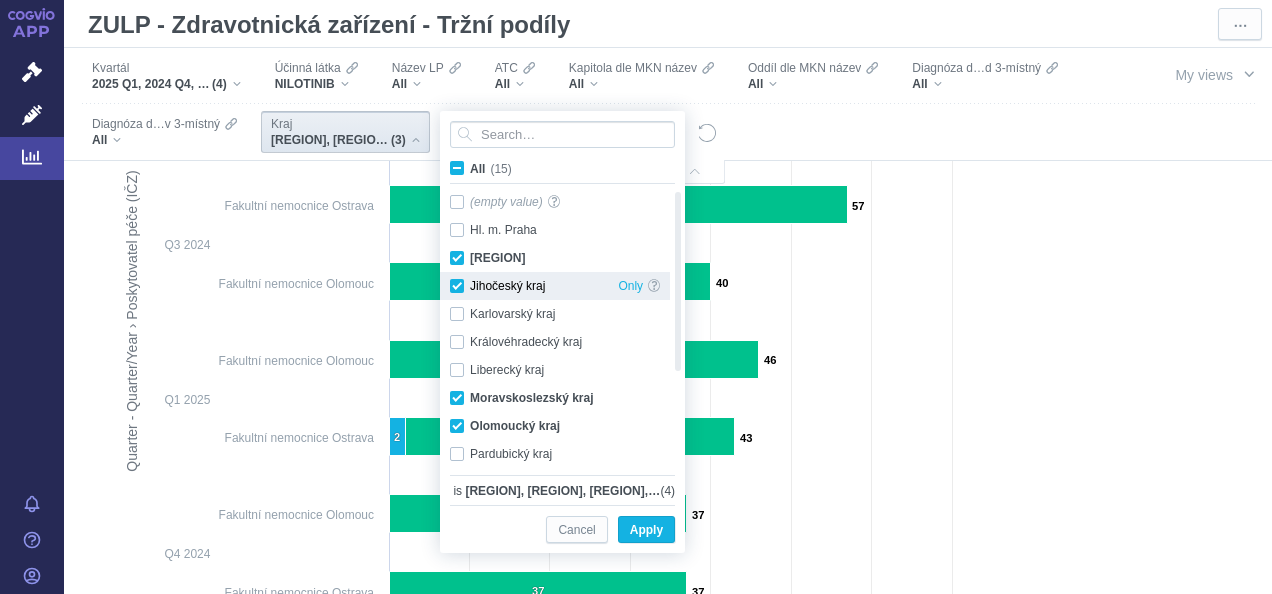 checkbox on "true" 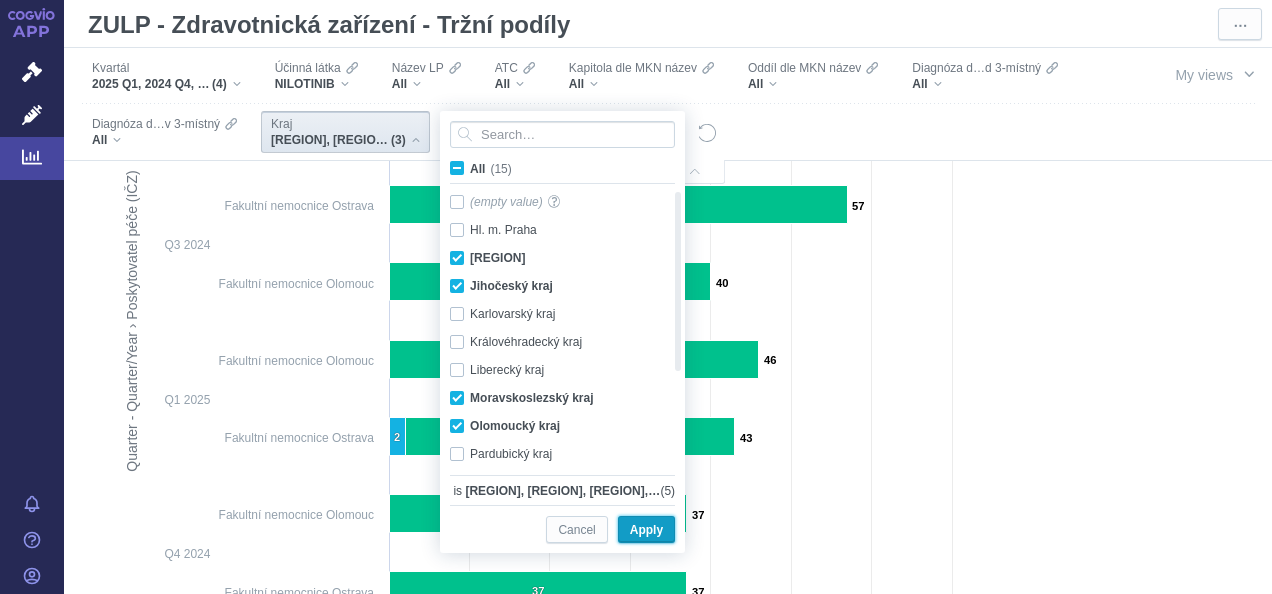 click on "Apply" at bounding box center [646, 530] 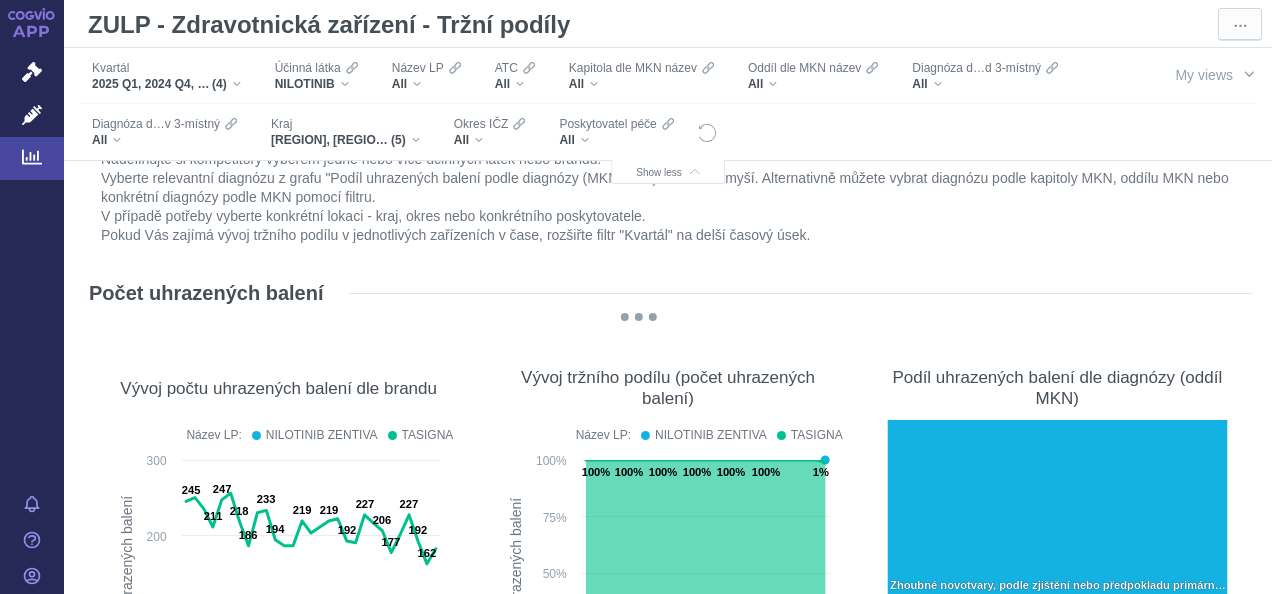 scroll, scrollTop: 28, scrollLeft: 0, axis: vertical 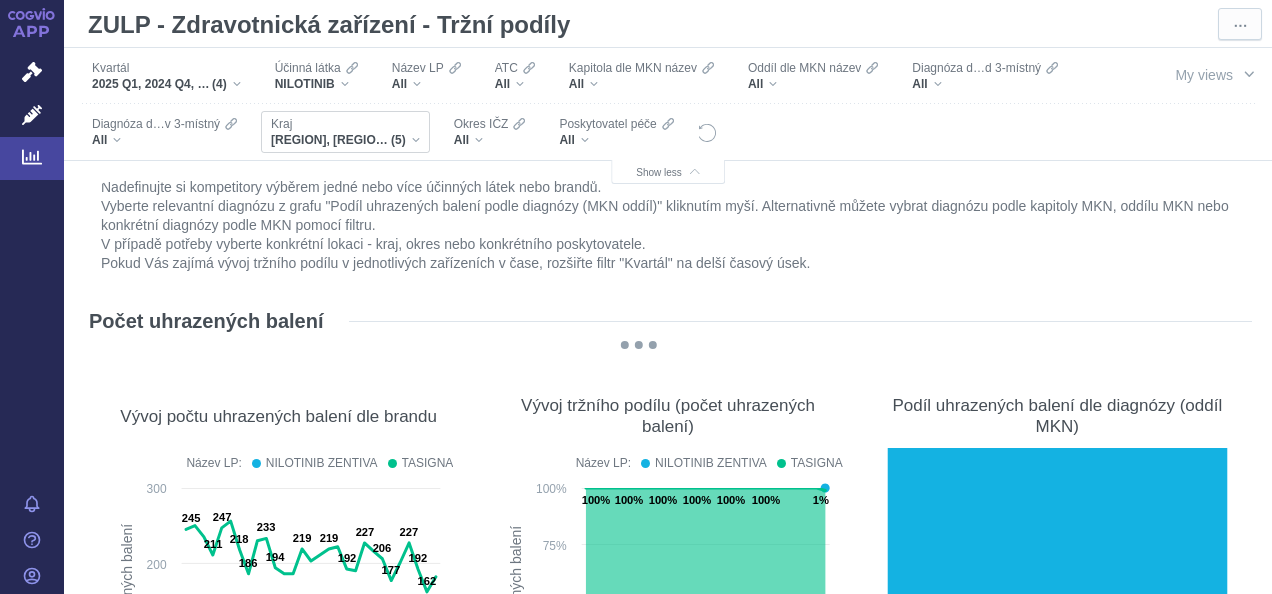 click on "Kraj" at bounding box center (345, 124) 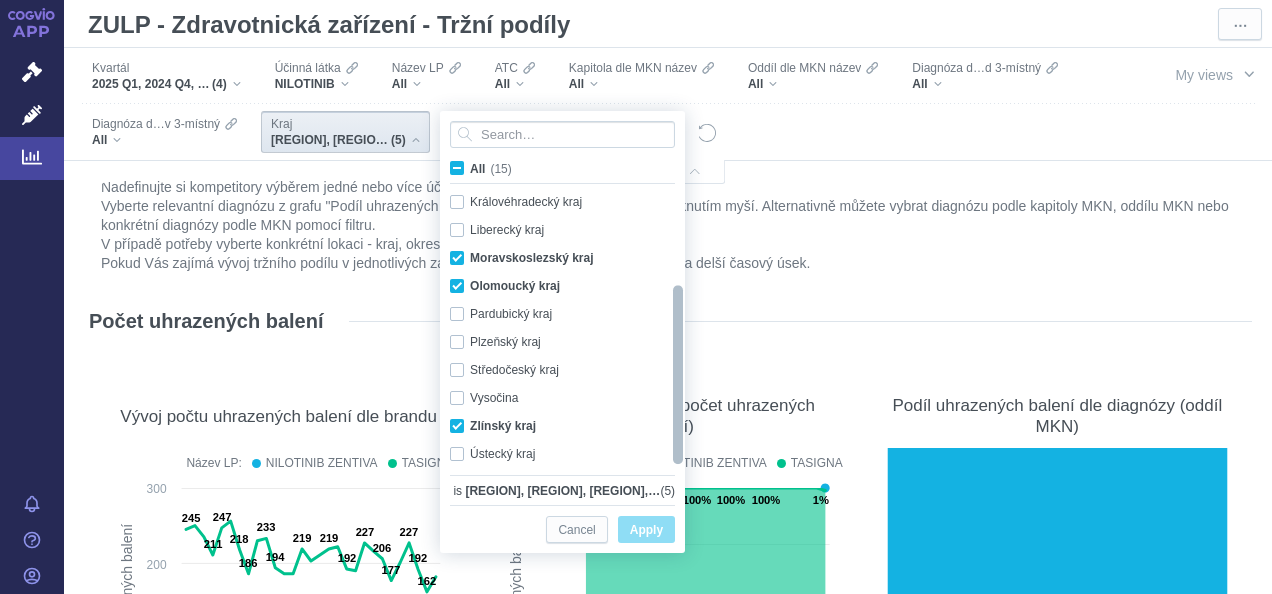 drag, startPoint x: 680, startPoint y: 318, endPoint x: 682, endPoint y: 420, distance: 102.01961 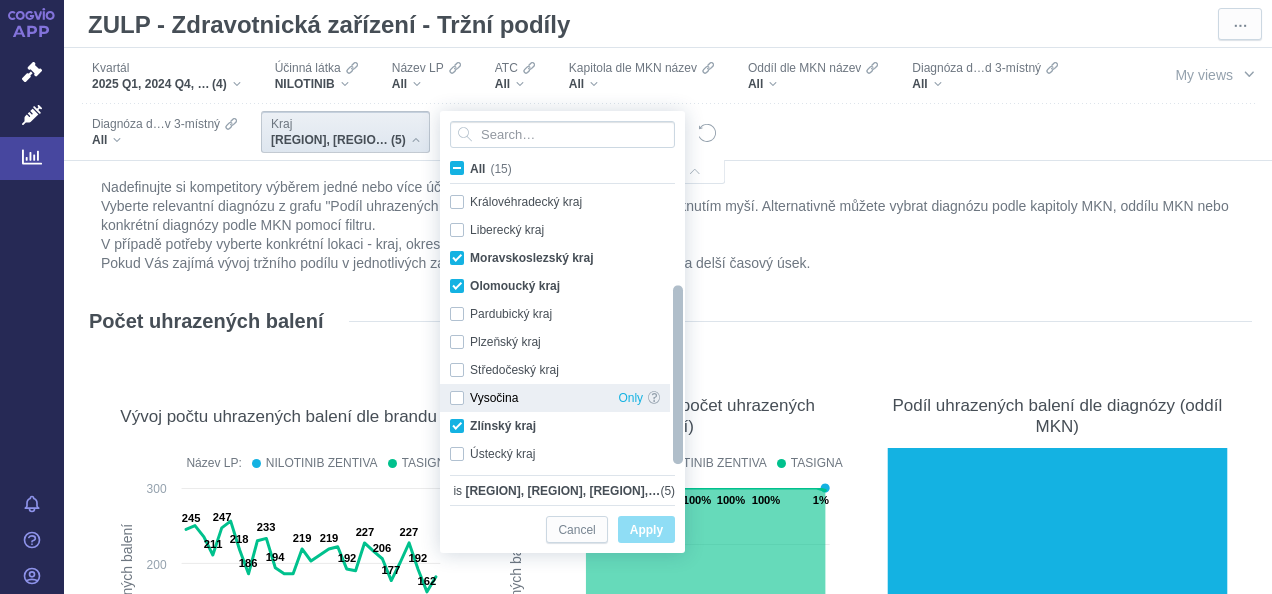 click on "Vysočina Only" at bounding box center [555, 398] 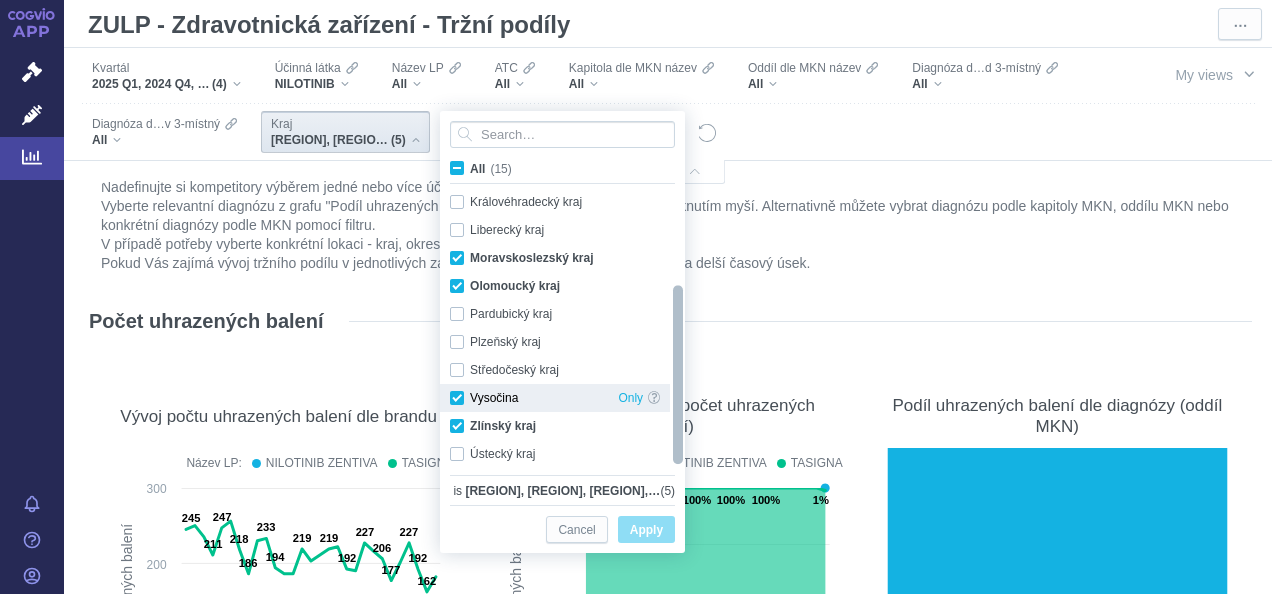 checkbox on "true" 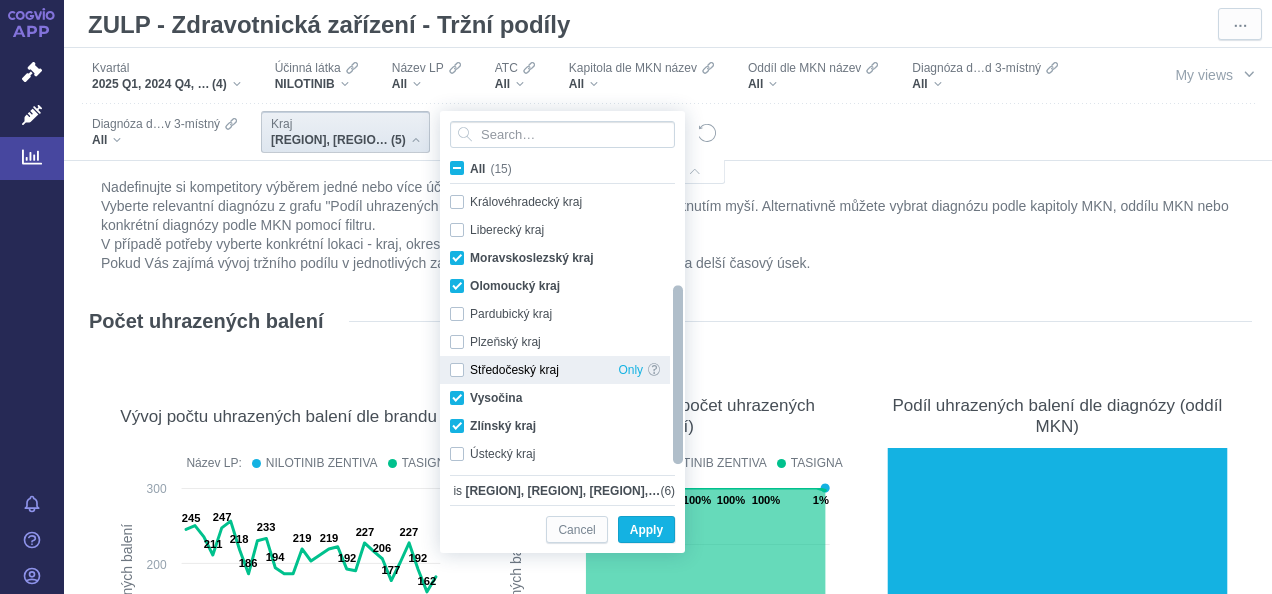 click on "Středočeský kraj Only" at bounding box center [555, 370] 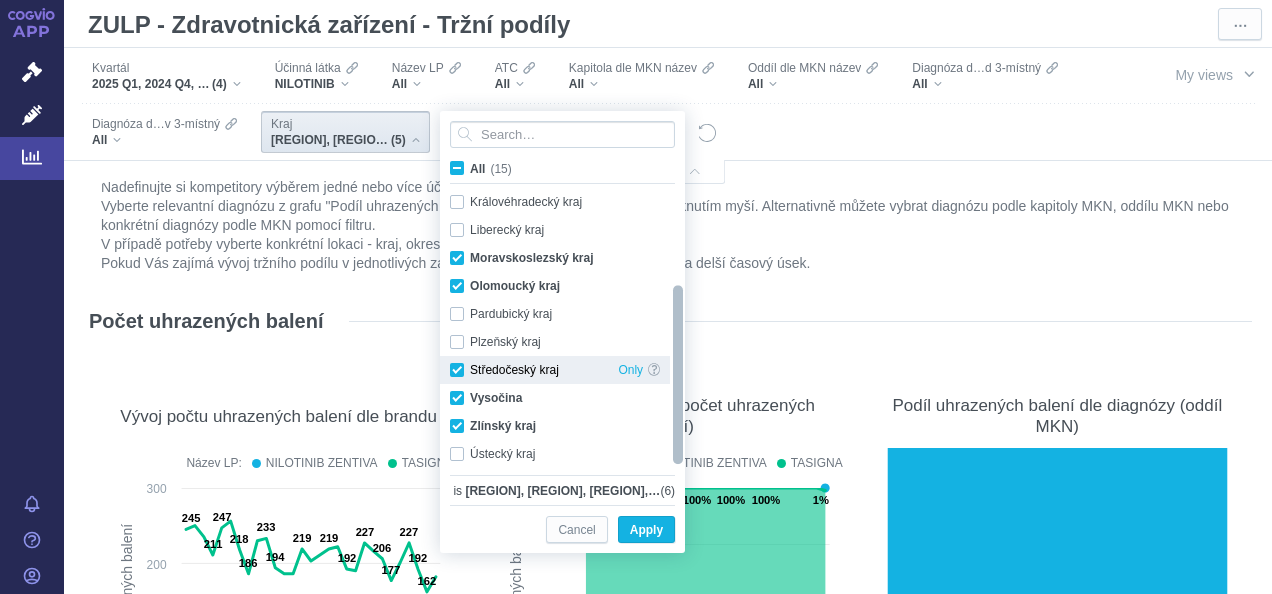 checkbox on "true" 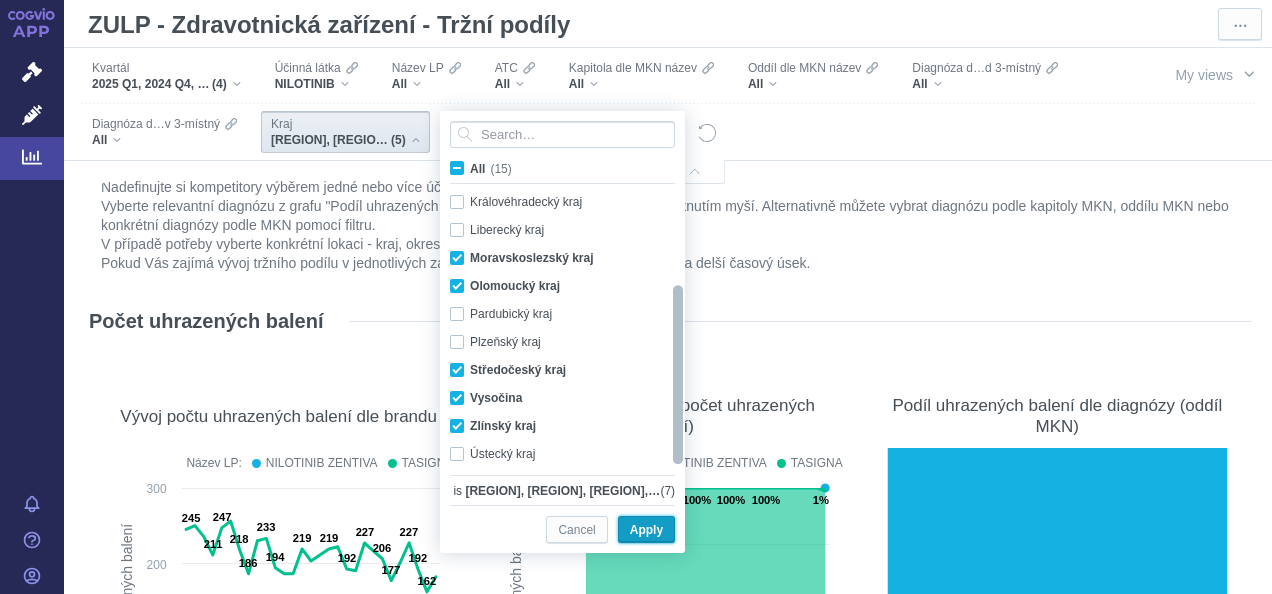 click on "Apply" at bounding box center [646, 530] 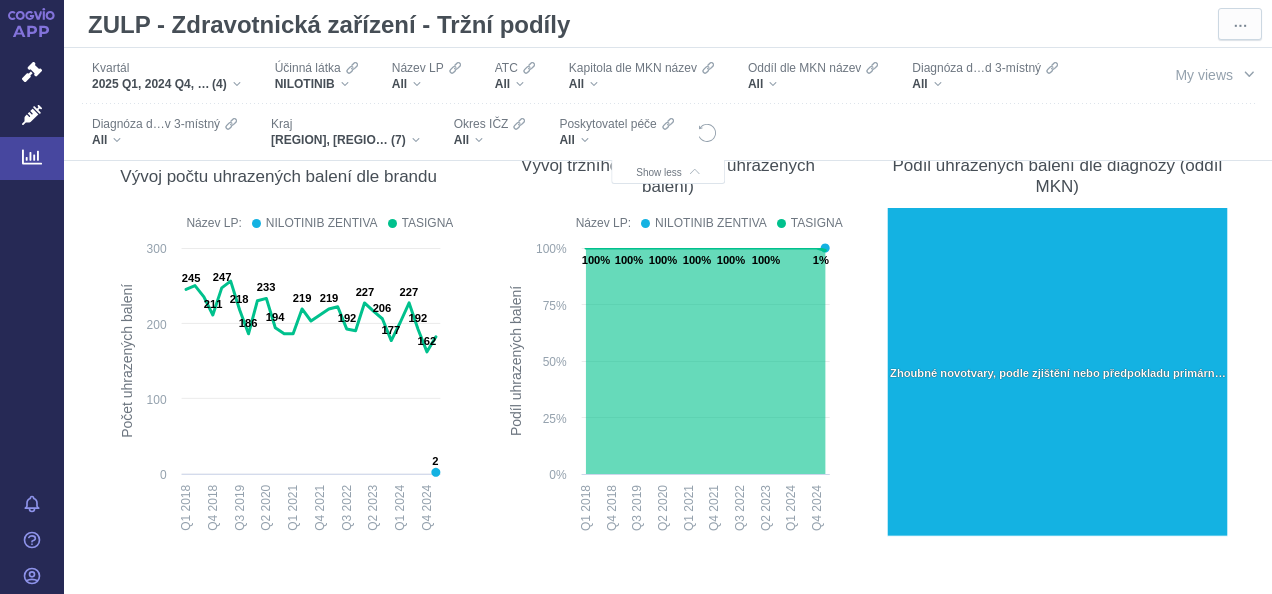 scroll, scrollTop: 0, scrollLeft: 0, axis: both 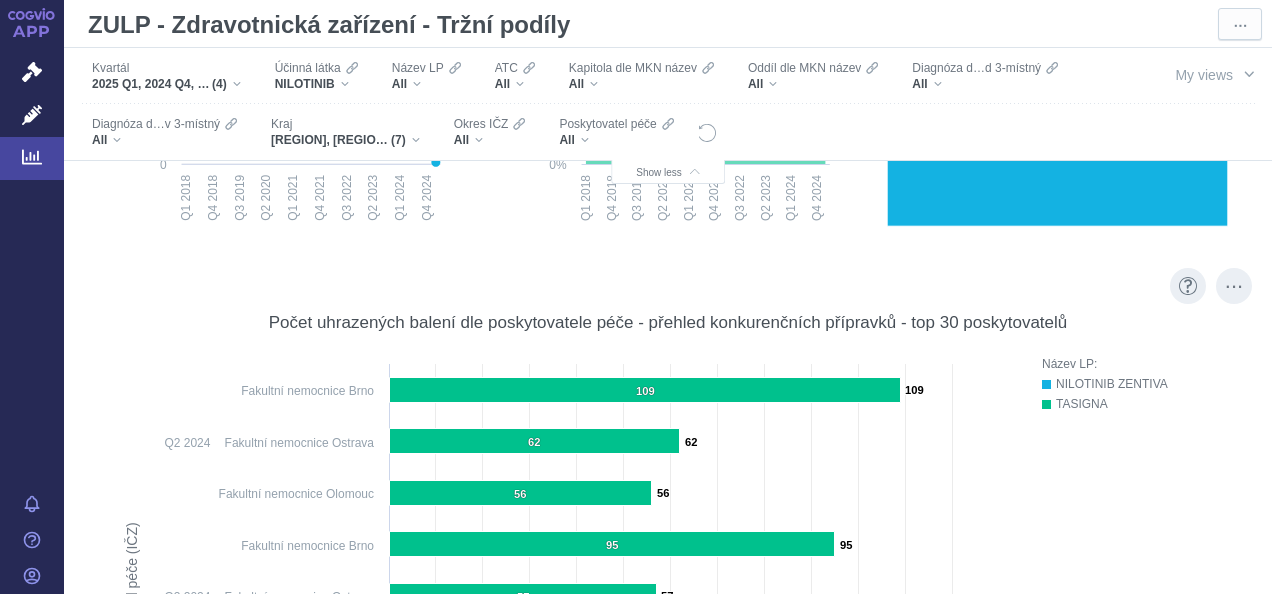 drag, startPoint x: 1106, startPoint y: 401, endPoint x: 1054, endPoint y: 409, distance: 52.611786 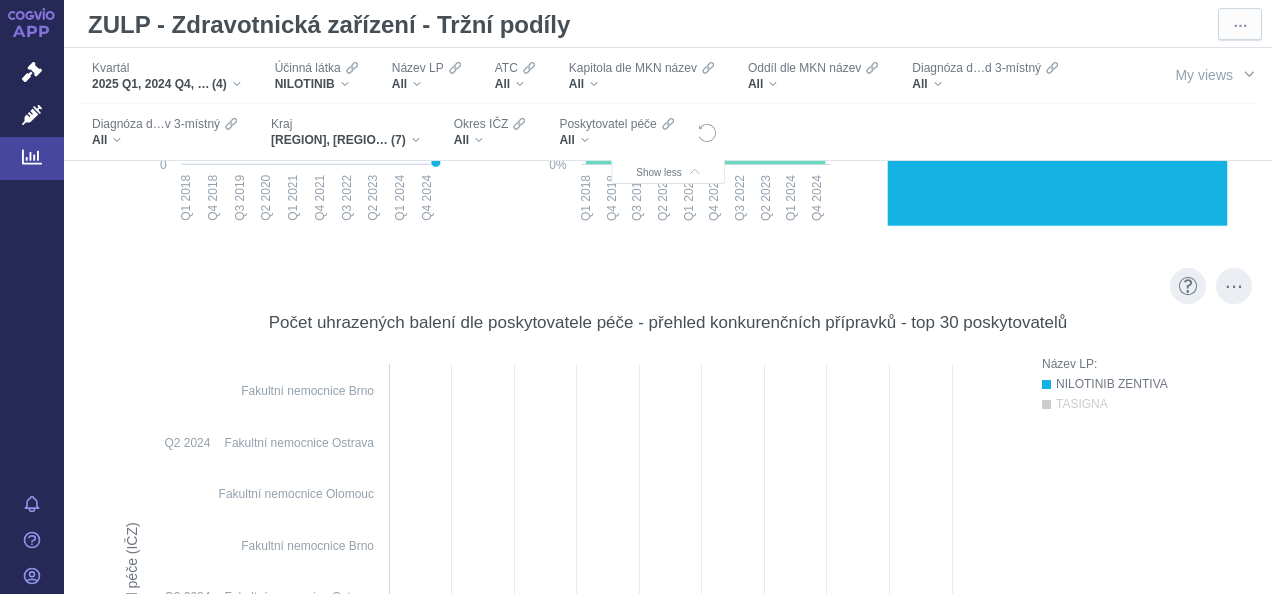 click on "NILOTINIB ZENTIVA" at bounding box center [1144, 384] 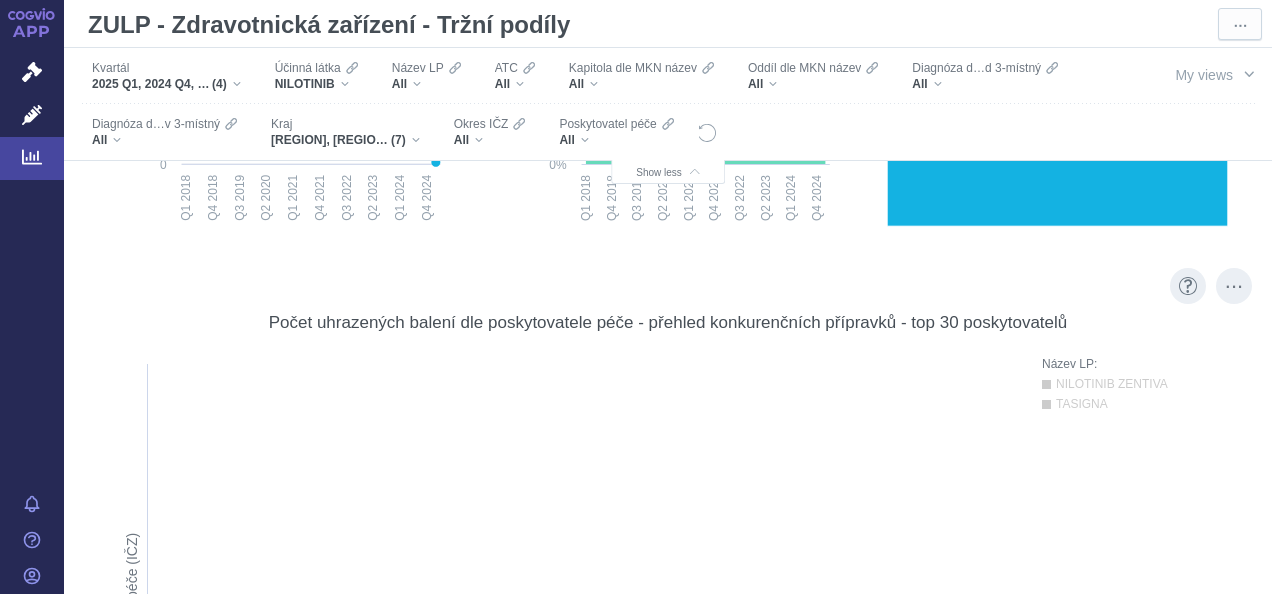 click on "TASIGNA" at bounding box center [1144, 404] 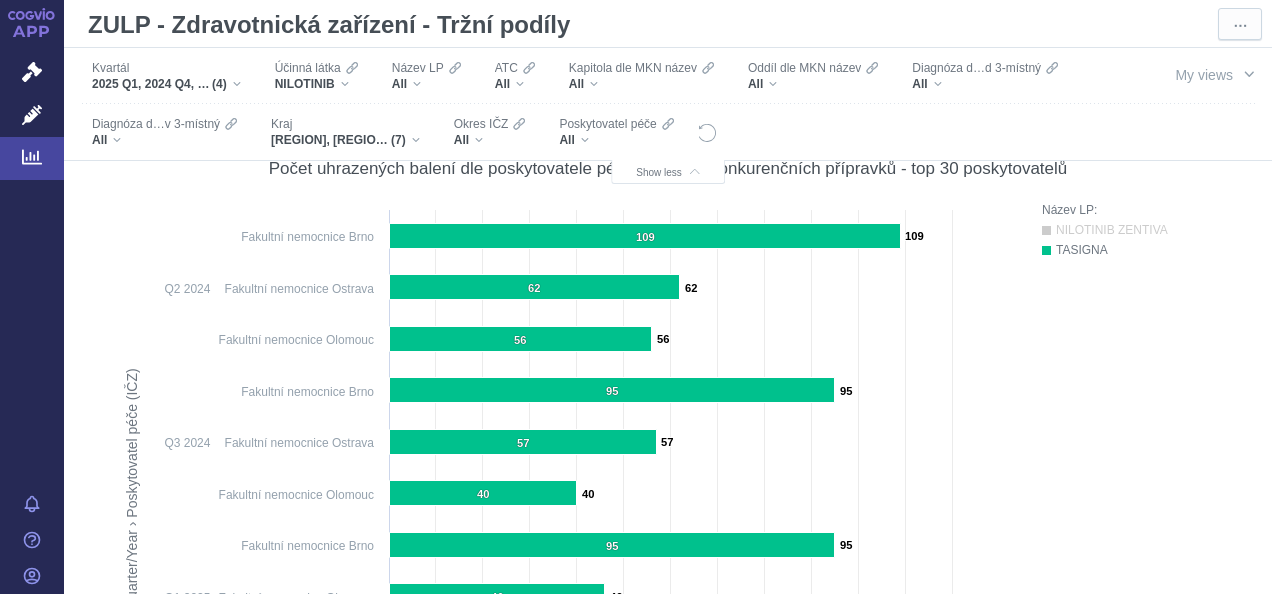 scroll, scrollTop: 803, scrollLeft: 0, axis: vertical 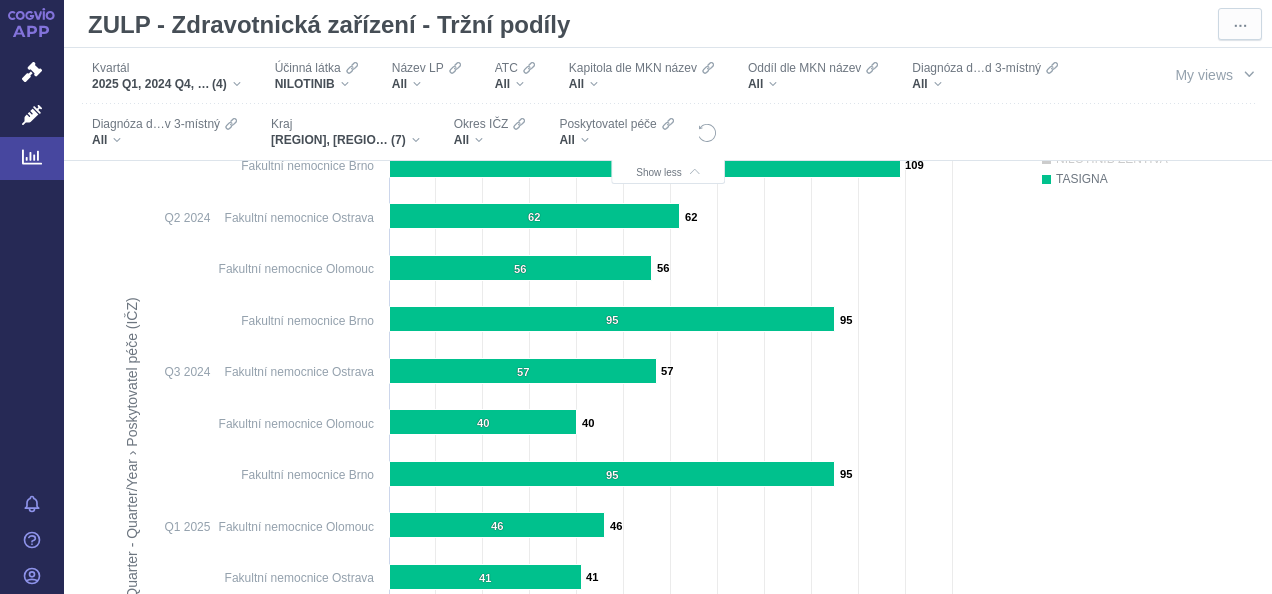 click on "Název LP: NILOTINIB ZENTIVA TASIGNA" at bounding box center [1137, 469] 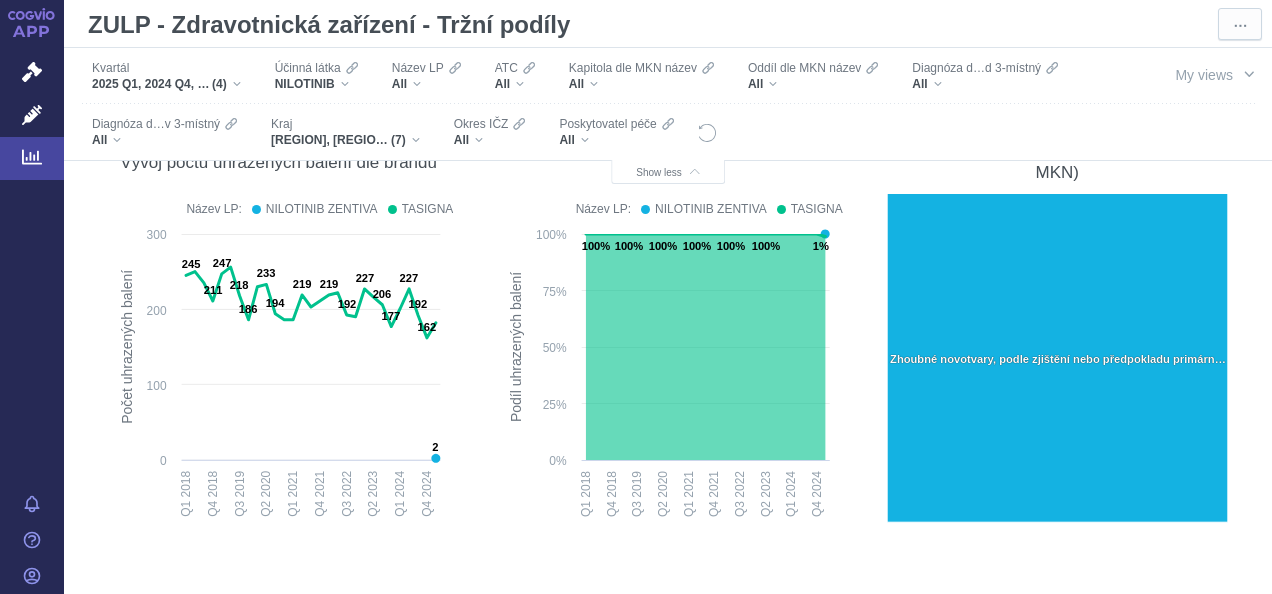 scroll, scrollTop: 268, scrollLeft: 0, axis: vertical 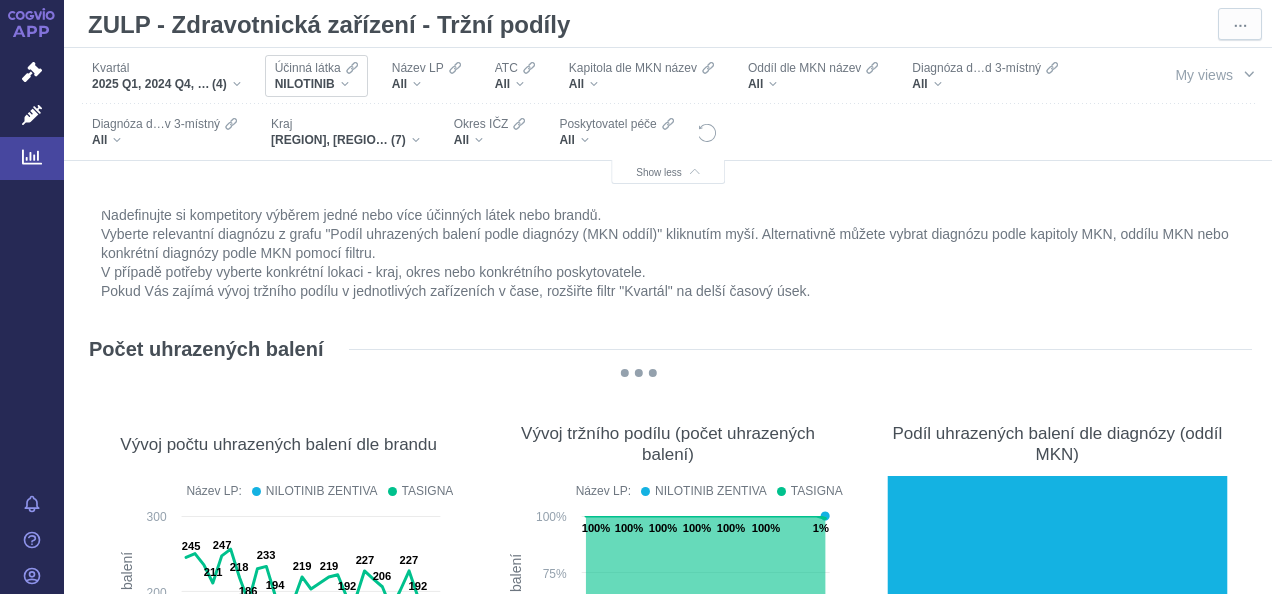 click on "NILOTINIB" at bounding box center [316, 84] 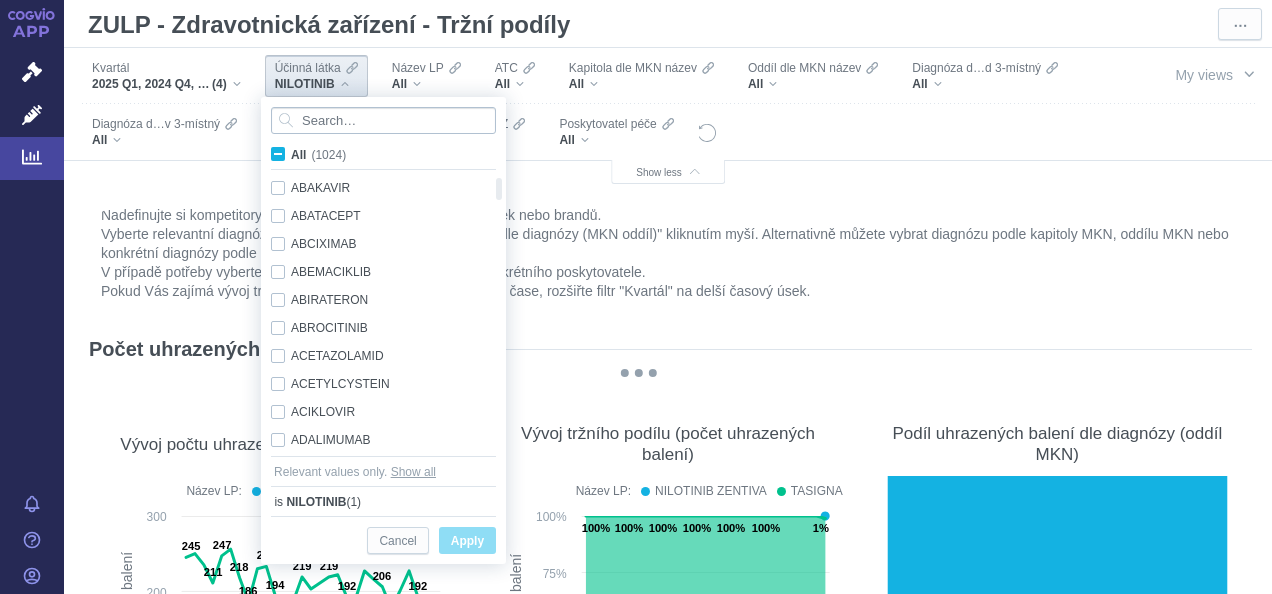 click at bounding box center [383, 120] 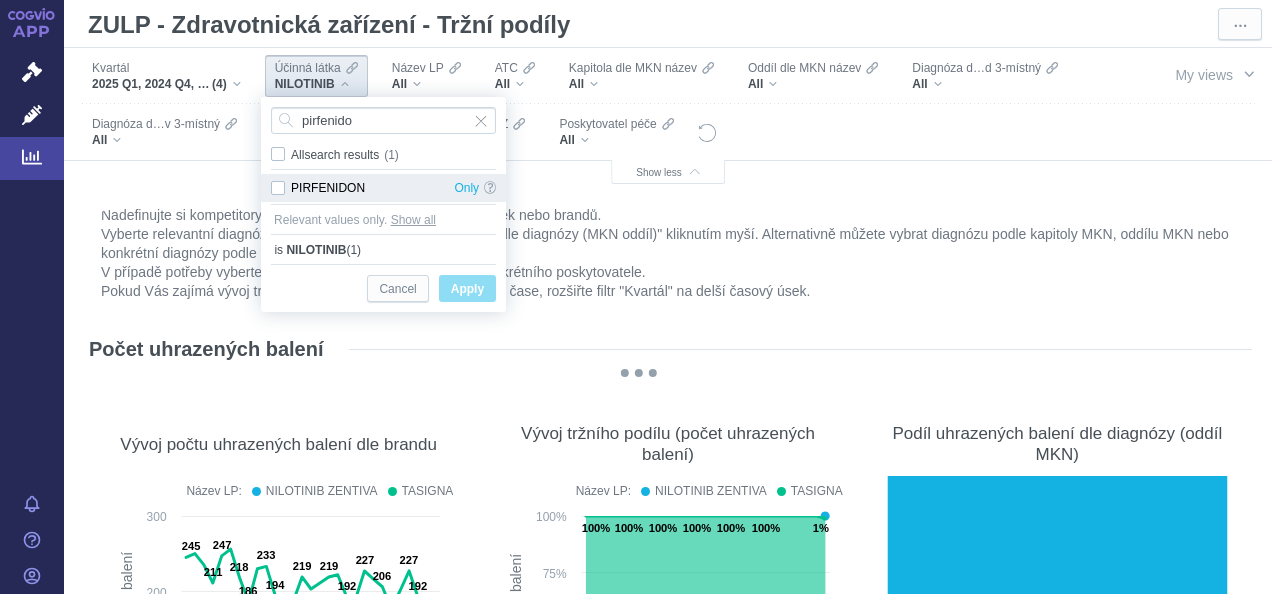 type on "pirfenido" 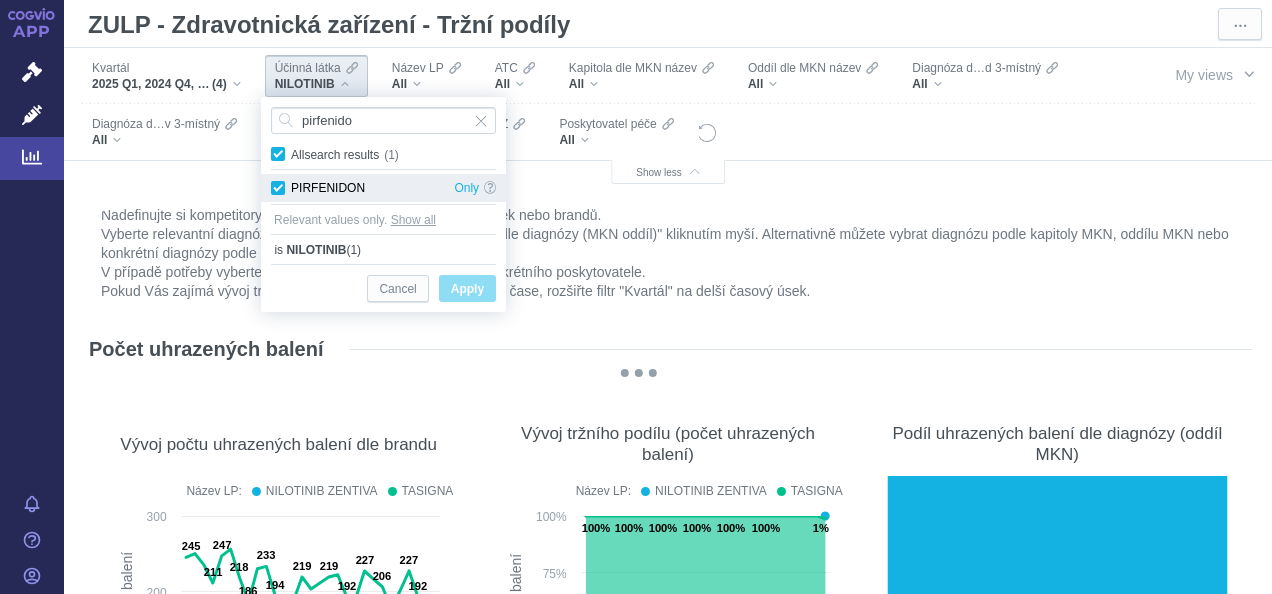 checkbox on "true" 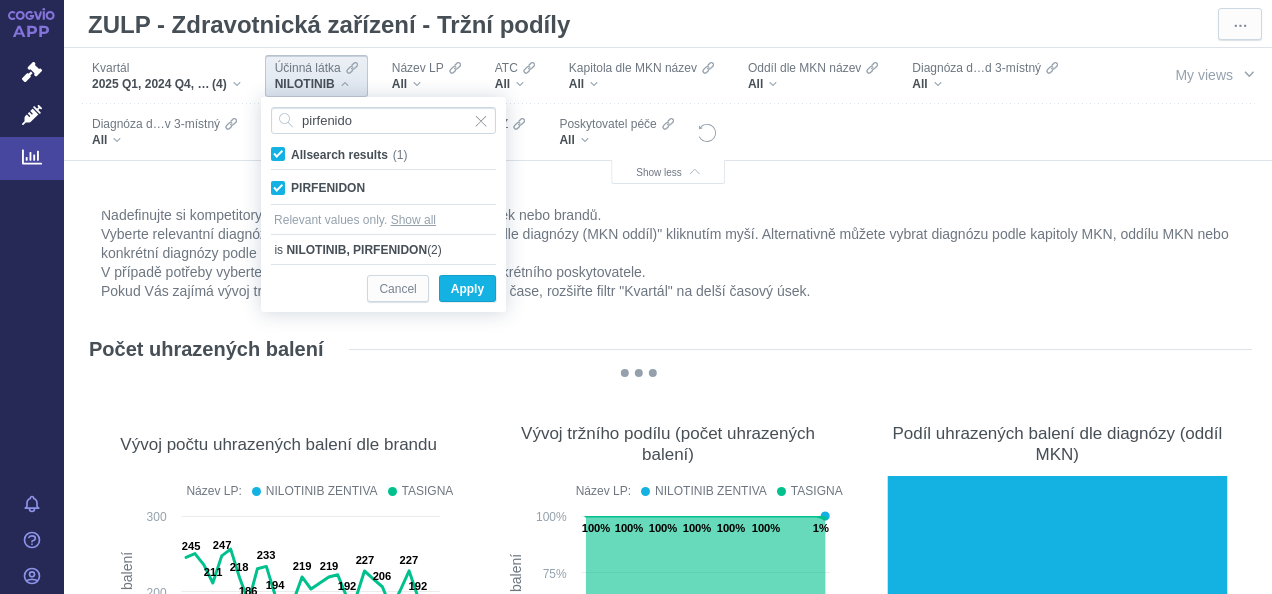 click on "All  search results (1)" at bounding box center (349, 155) 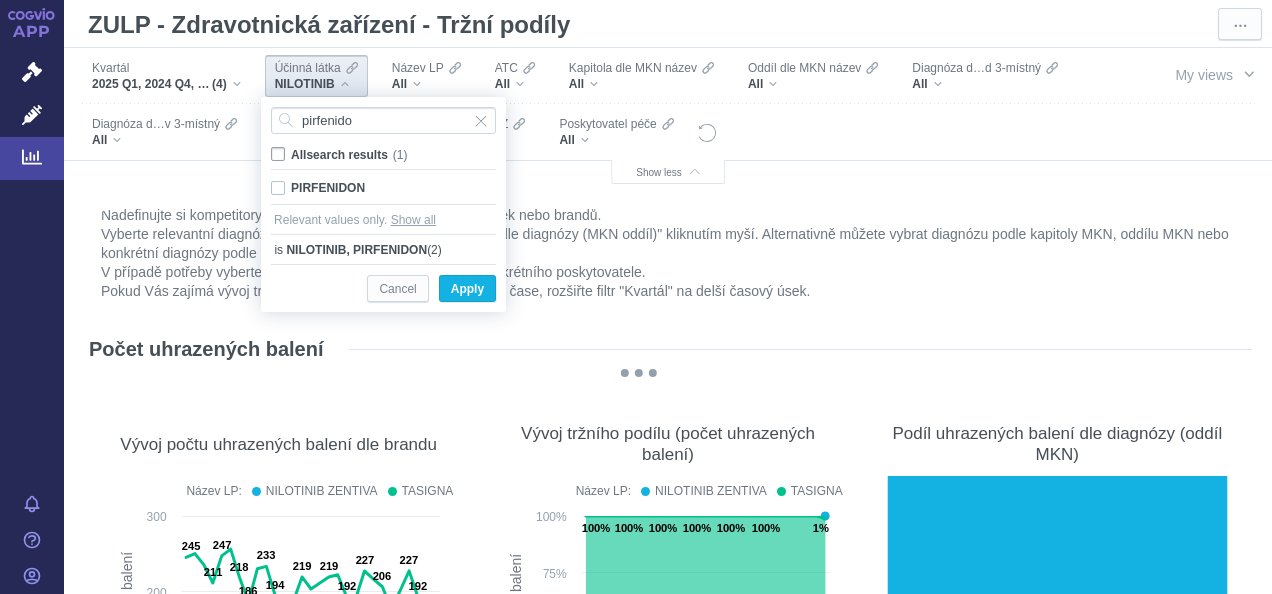 checkbox on "false" 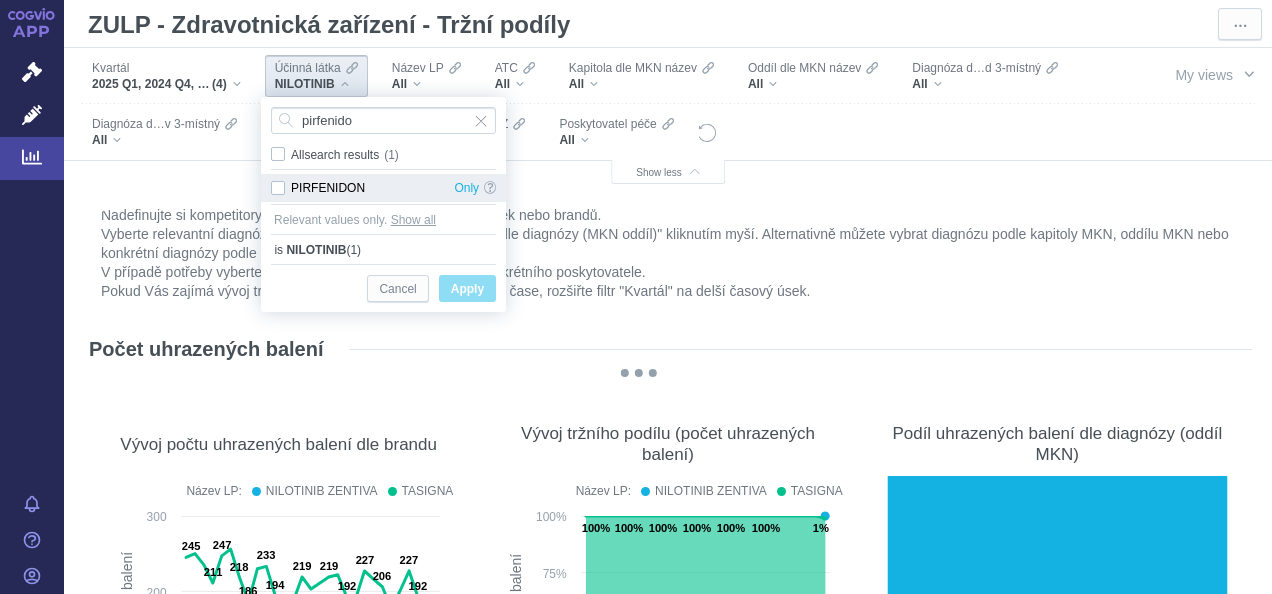 click on "PIRFENIDON Only" at bounding box center [383, 188] 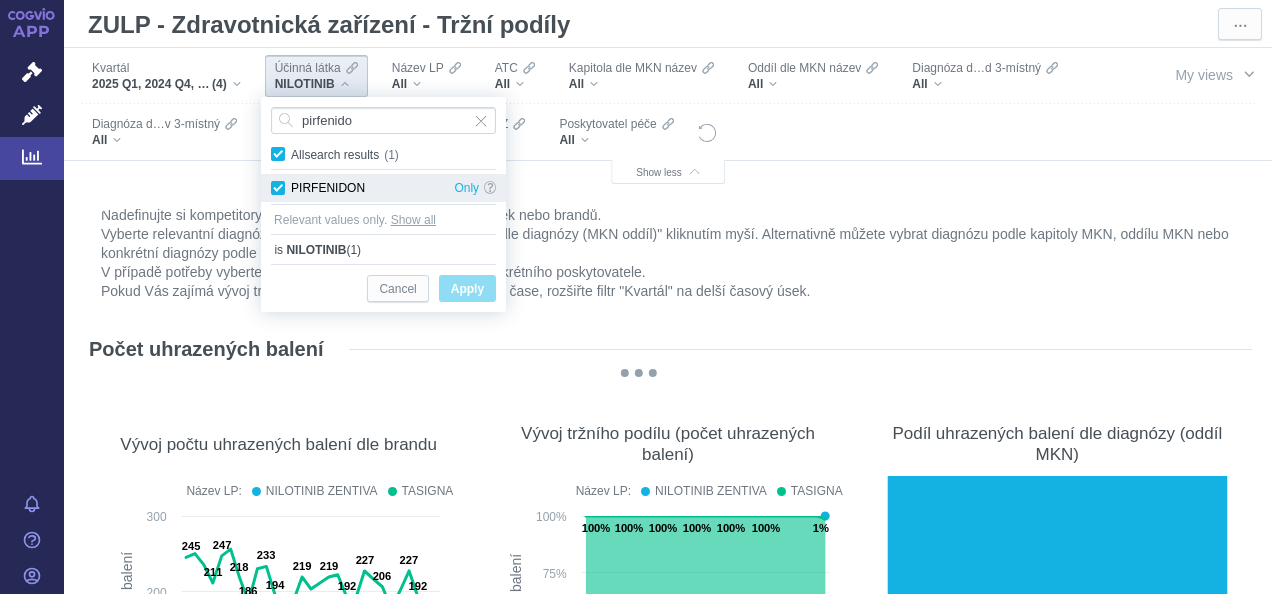 checkbox on "true" 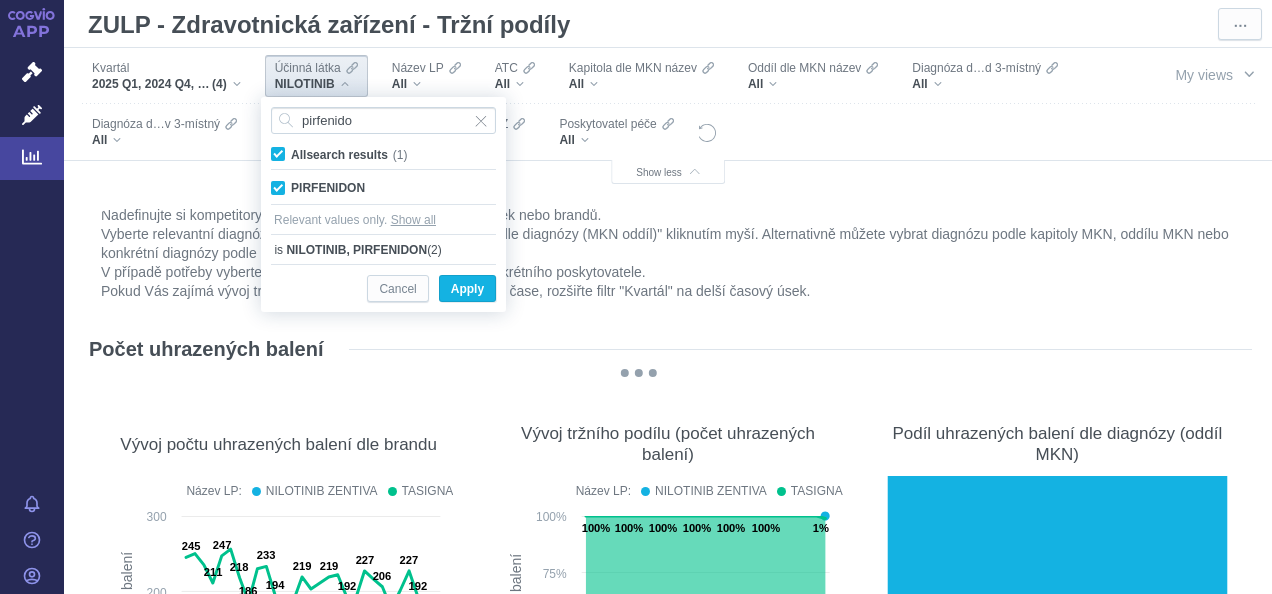 click on "All  search results (1)" at bounding box center (349, 155) 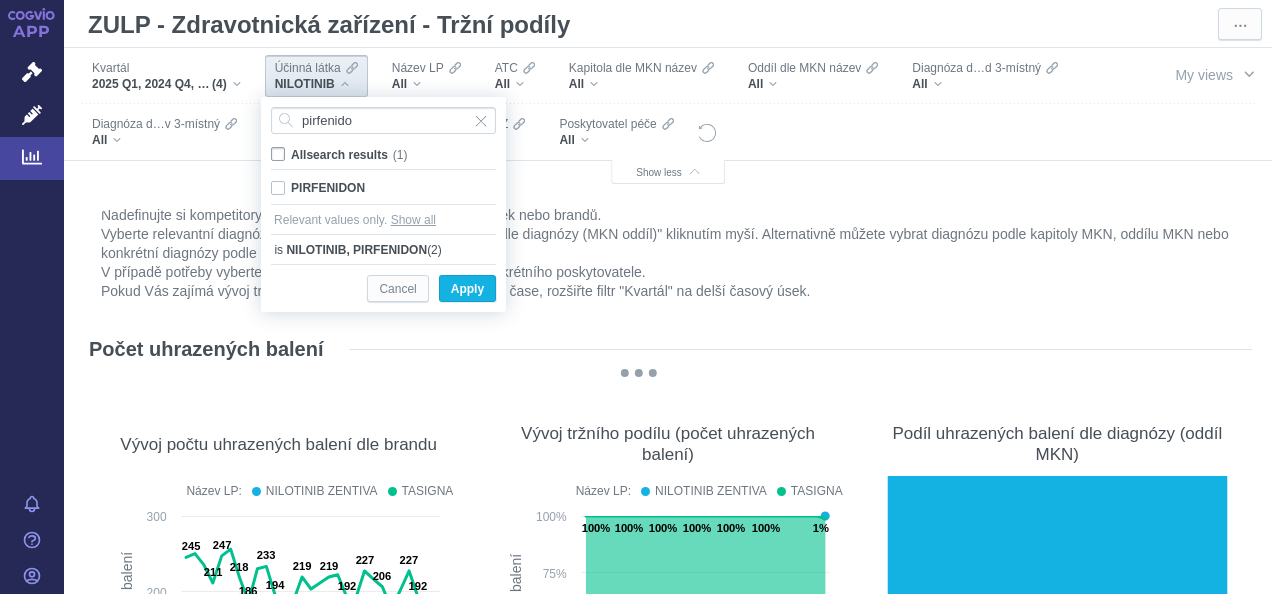 checkbox on "false" 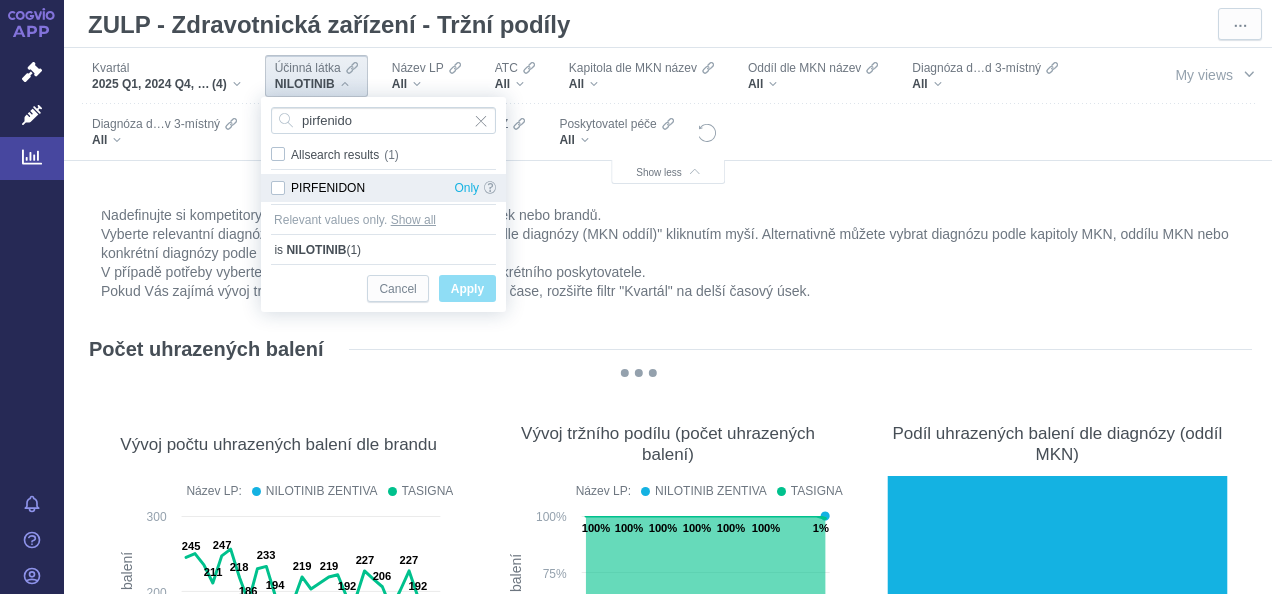 click on "PIRFENIDON Only" at bounding box center (383, 188) 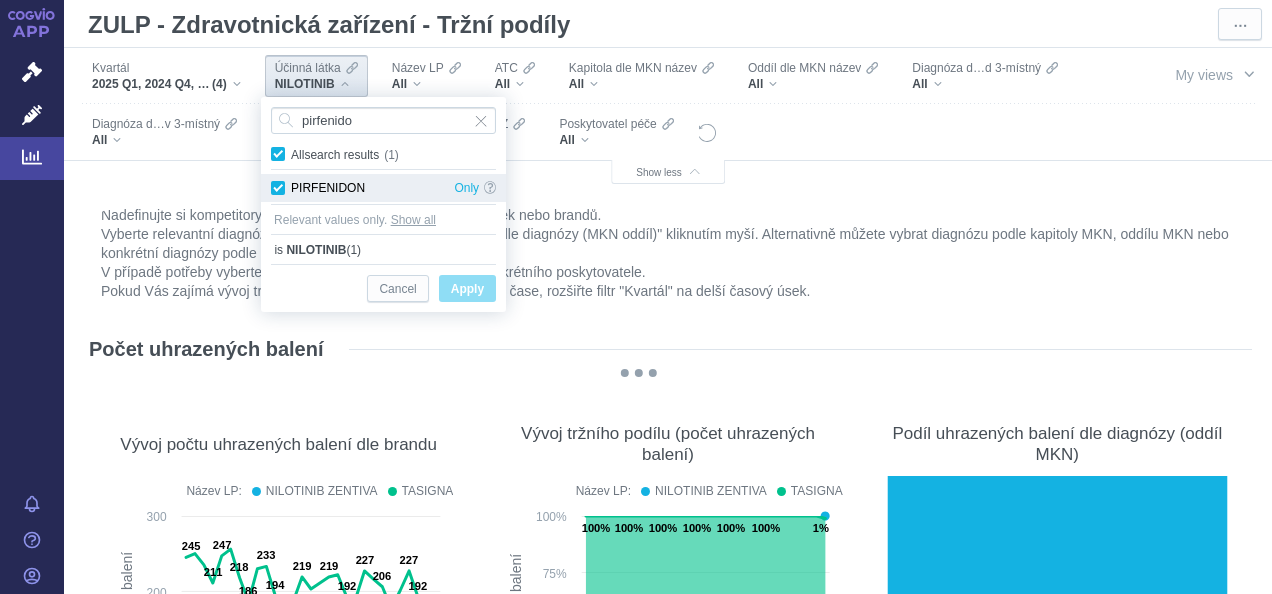 checkbox on "true" 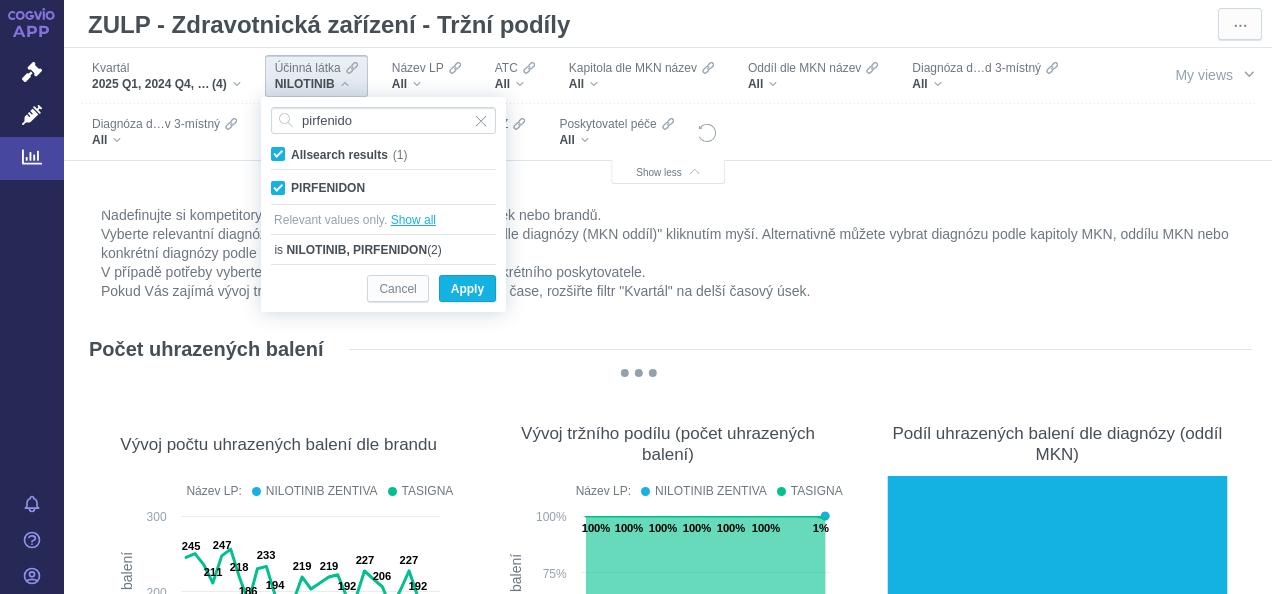 click on "Show all" at bounding box center [413, 220] 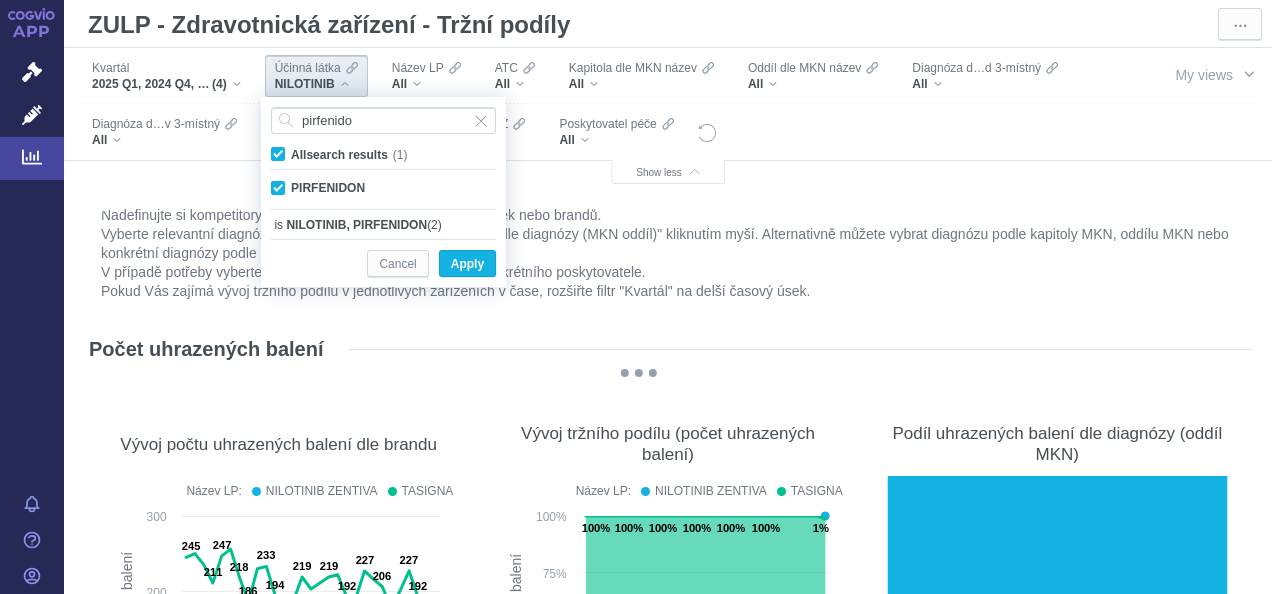 click on "All  search results (1)" at bounding box center (349, 155) 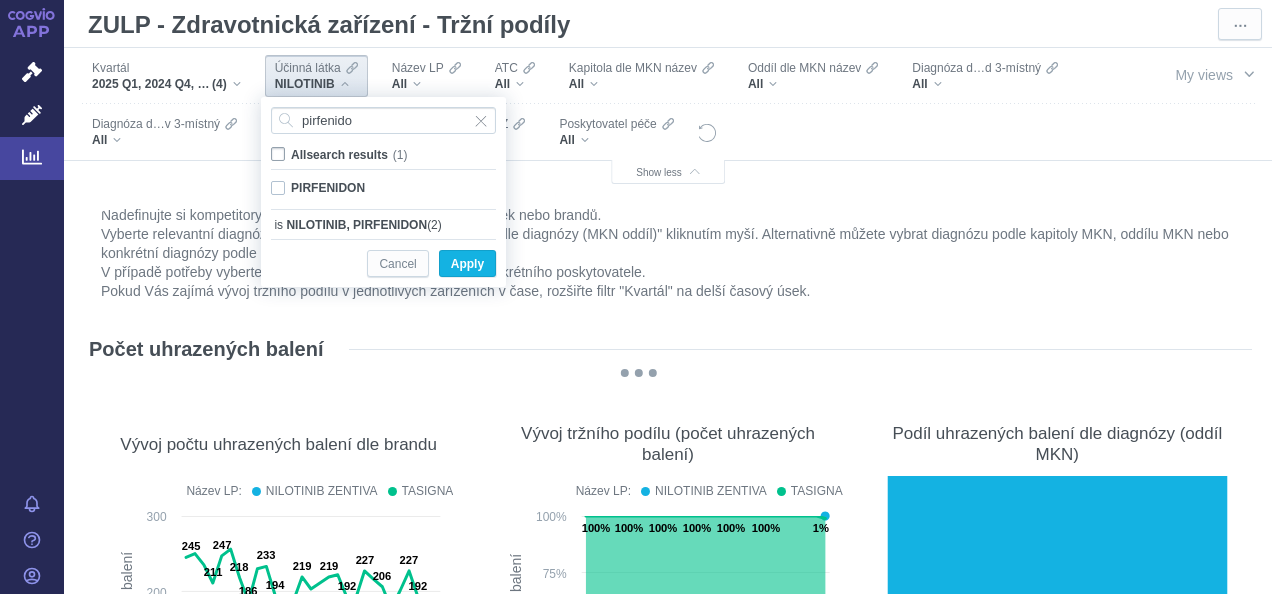checkbox on "false" 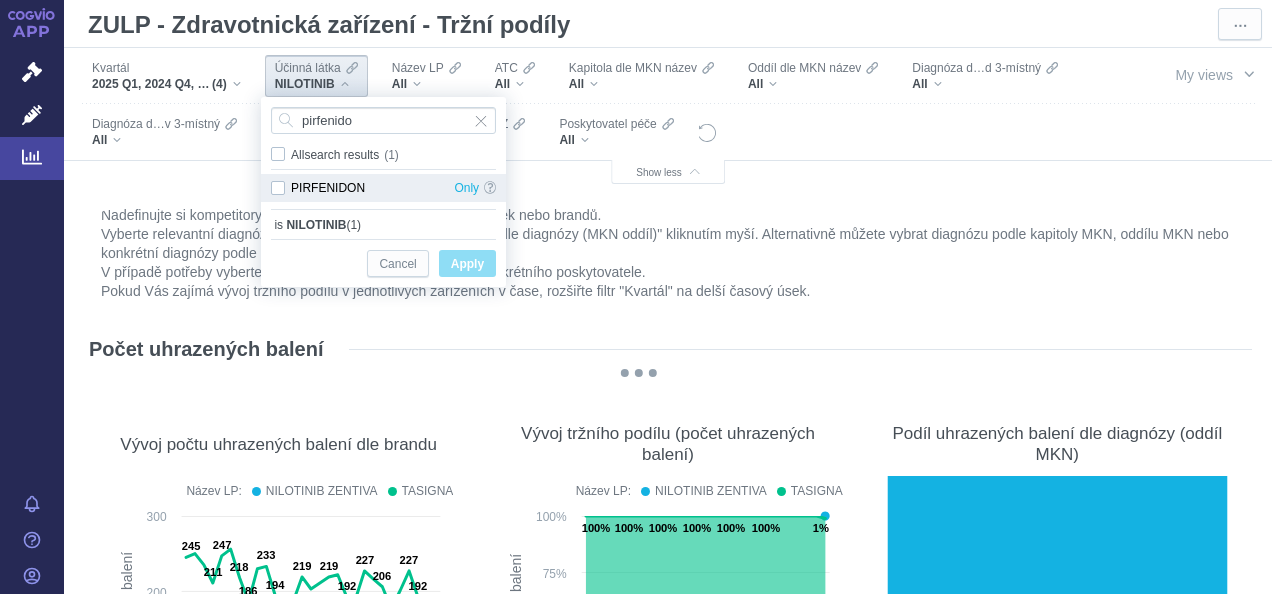 click on "PIRFENIDON Only" at bounding box center (383, 188) 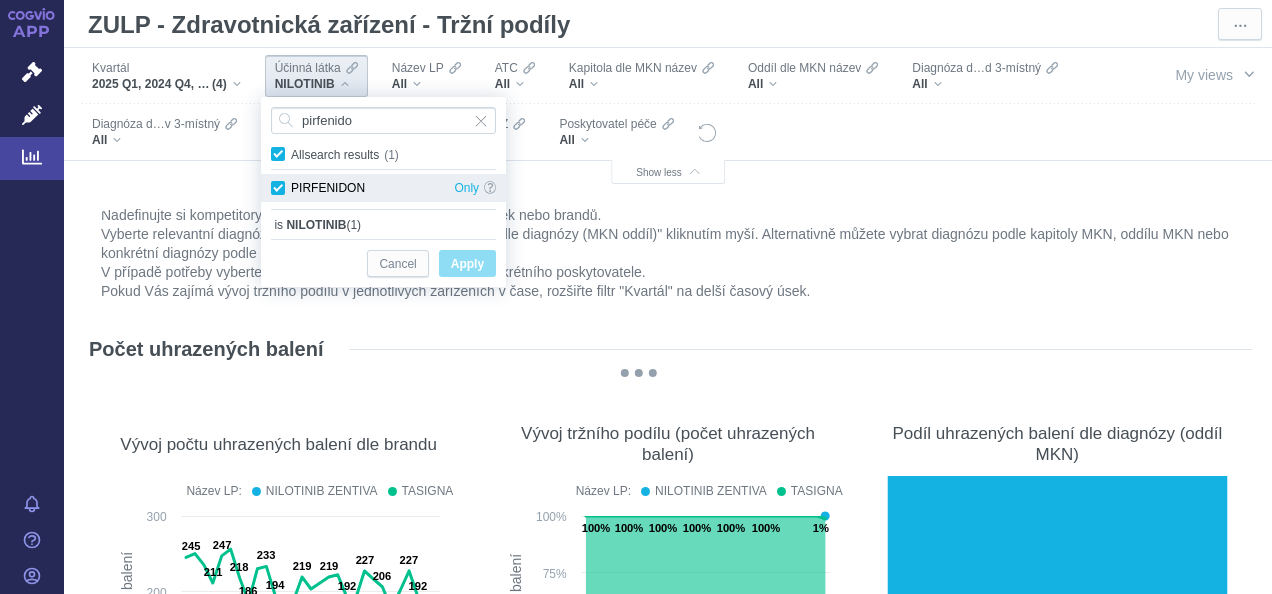 checkbox on "true" 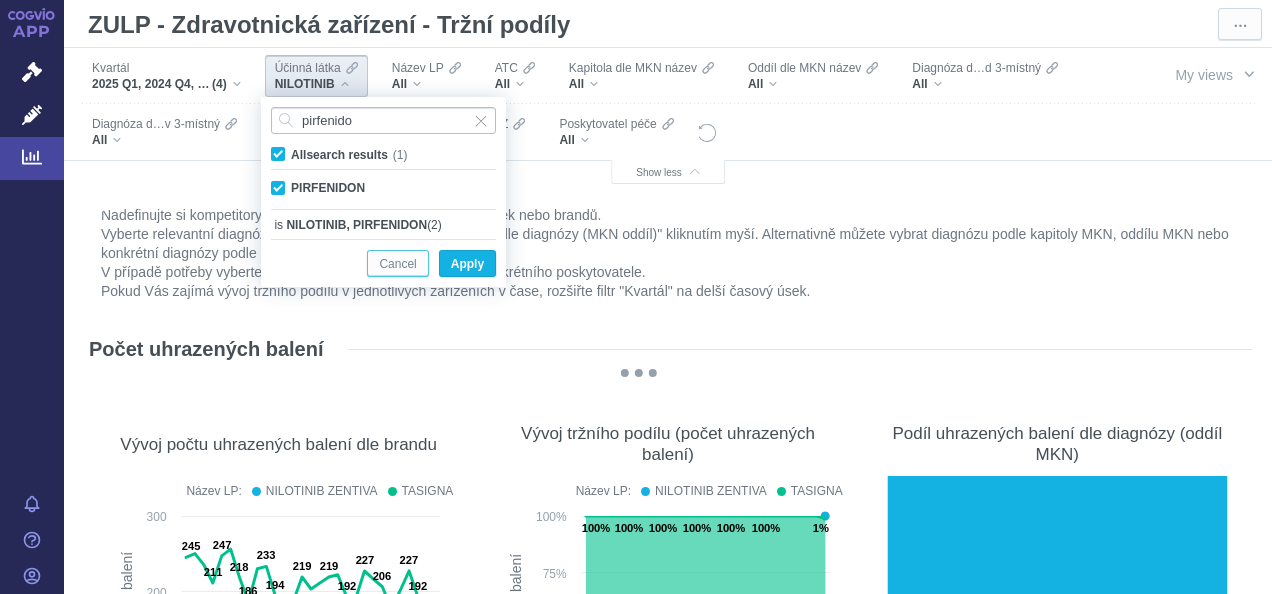 drag, startPoint x: 410, startPoint y: 266, endPoint x: 490, endPoint y: 122, distance: 164.73009 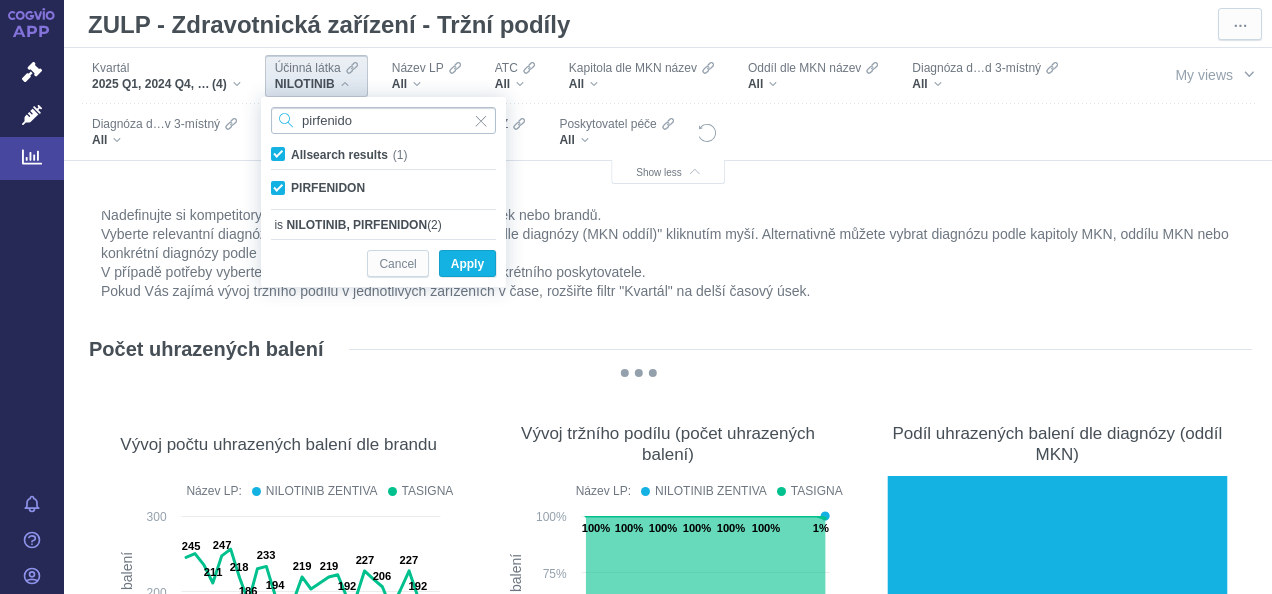 click on "pirfenido" at bounding box center (383, 120) 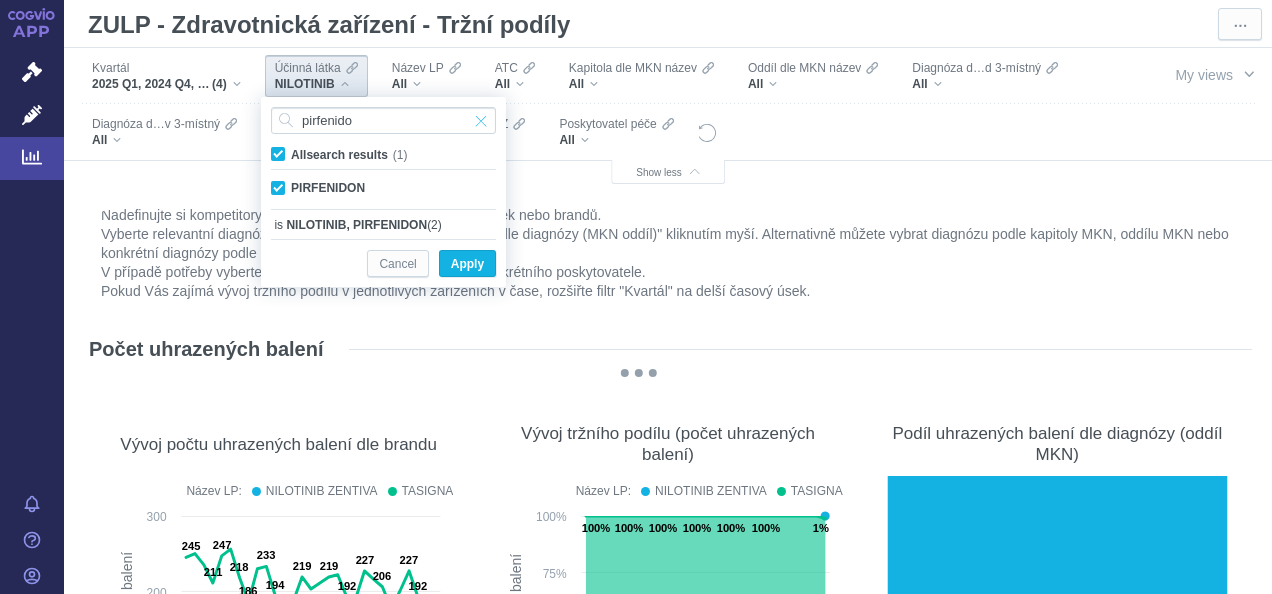 click at bounding box center [481, 120] 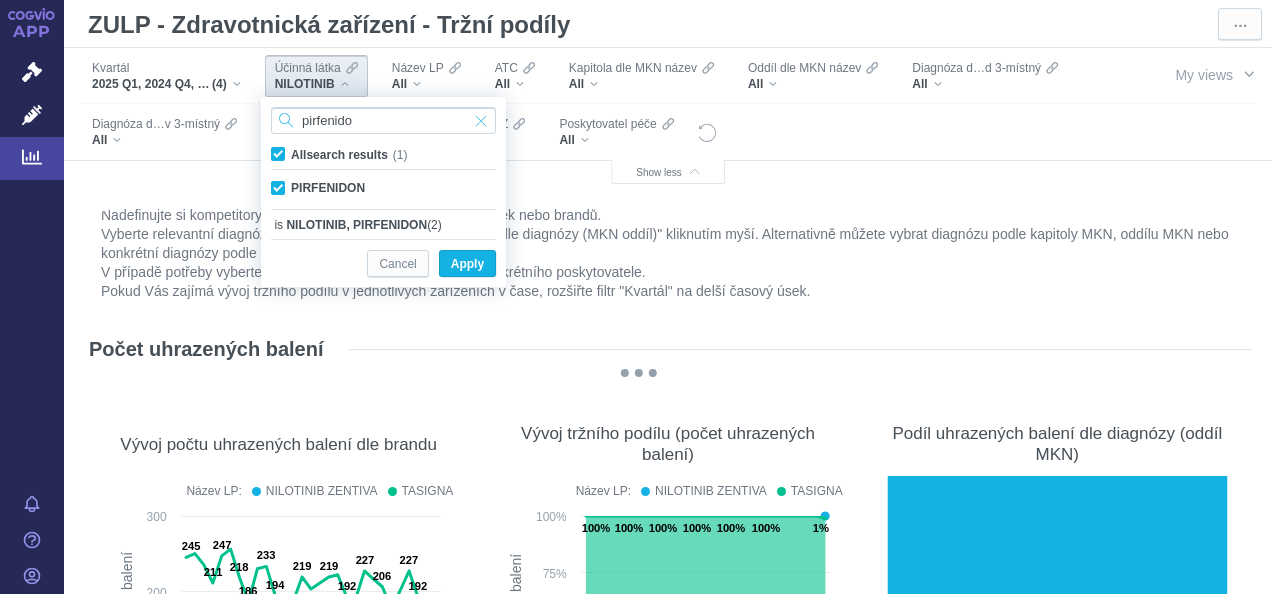type 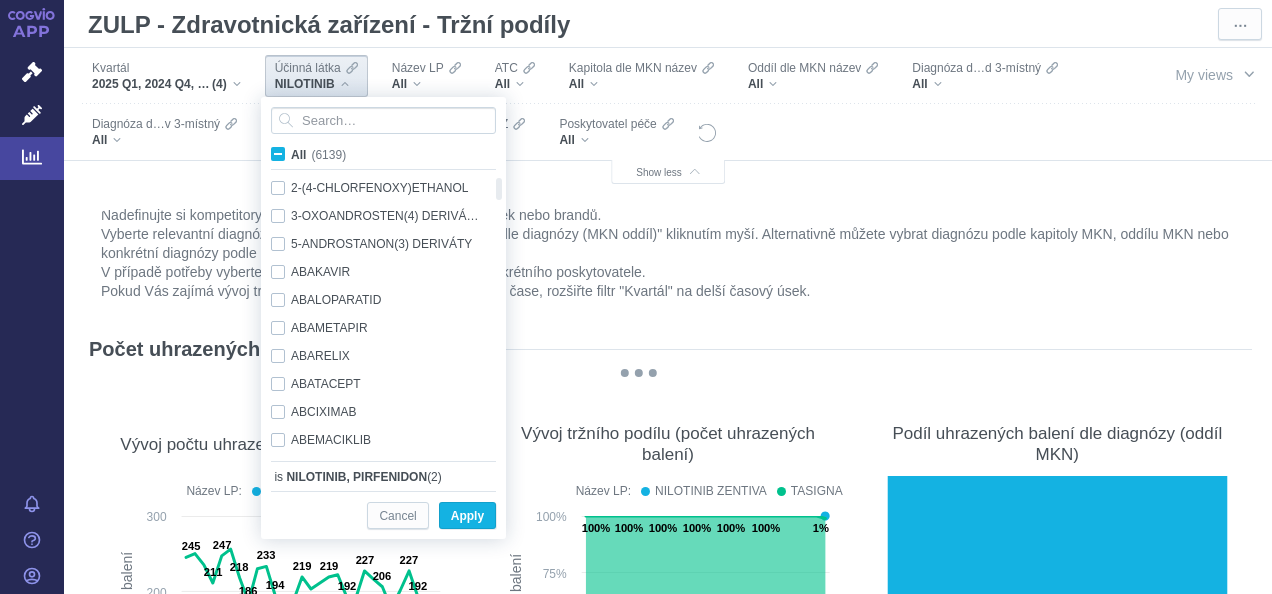 click on "All (6139)" at bounding box center [318, 155] 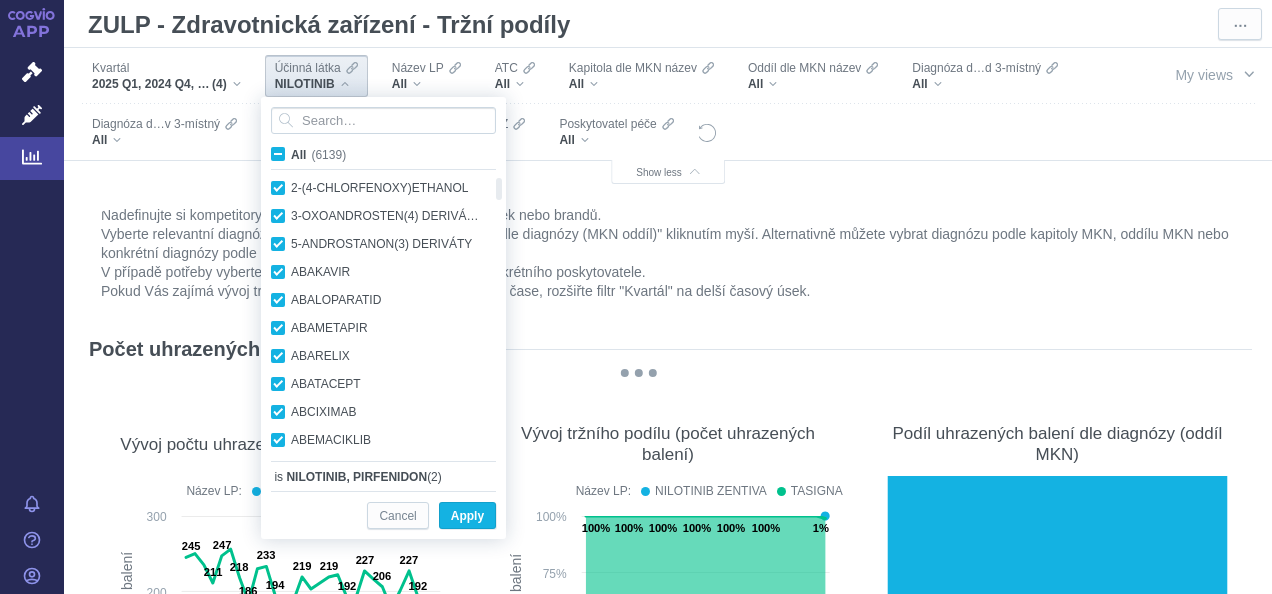 checkbox on "true" 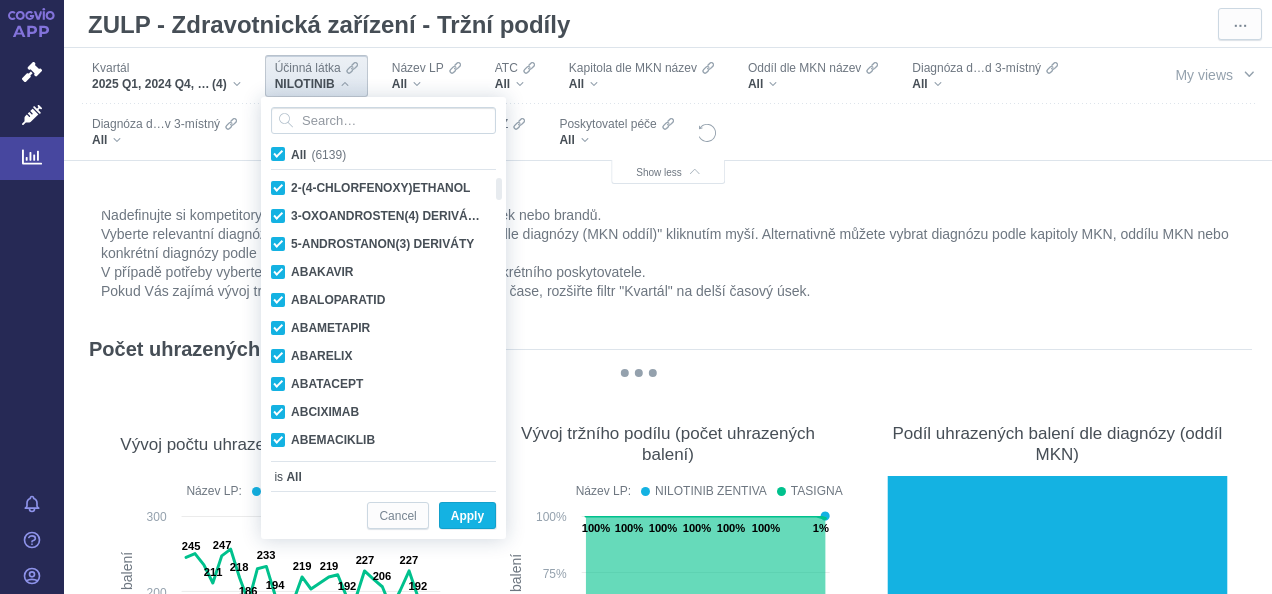 click on "All (6139)" at bounding box center (318, 155) 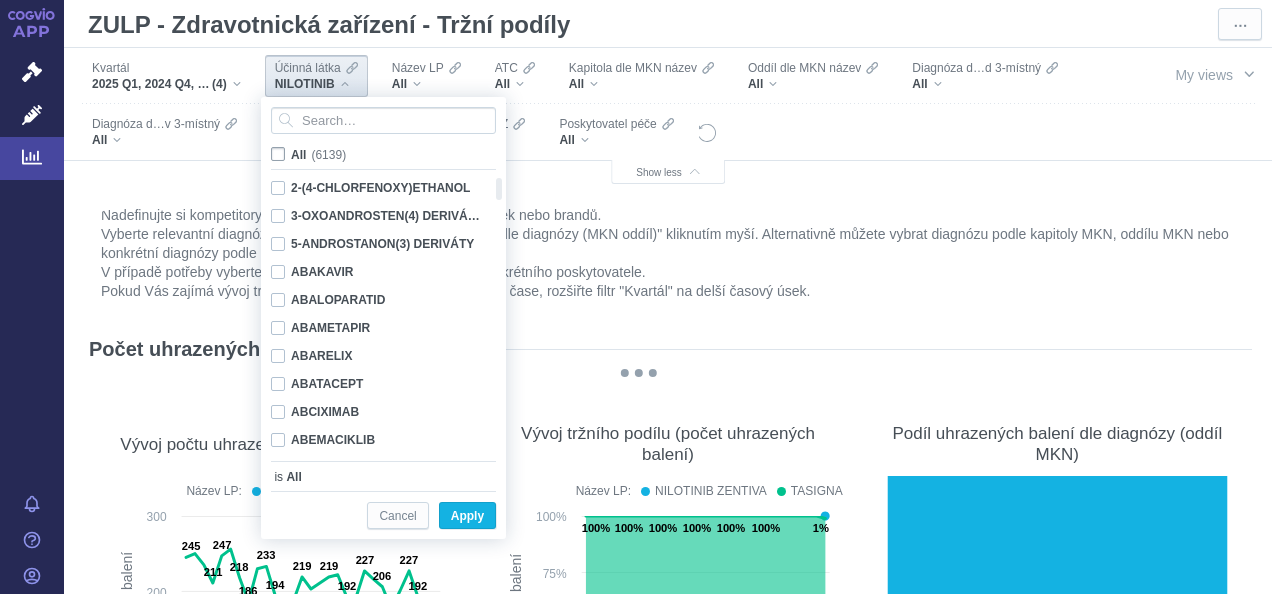 checkbox on "false" 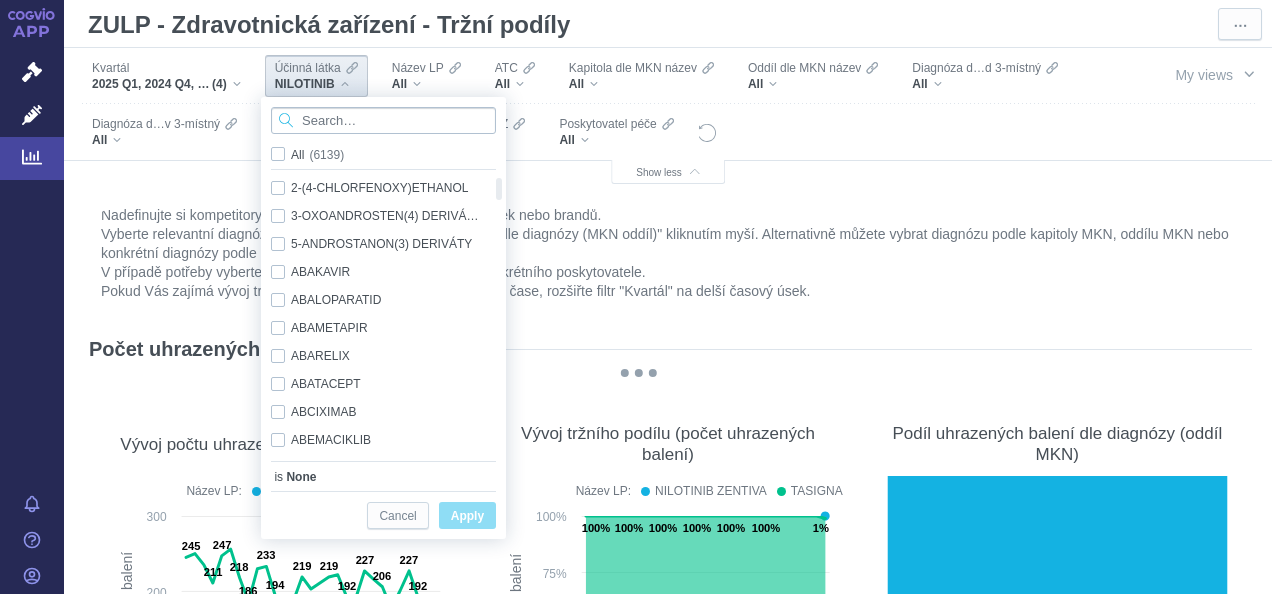 click at bounding box center [383, 120] 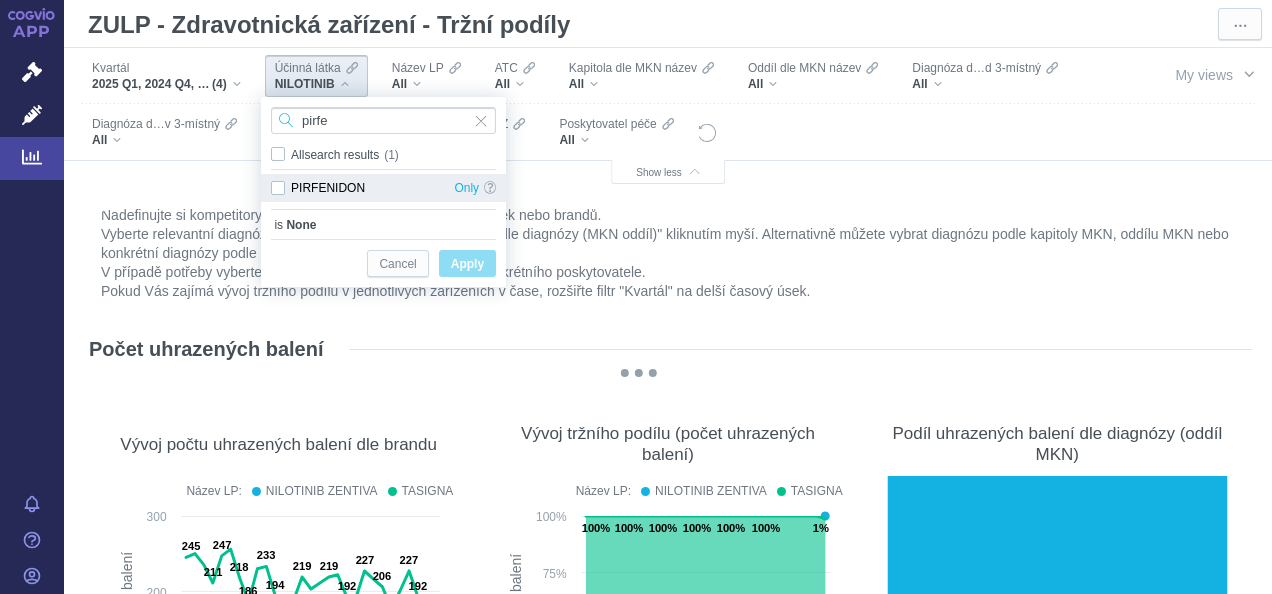 type on "pirfe" 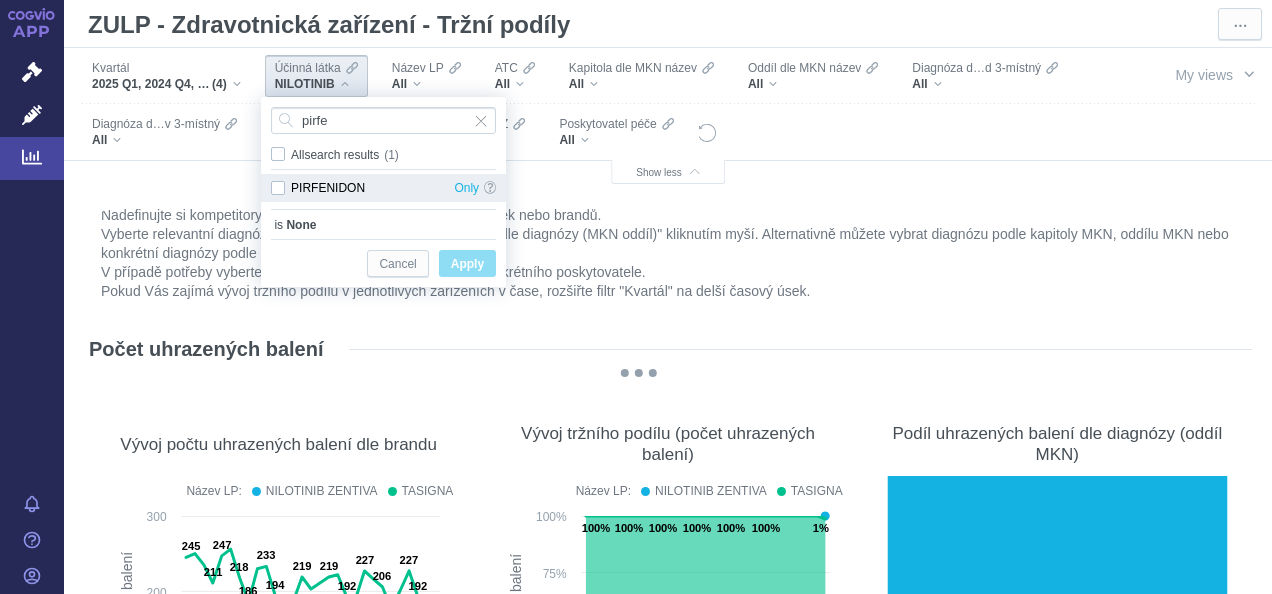 click on "PIRFENIDON Only" at bounding box center [383, 188] 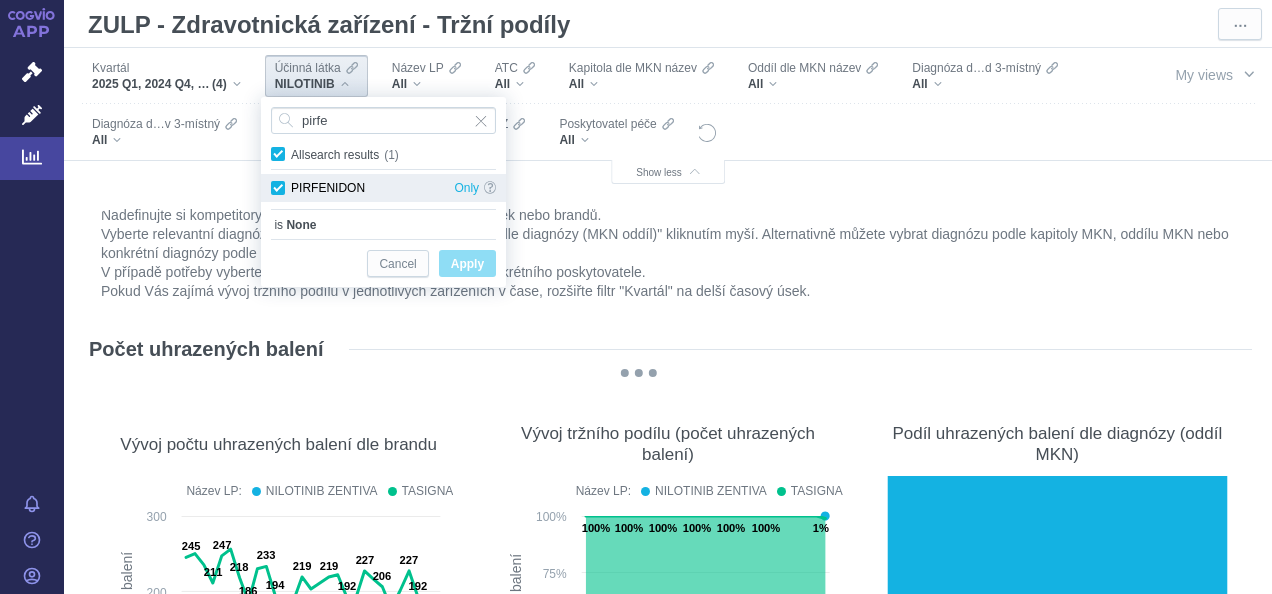 checkbox on "true" 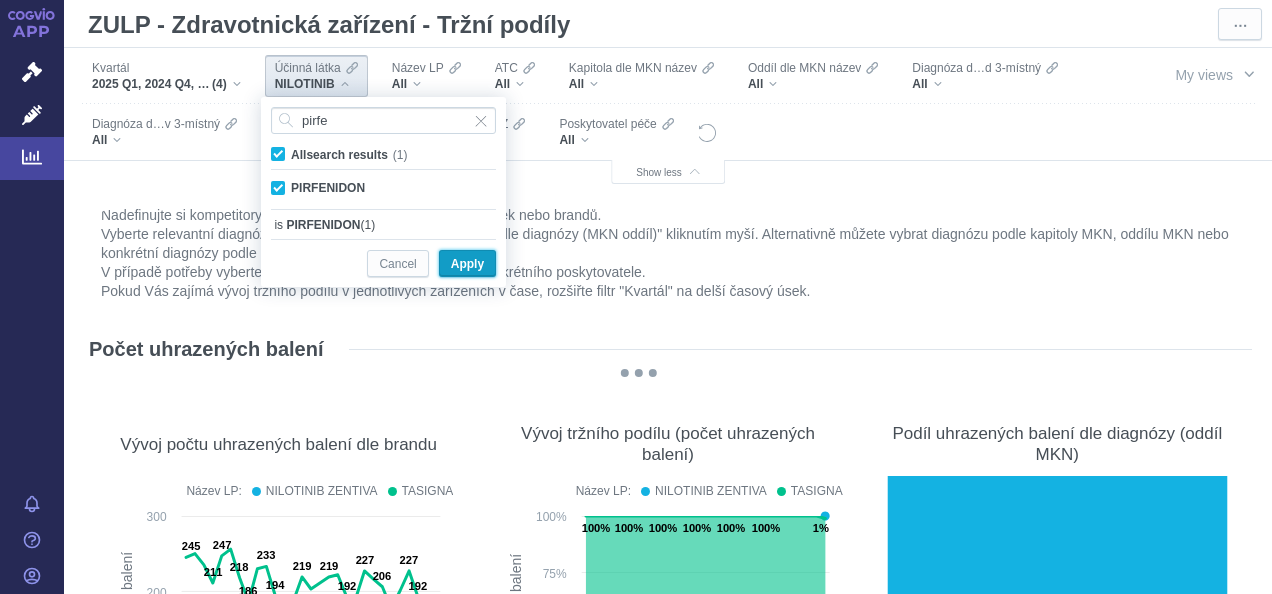click on "Apply" at bounding box center [467, 264] 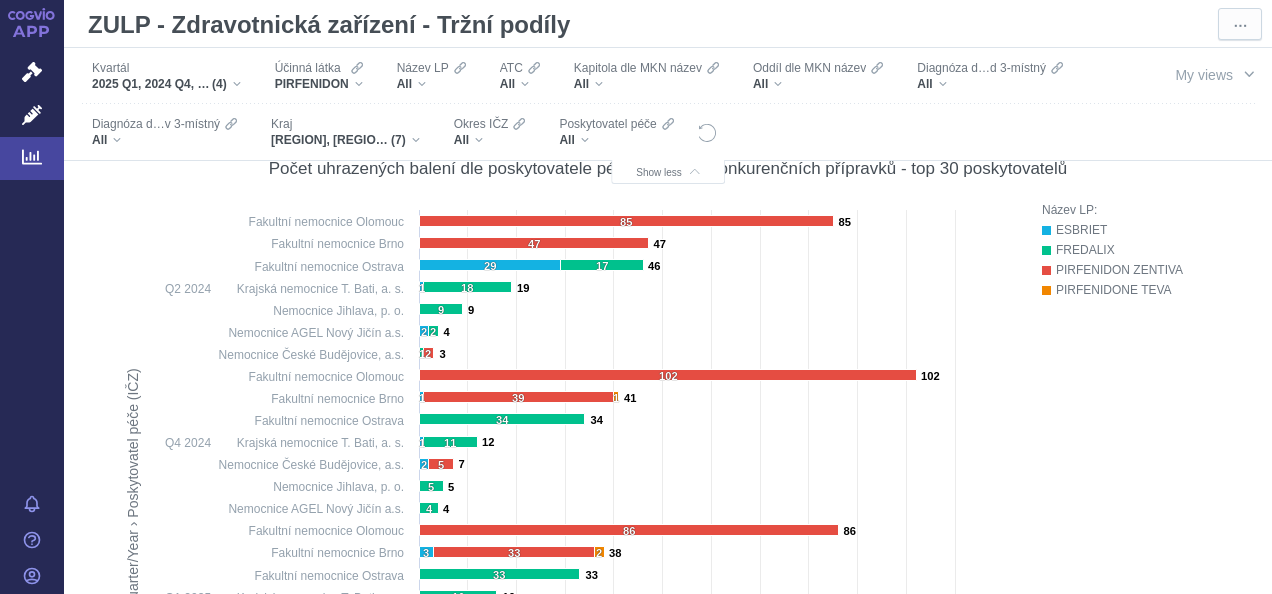 scroll, scrollTop: 718, scrollLeft: 0, axis: vertical 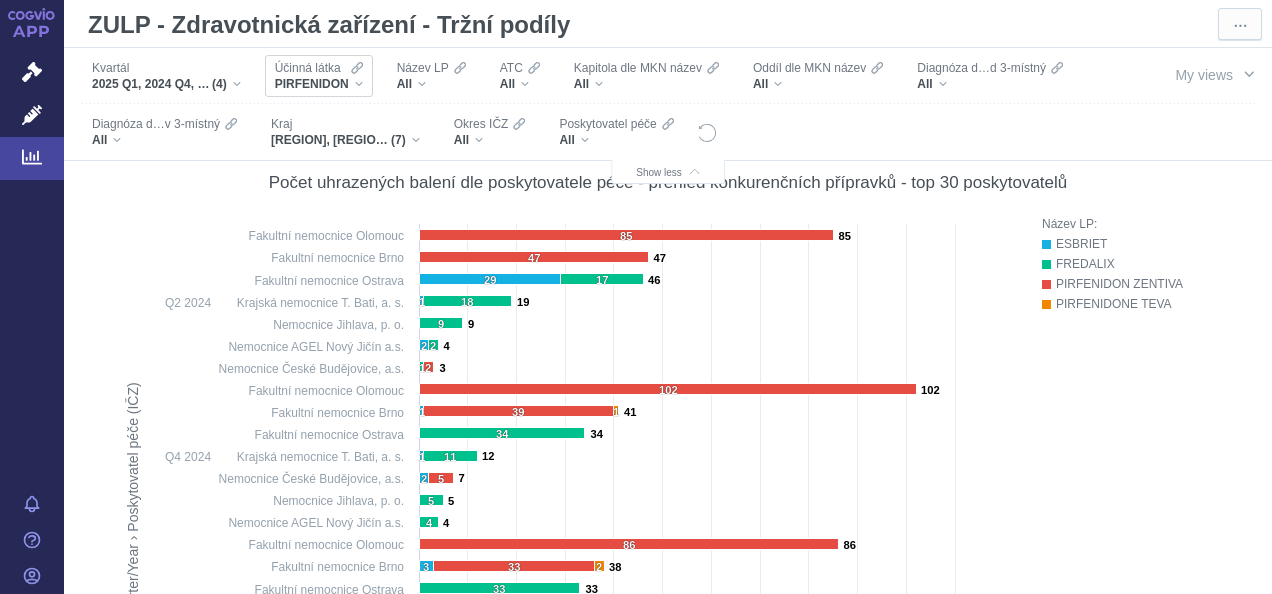click on "PIRFENIDON" at bounding box center (319, 84) 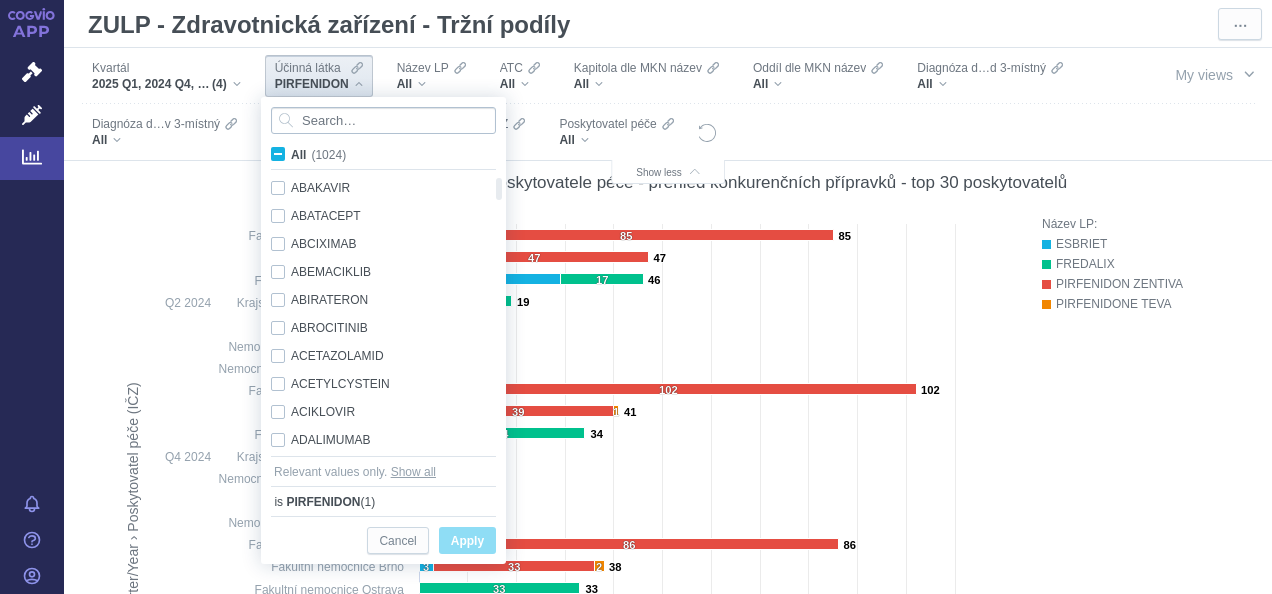 click at bounding box center (383, 120) 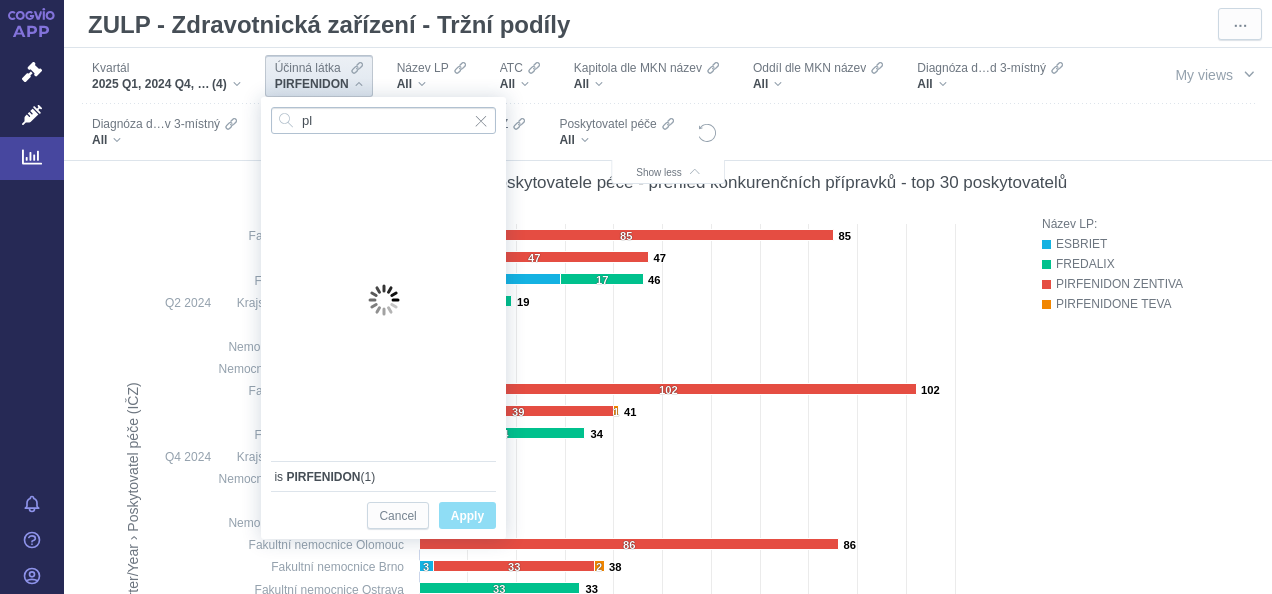type on "p" 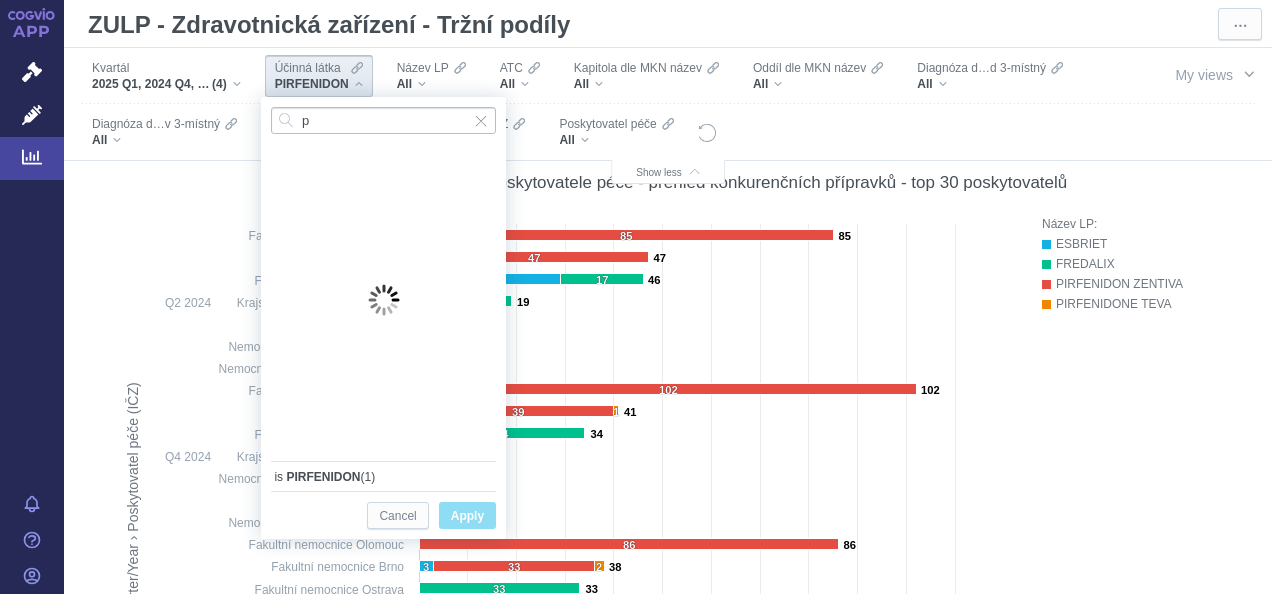 type 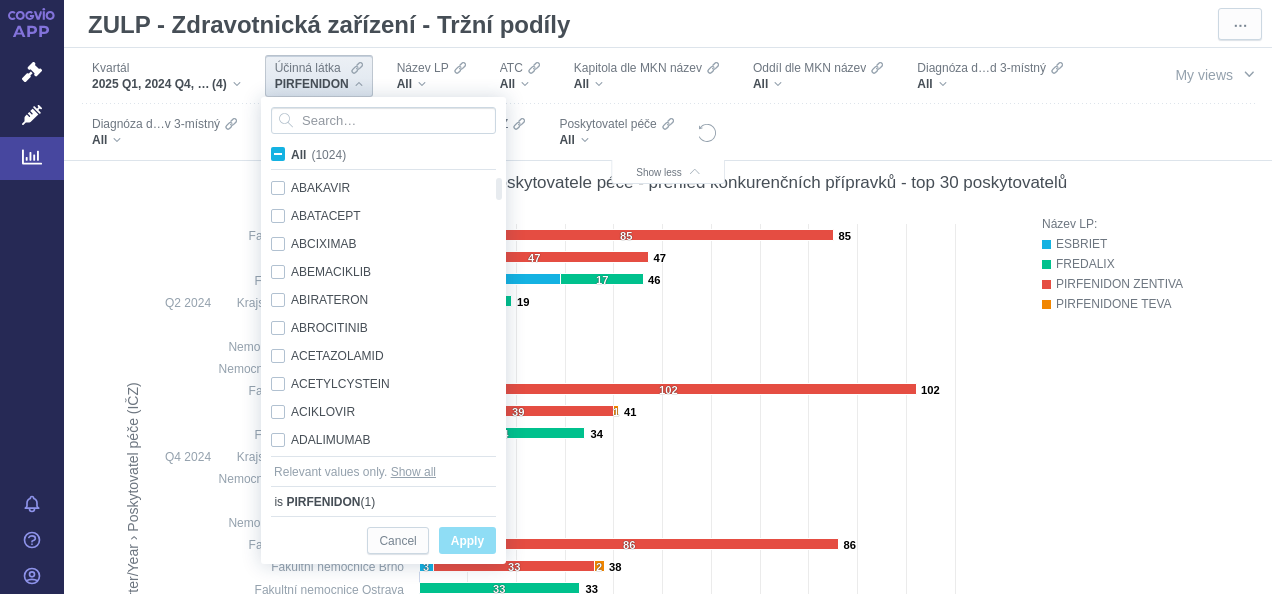 click on "All (1024)" at bounding box center [318, 155] 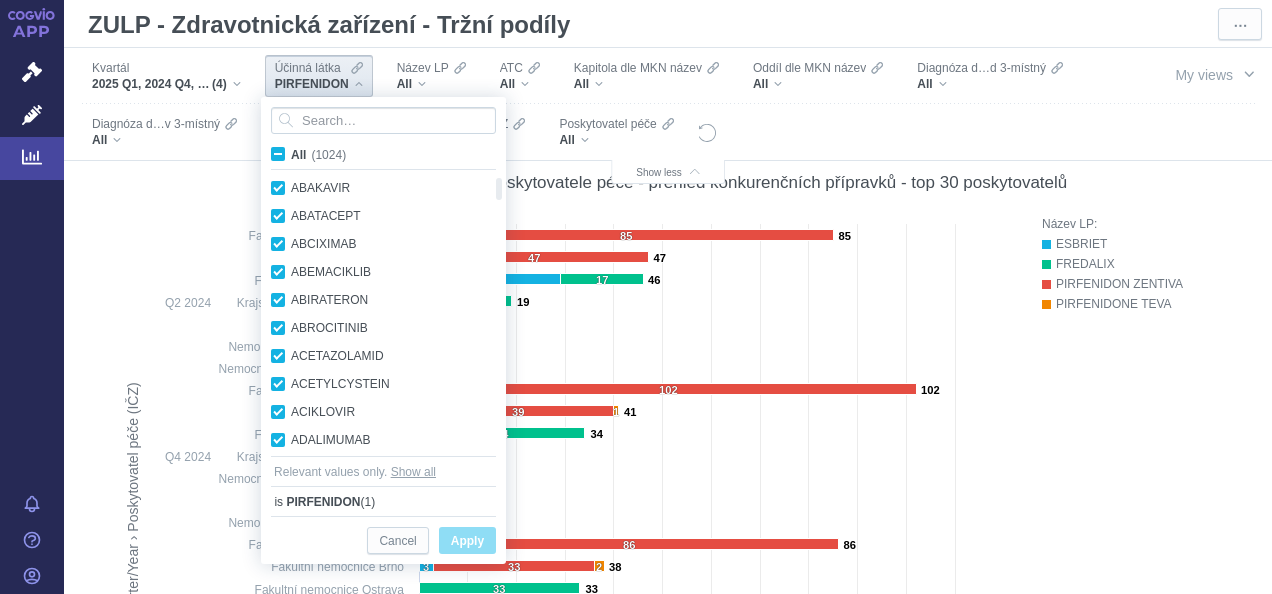 checkbox on "true" 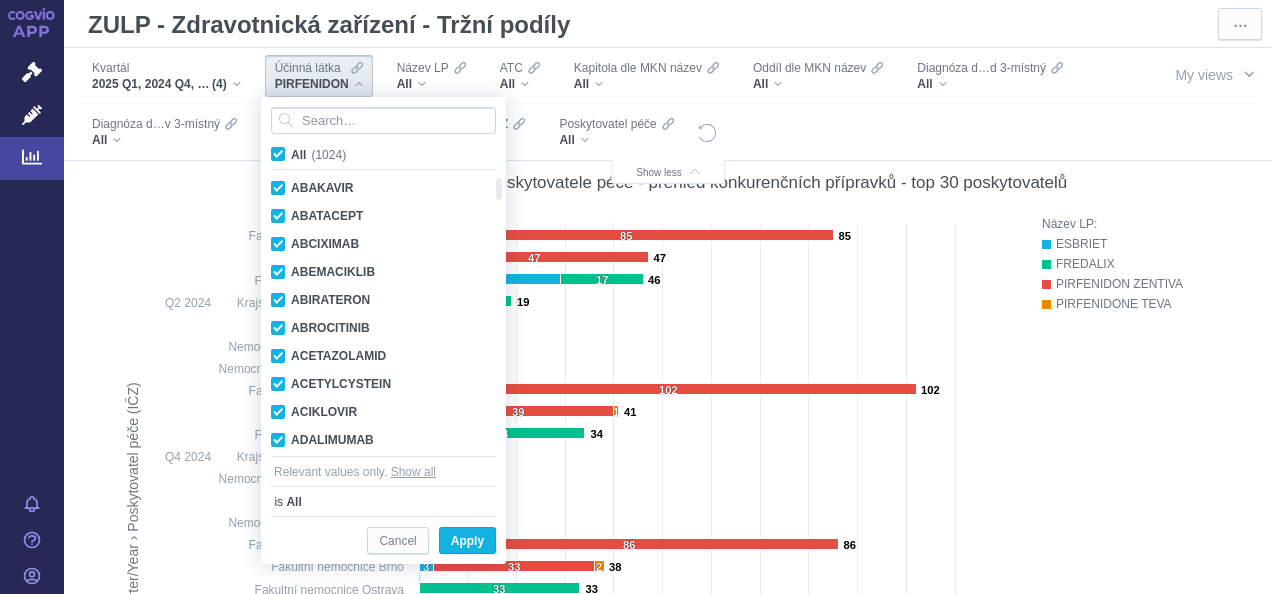 click on "All (1024)" at bounding box center (318, 155) 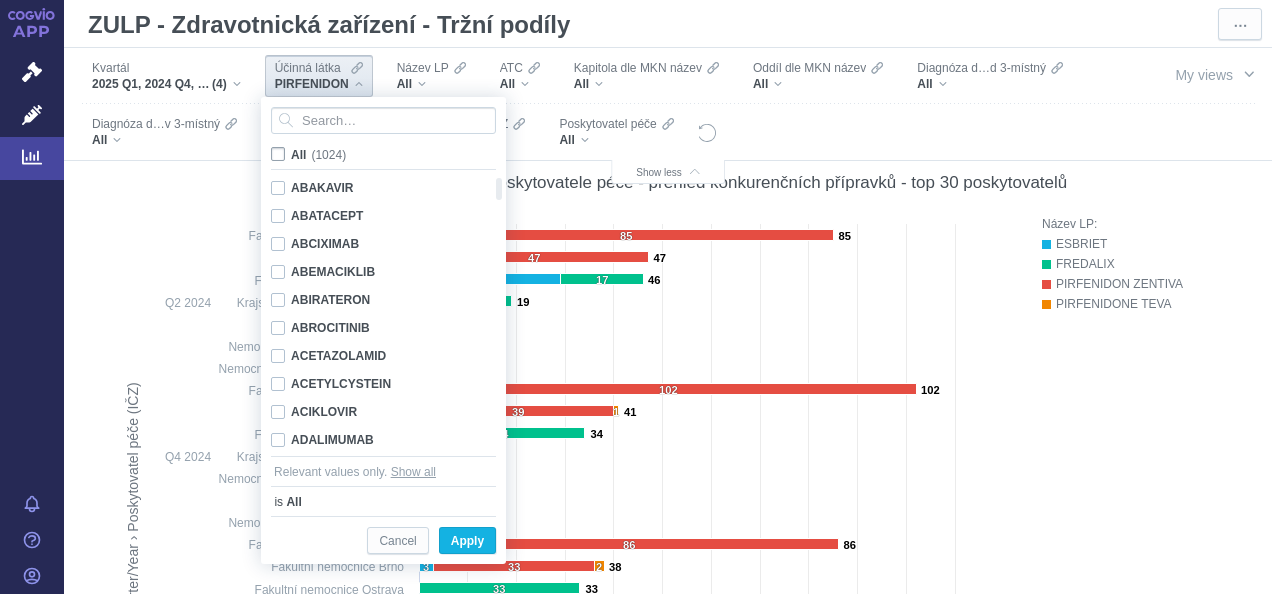 checkbox on "false" 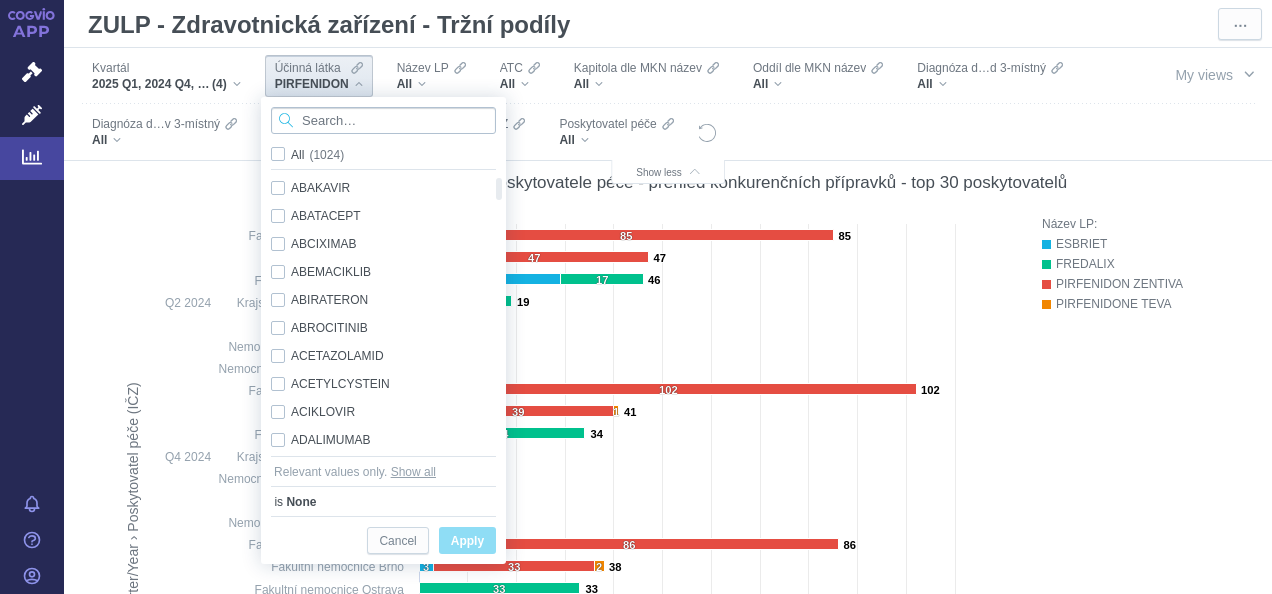 click at bounding box center [383, 120] 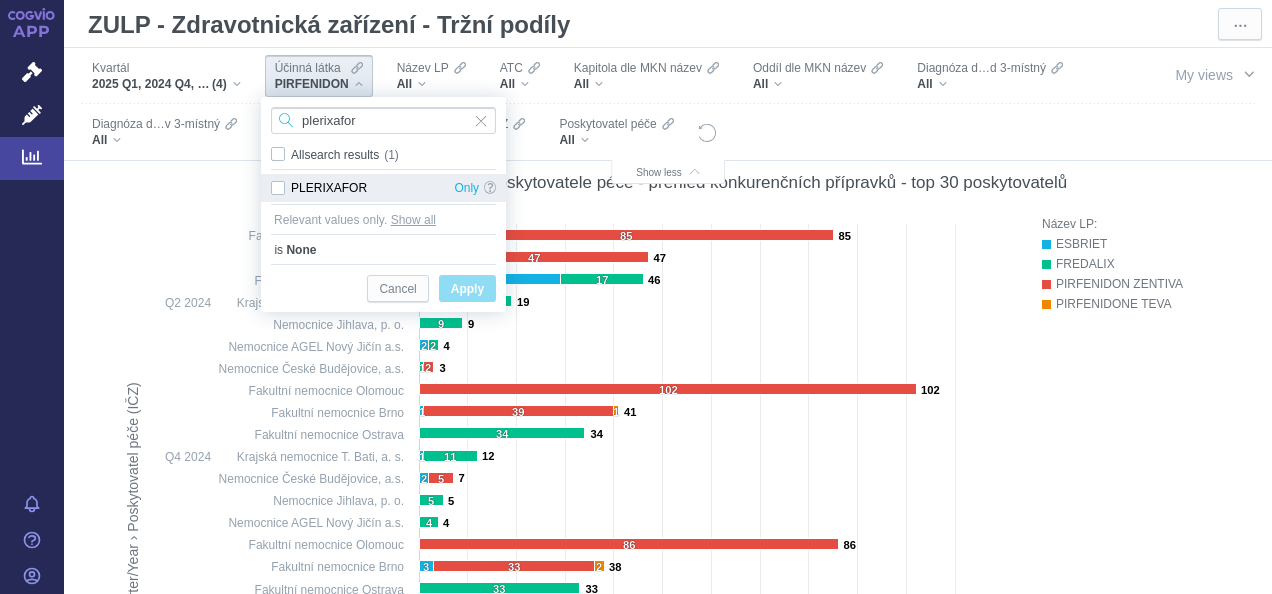 type on "plerixafor" 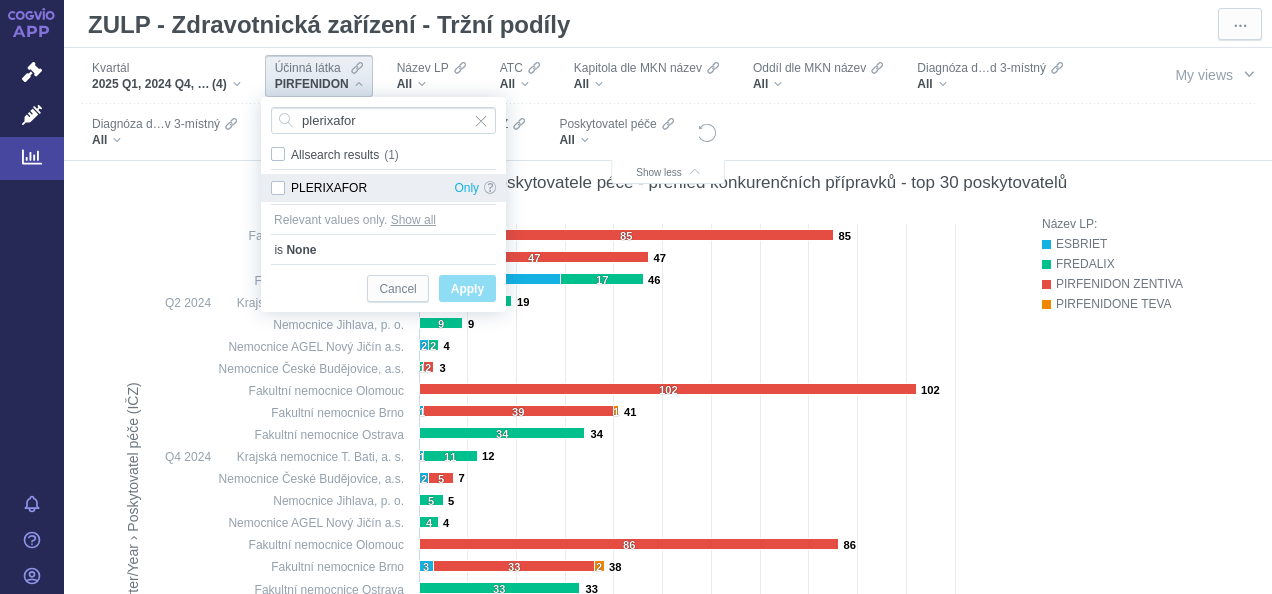click on "PLERIXAFOR Only" at bounding box center [383, 188] 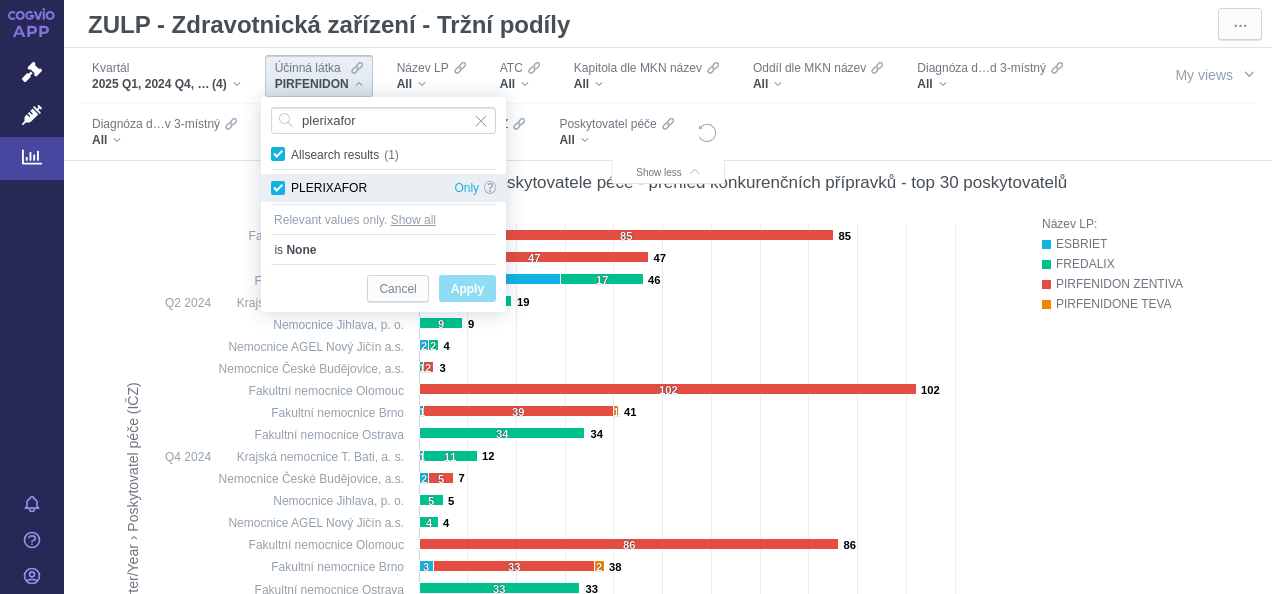 checkbox on "true" 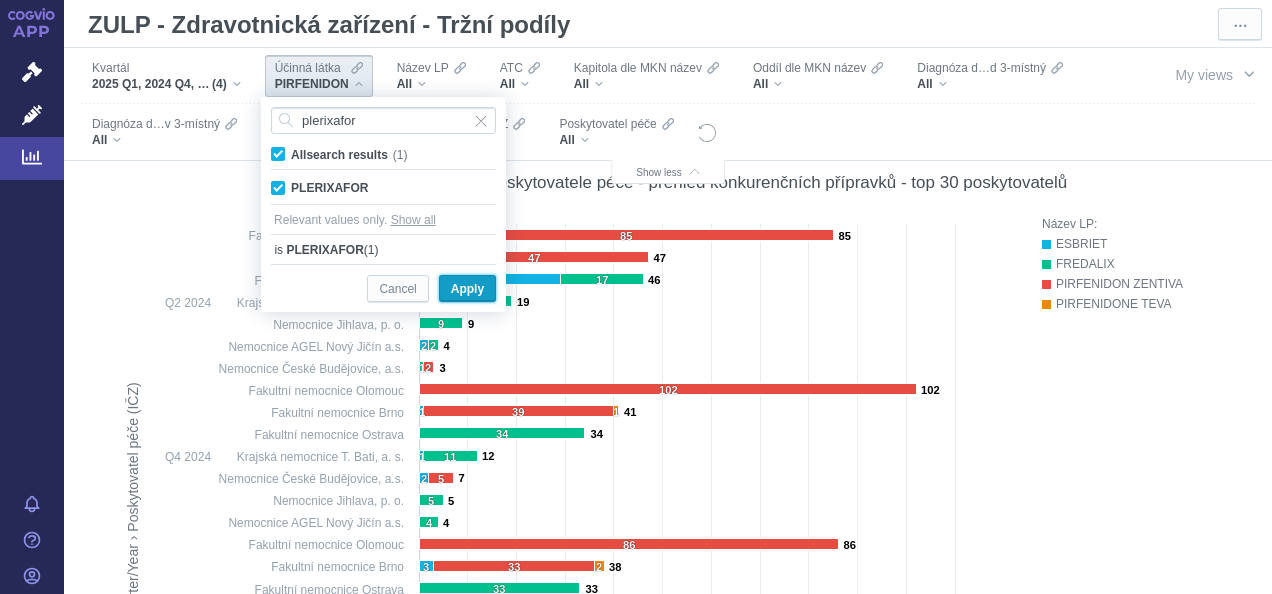 click on "Apply" at bounding box center (467, 289) 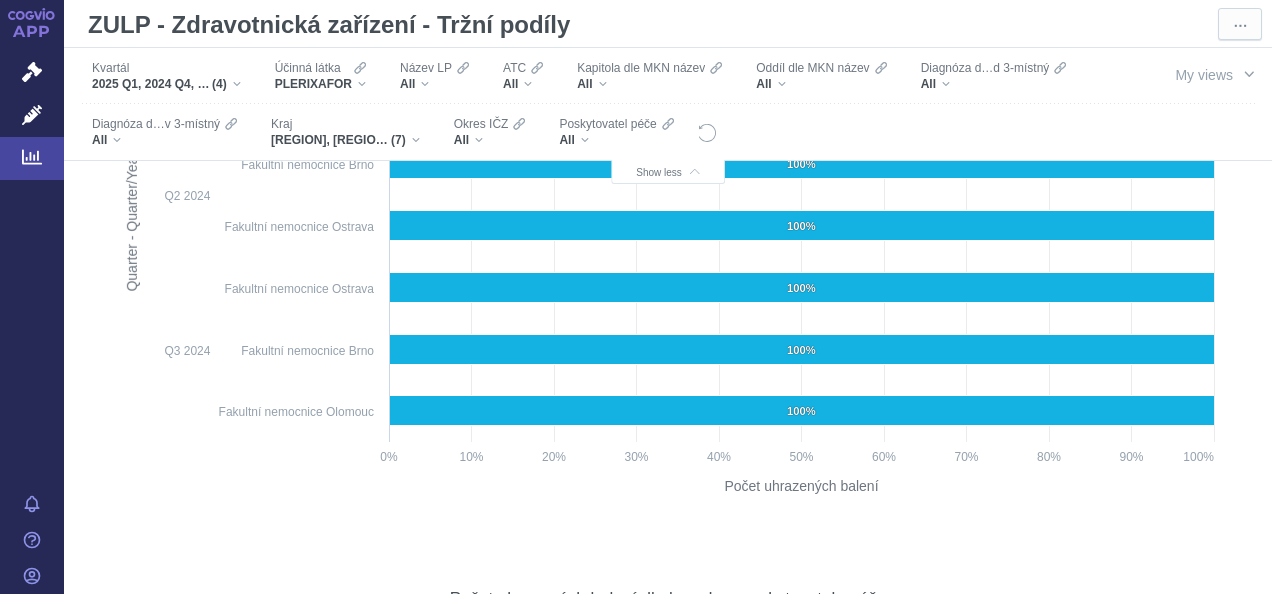 scroll, scrollTop: 1399, scrollLeft: 0, axis: vertical 